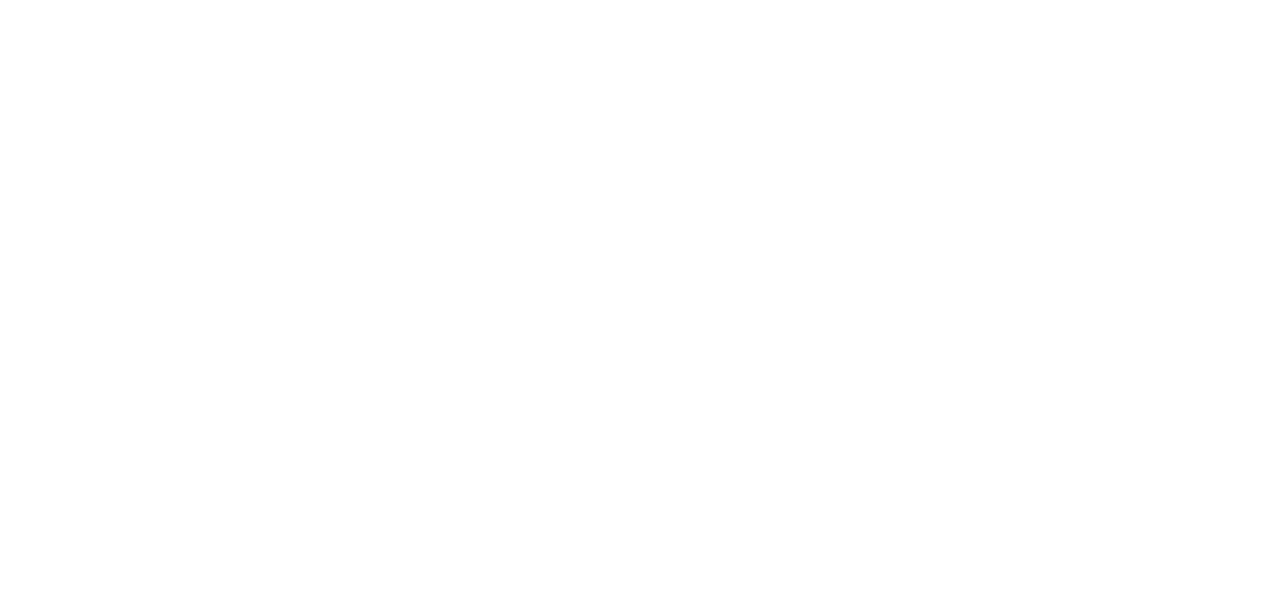 scroll, scrollTop: 0, scrollLeft: 0, axis: both 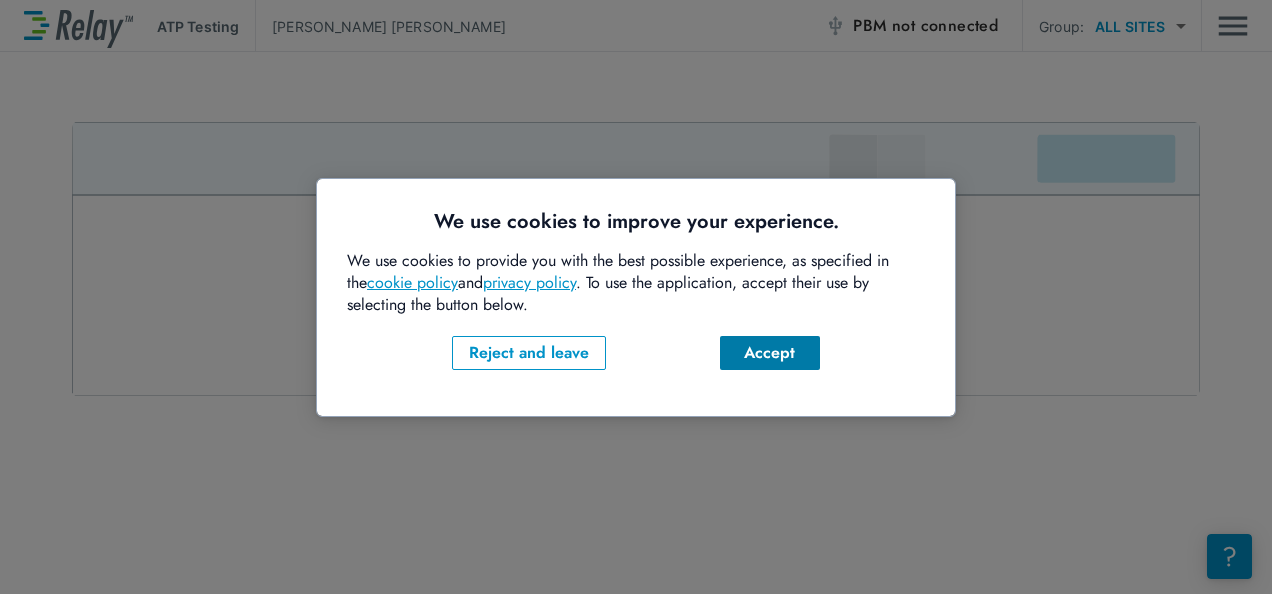 click on "Accept" at bounding box center (770, 353) 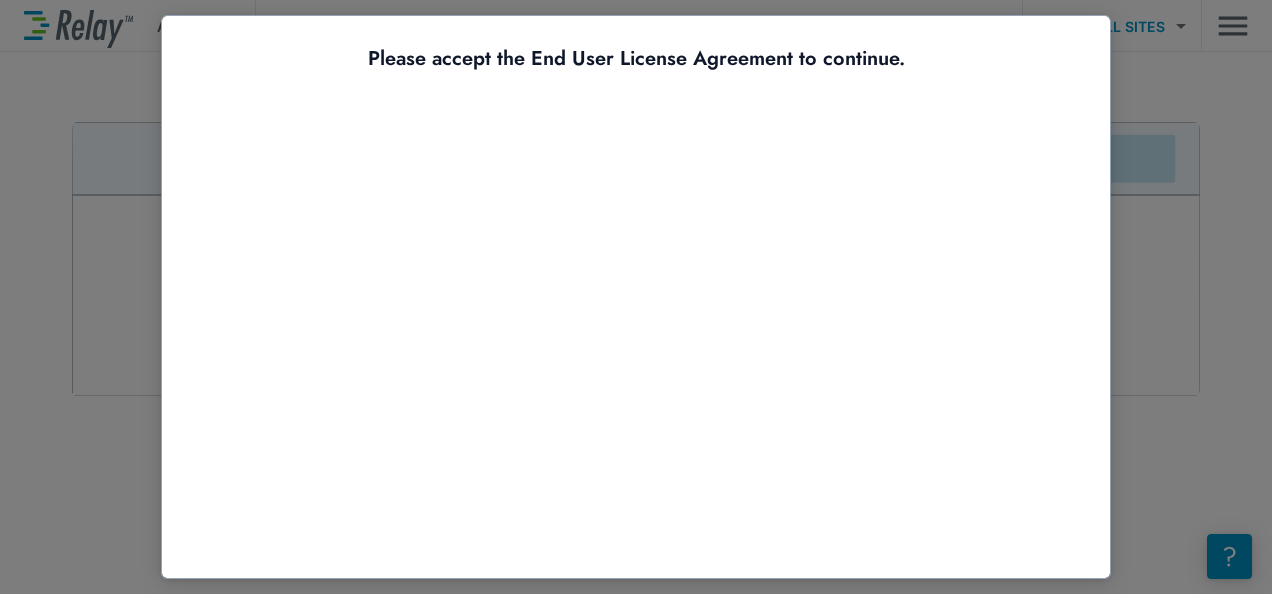 scroll, scrollTop: 0, scrollLeft: 0, axis: both 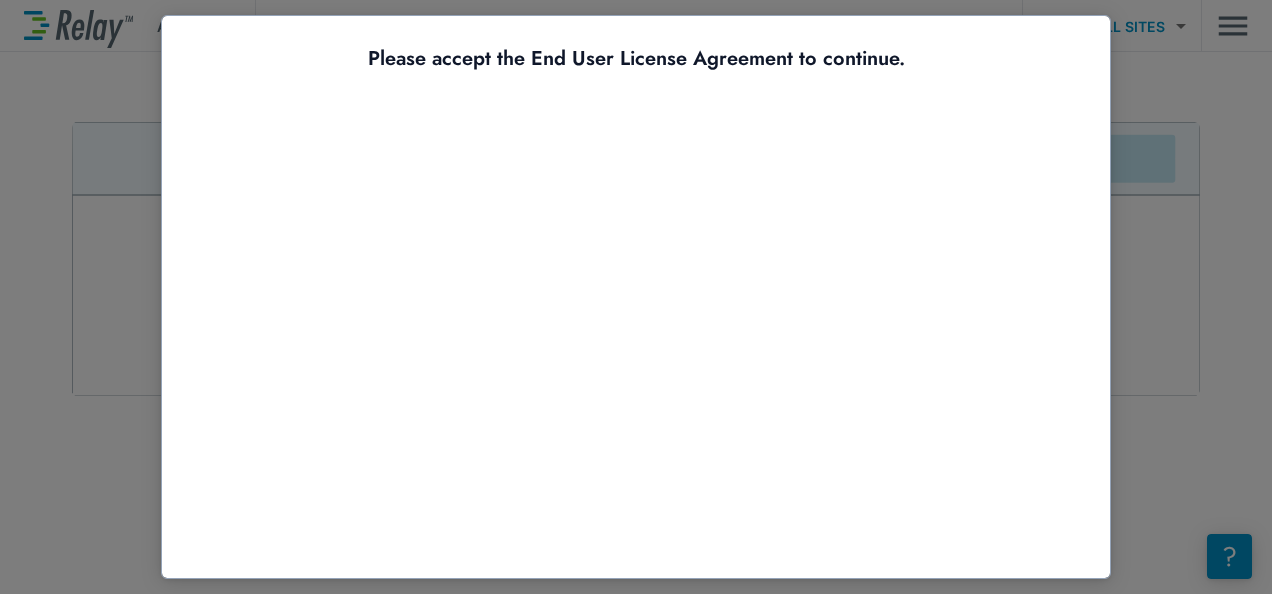 click at bounding box center (636, 297) 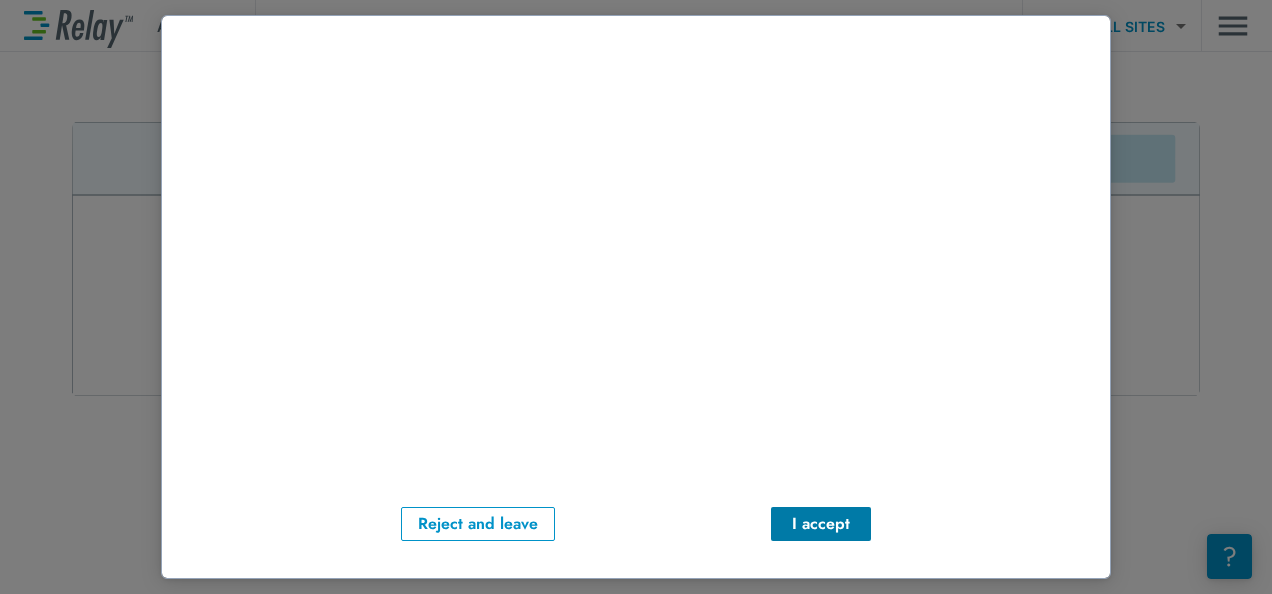 click on "I accept" at bounding box center [821, 524] 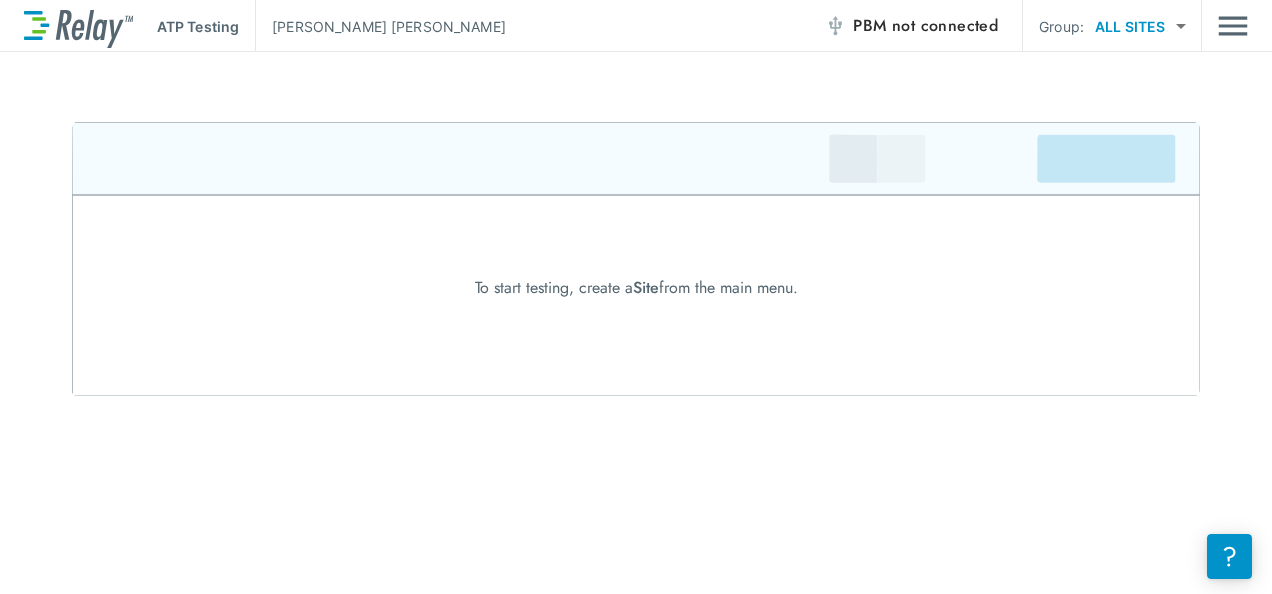 click at bounding box center (636, 259) 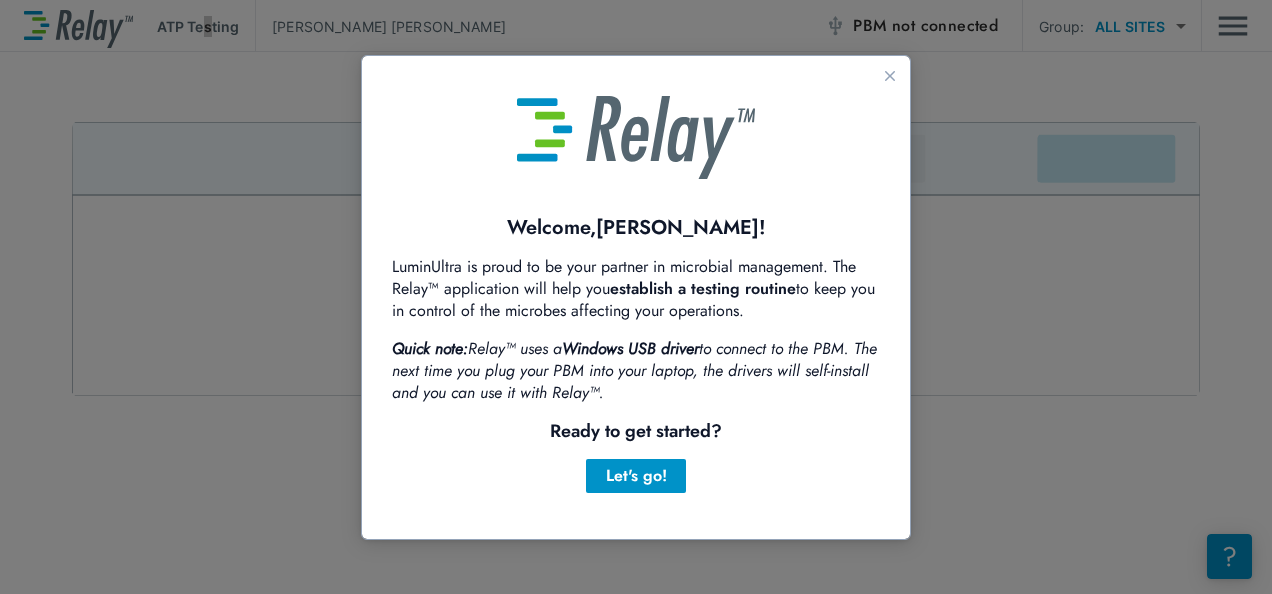 scroll, scrollTop: 0, scrollLeft: 0, axis: both 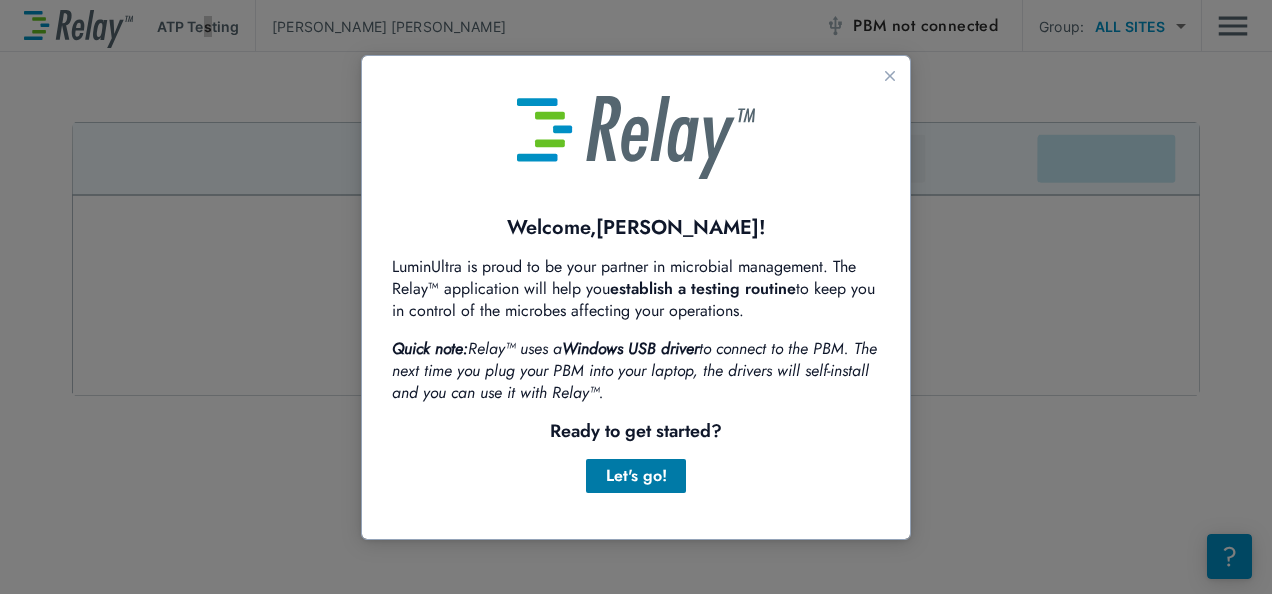 click on "Let's go!" at bounding box center (636, 476) 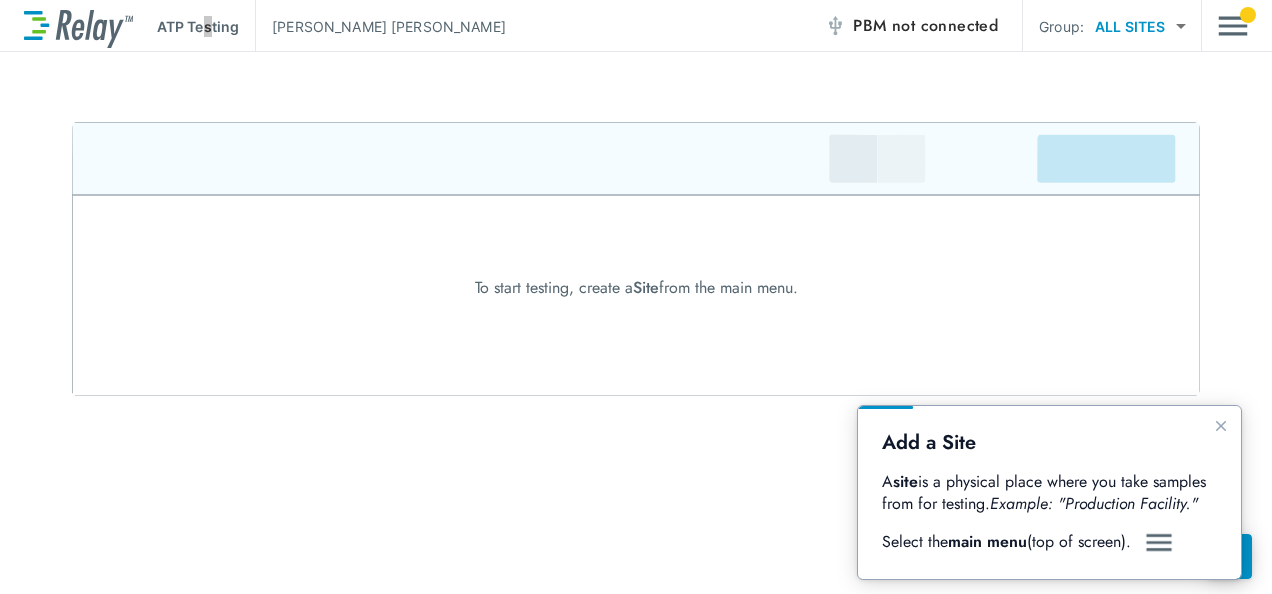 scroll, scrollTop: 0, scrollLeft: 0, axis: both 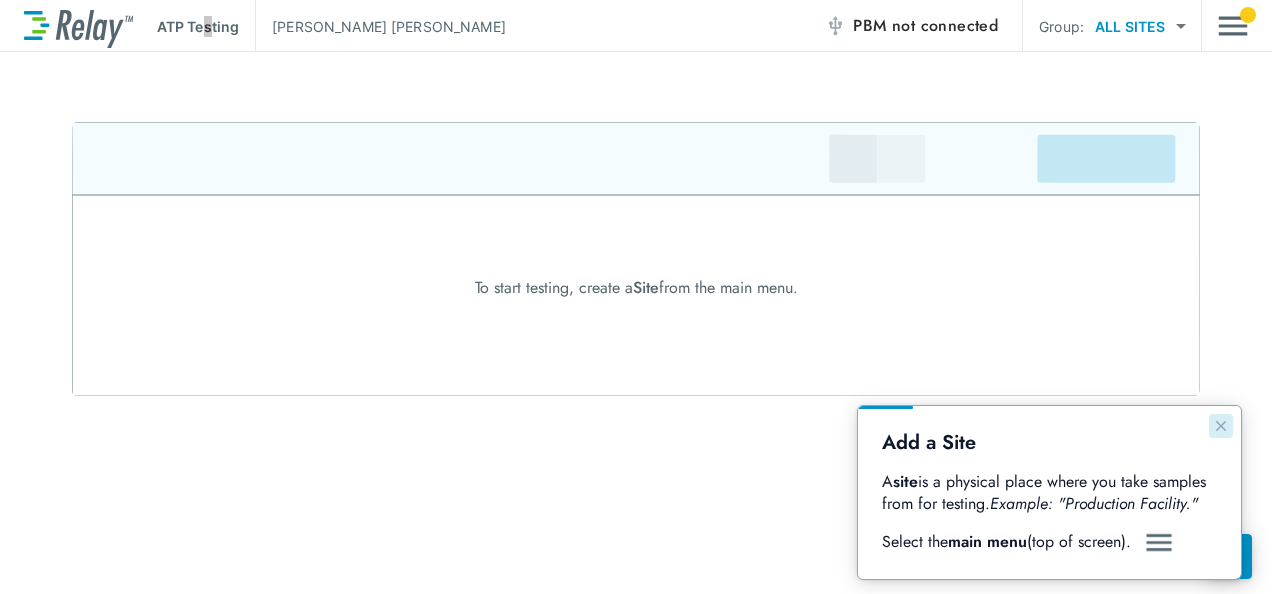 click at bounding box center [1221, 426] 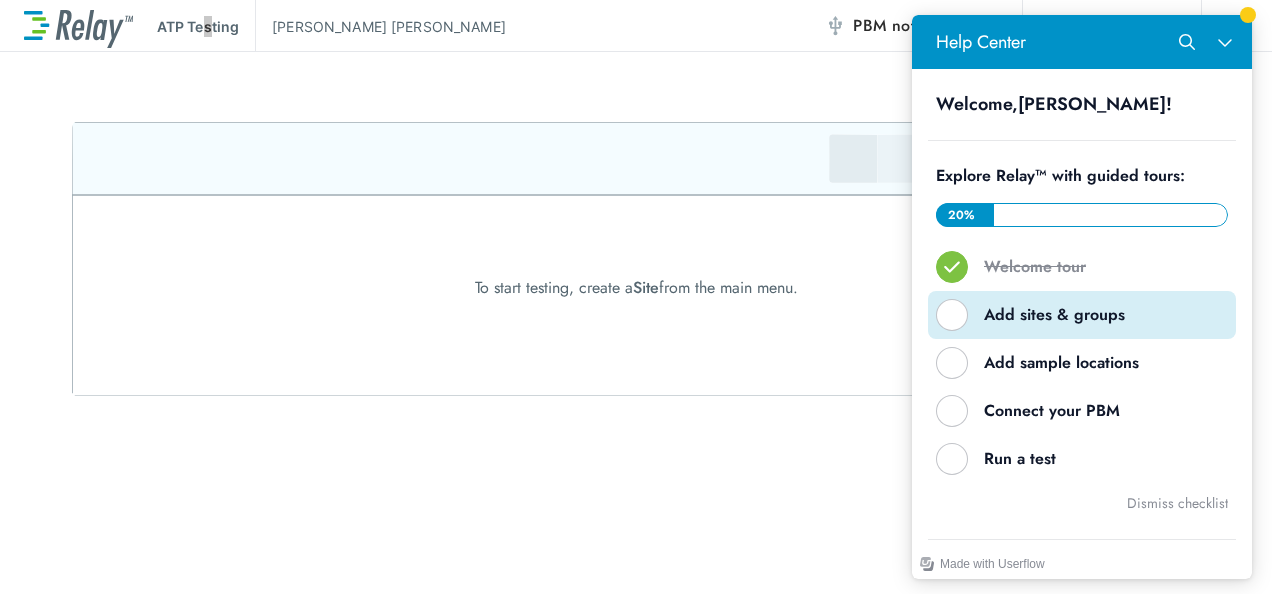 click on "Add sites & groups" at bounding box center [1090, 315] 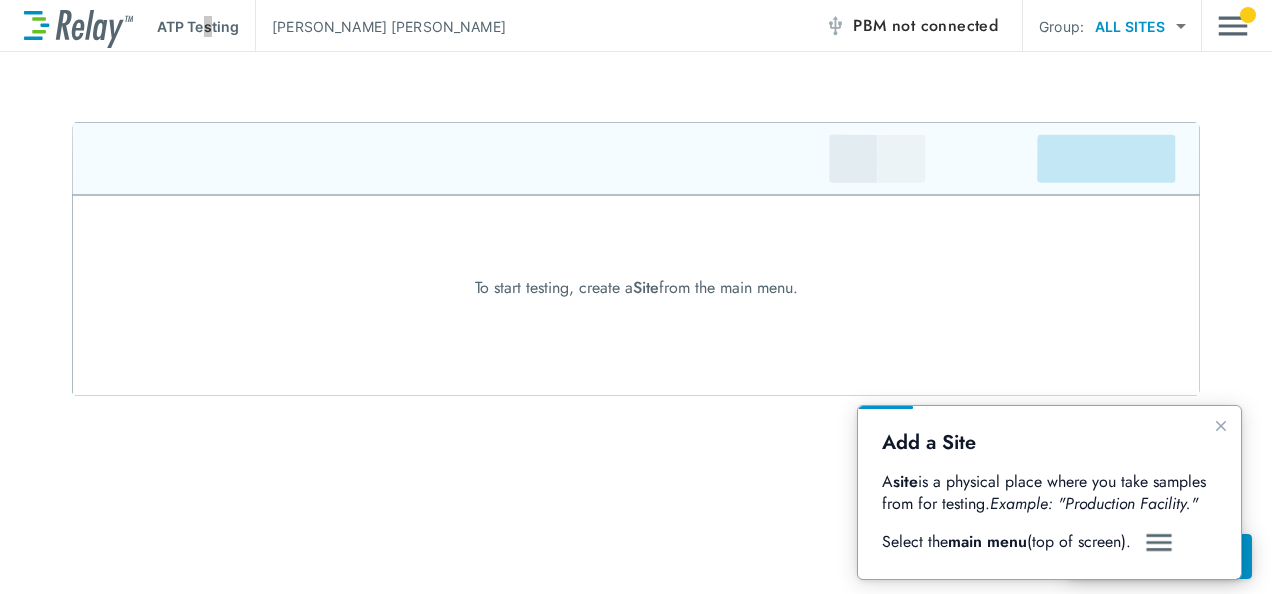 scroll, scrollTop: 0, scrollLeft: 0, axis: both 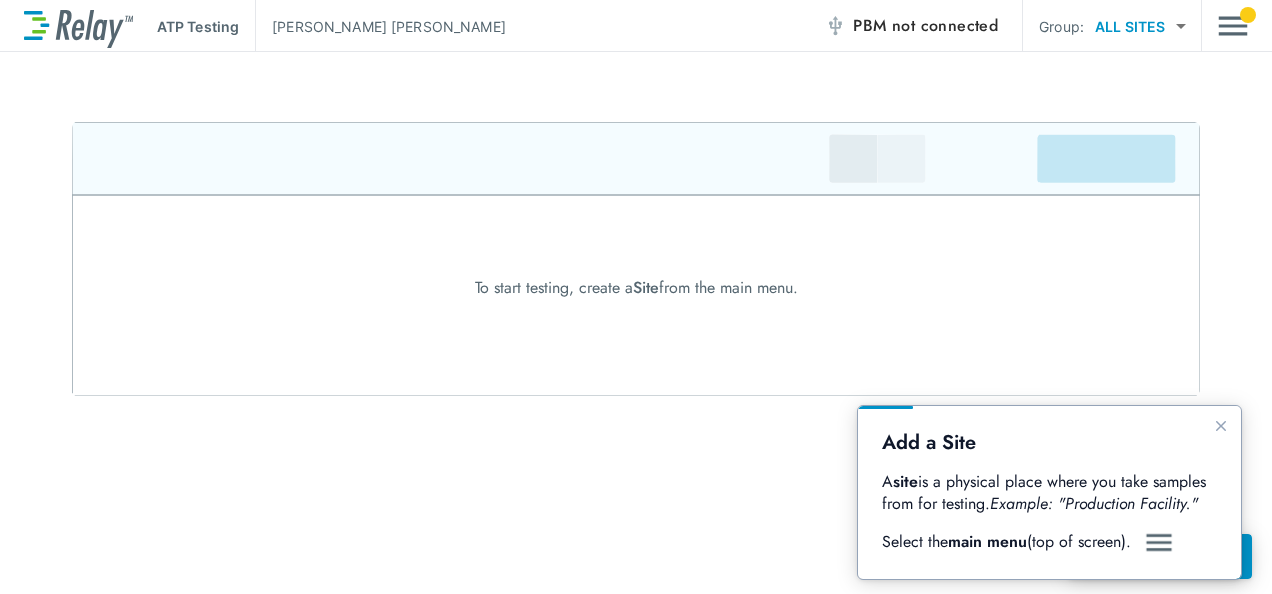 click on "ATP Testing [PERSON_NAME] [PERSON_NAME] PBM   not connected Group: ALL SITES ********* ​ To start testing, create a    Site    from the main menu." at bounding box center [636, 297] 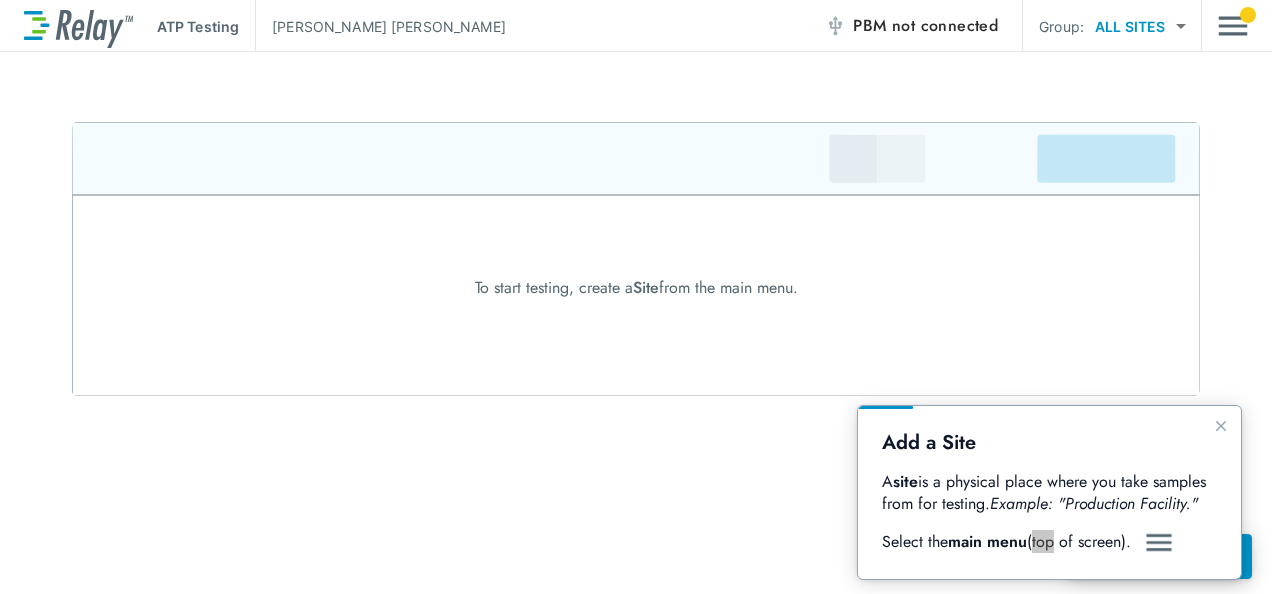 click on "ATP Testing [PERSON_NAME] [PERSON_NAME] PBM   not connected Group: ALL SITES ********* ​ To start testing, create a    Site    from the main menu." at bounding box center [636, 297] 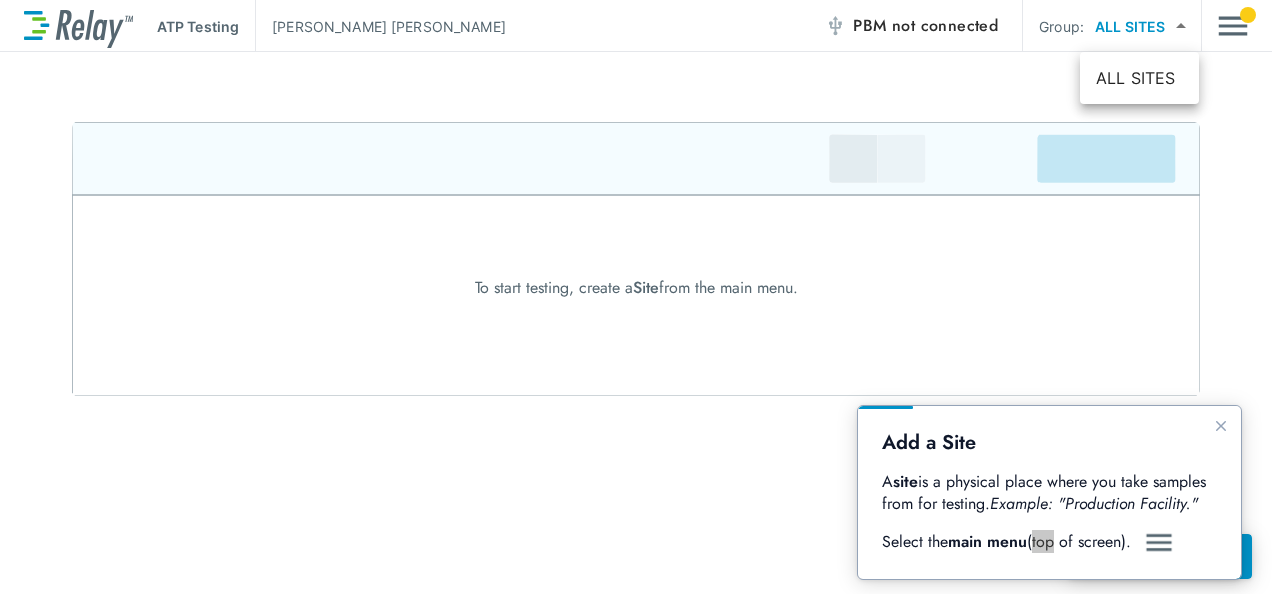 click on "ATP Testing [PERSON_NAME] [PERSON_NAME] PBM   not connected Group: ALL SITES ********* ​ To start testing, create a    Site    from the main menu.
WORKFLOWS ATP Testing Lab Reports ADMIN Manage Sites My Account Log Out ALL SITES" at bounding box center (636, 297) 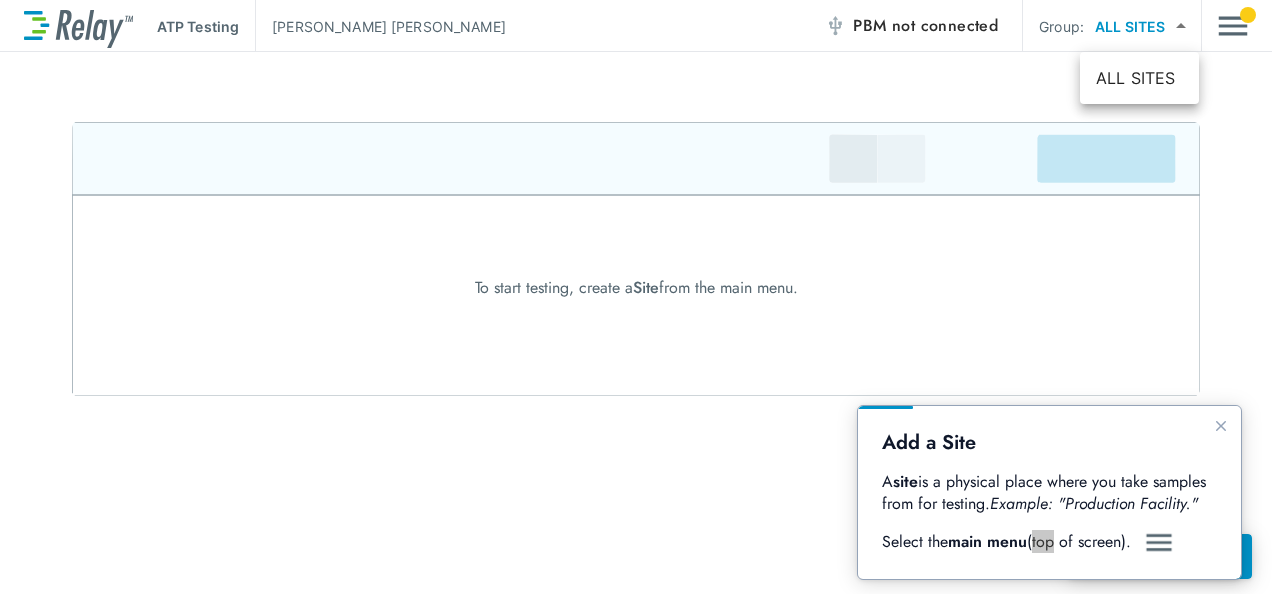 click at bounding box center [636, 297] 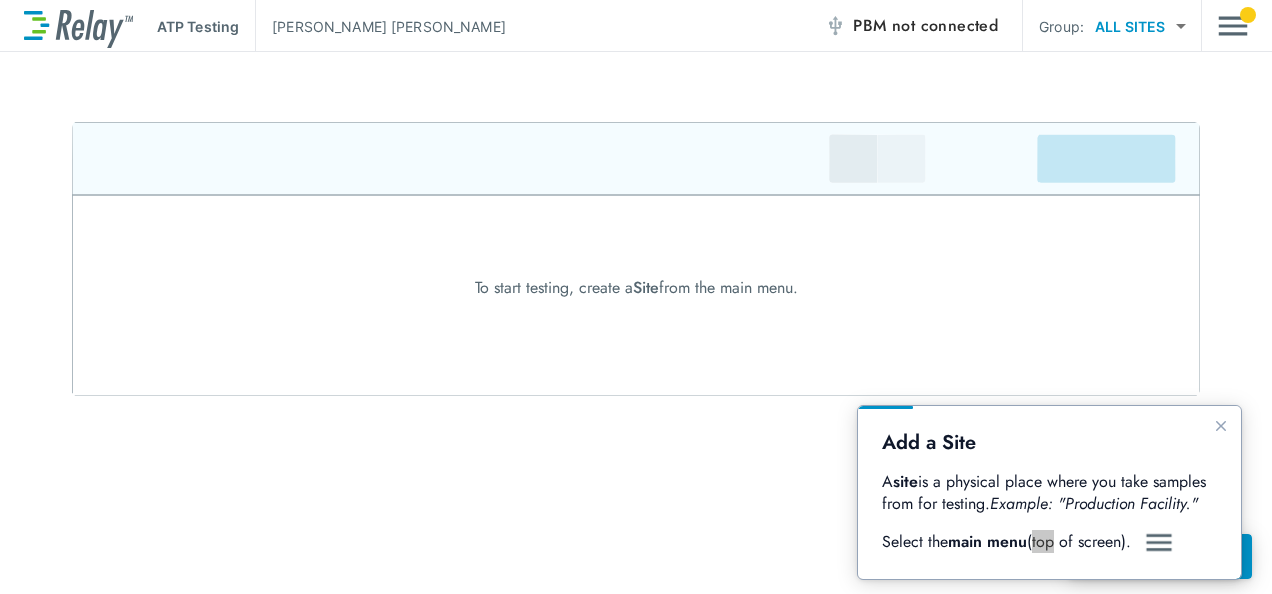 click on "ATP Testing" at bounding box center (198, 26) 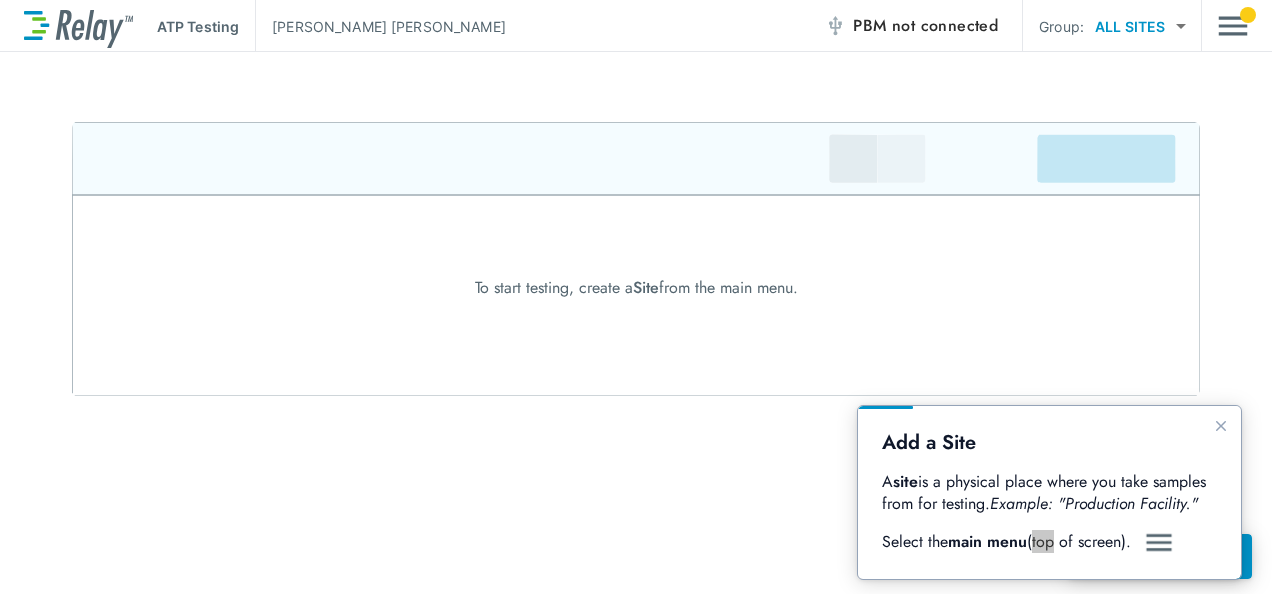 click at bounding box center [636, 259] 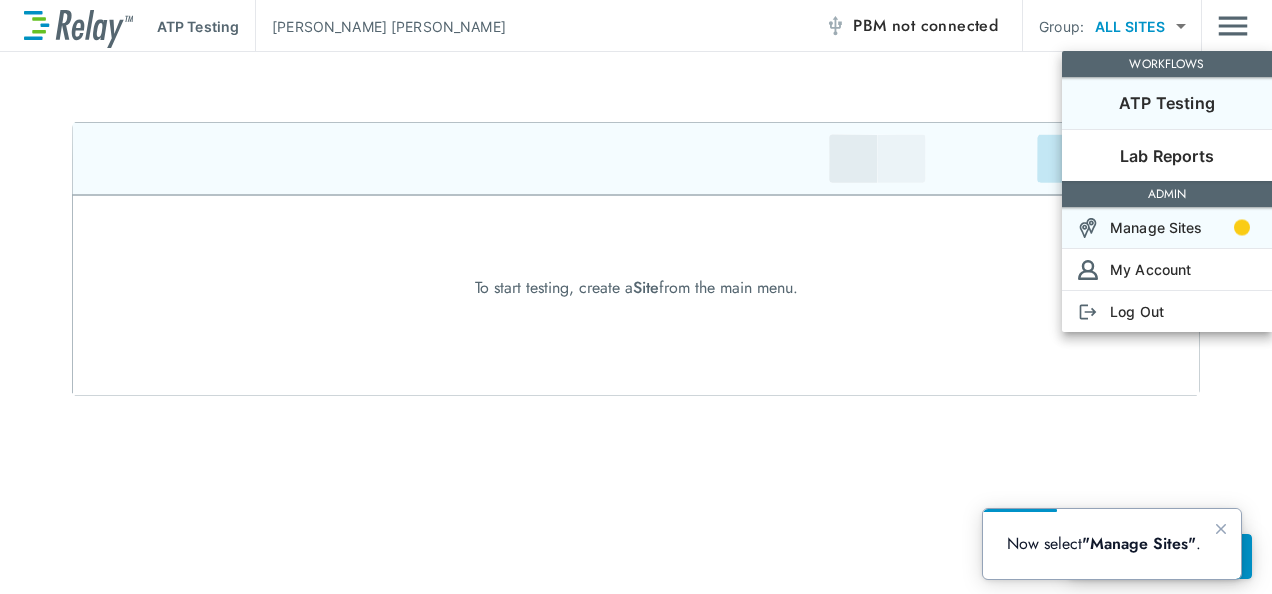 click on "Manage Sites" at bounding box center [1156, 227] 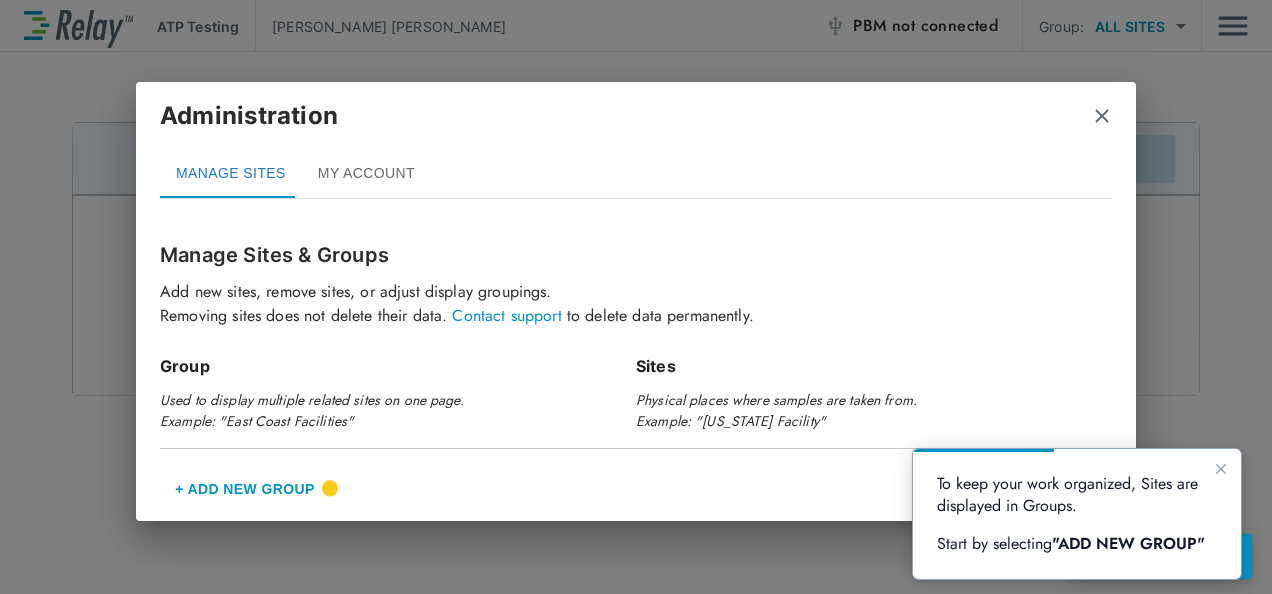 click on "+ Add New Group" at bounding box center (245, 489) 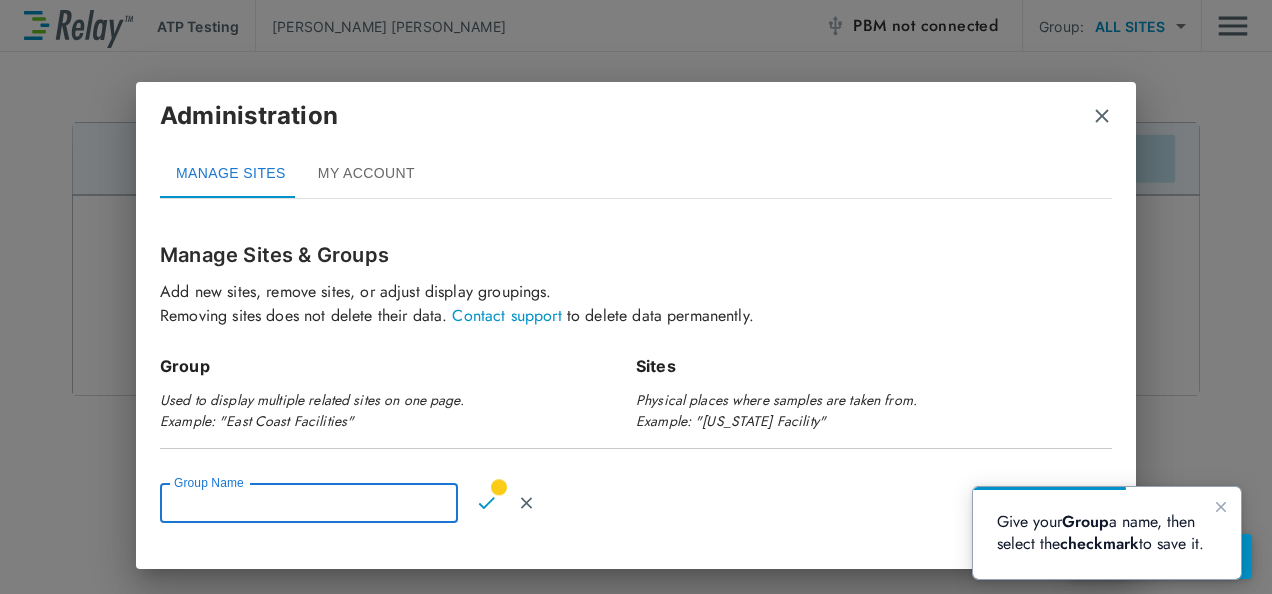 drag, startPoint x: 262, startPoint y: 510, endPoint x: 289, endPoint y: 498, distance: 29.546574 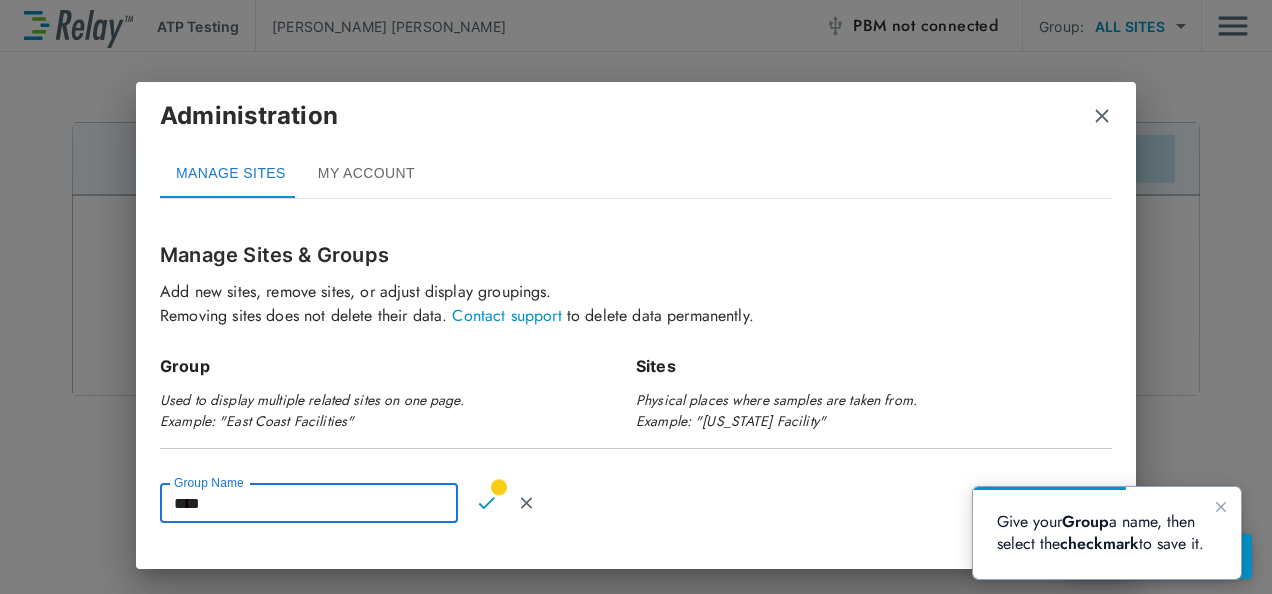 scroll, scrollTop: 82, scrollLeft: 0, axis: vertical 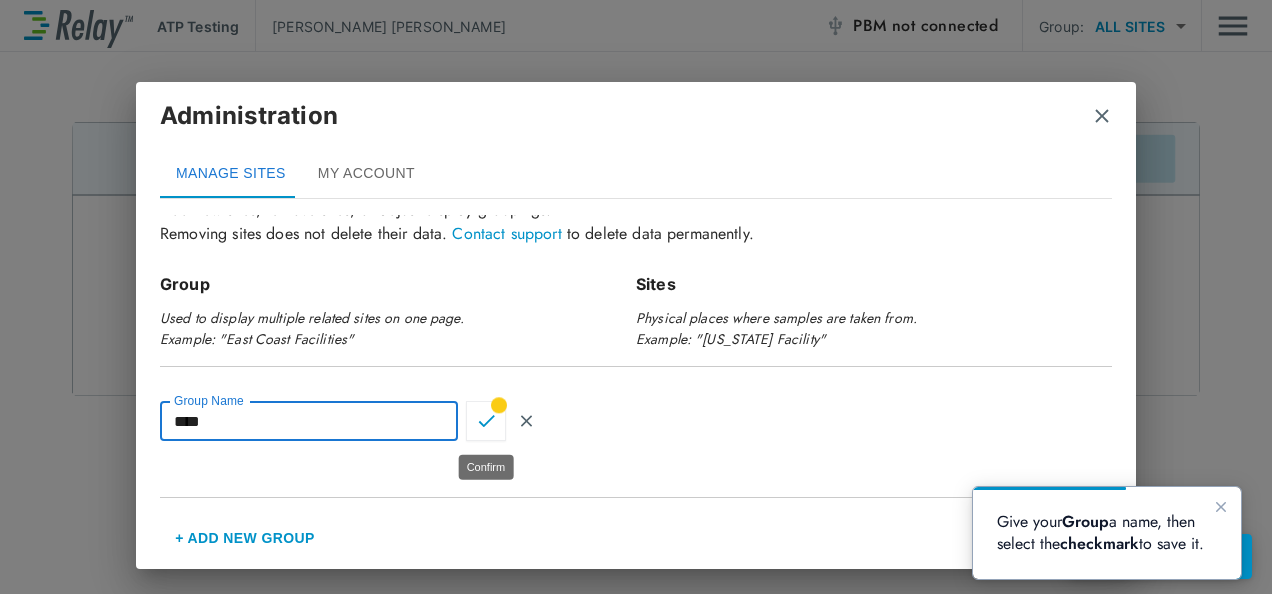 type on "***" 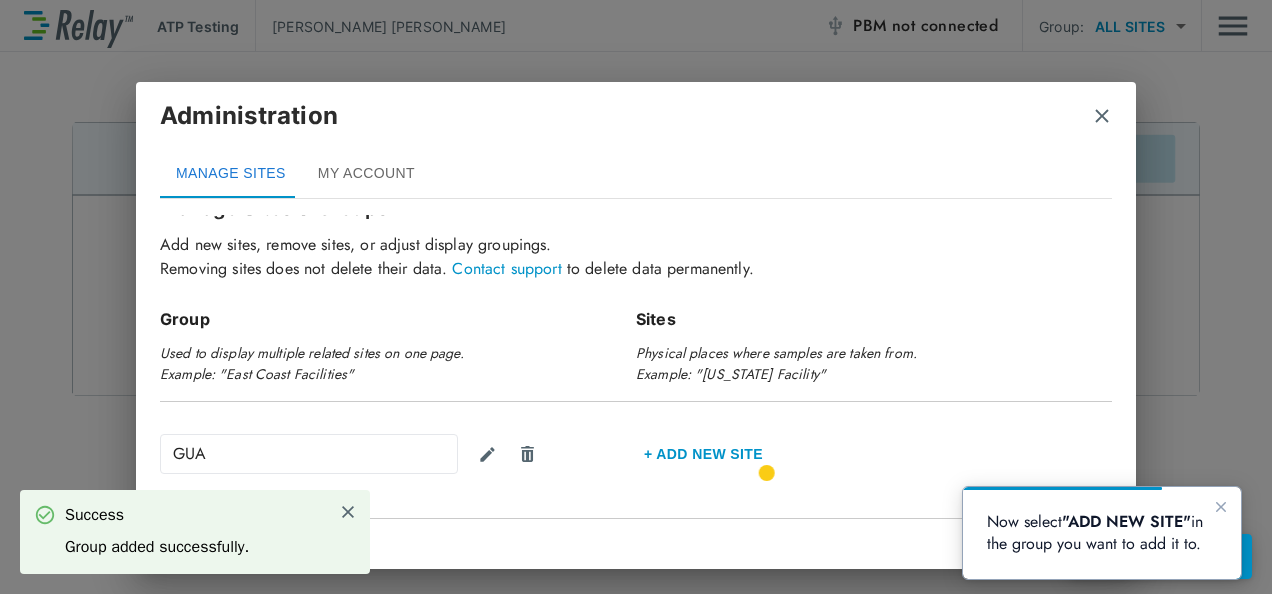 scroll, scrollTop: 68, scrollLeft: 0, axis: vertical 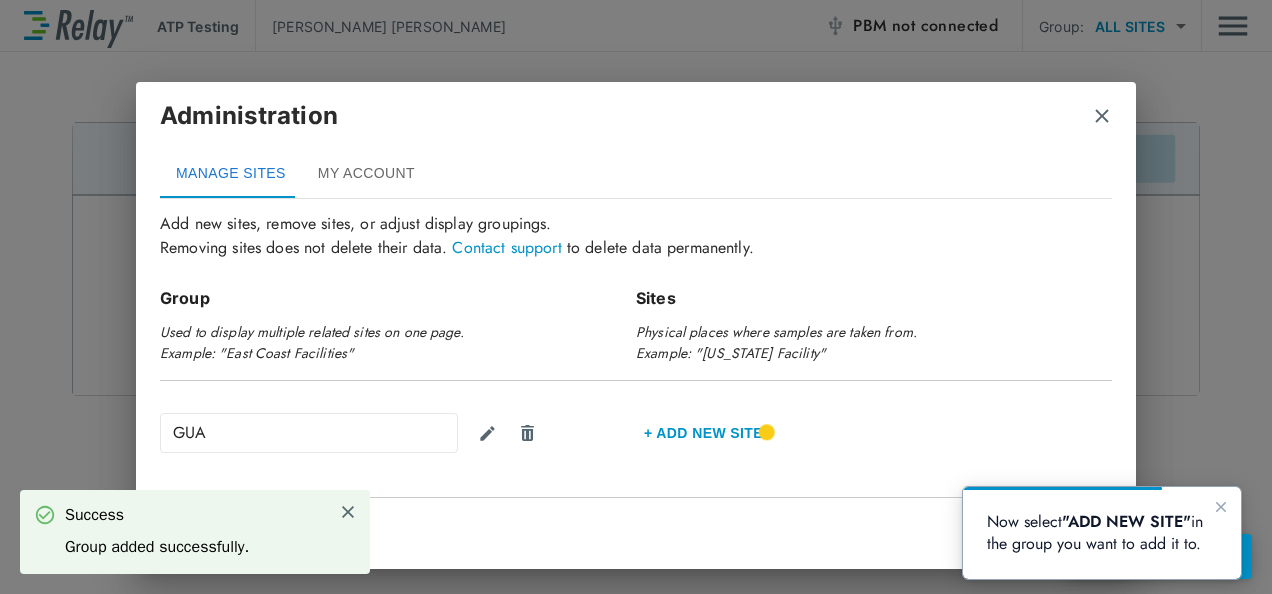click on "MY ACCOUNT" at bounding box center (366, 174) 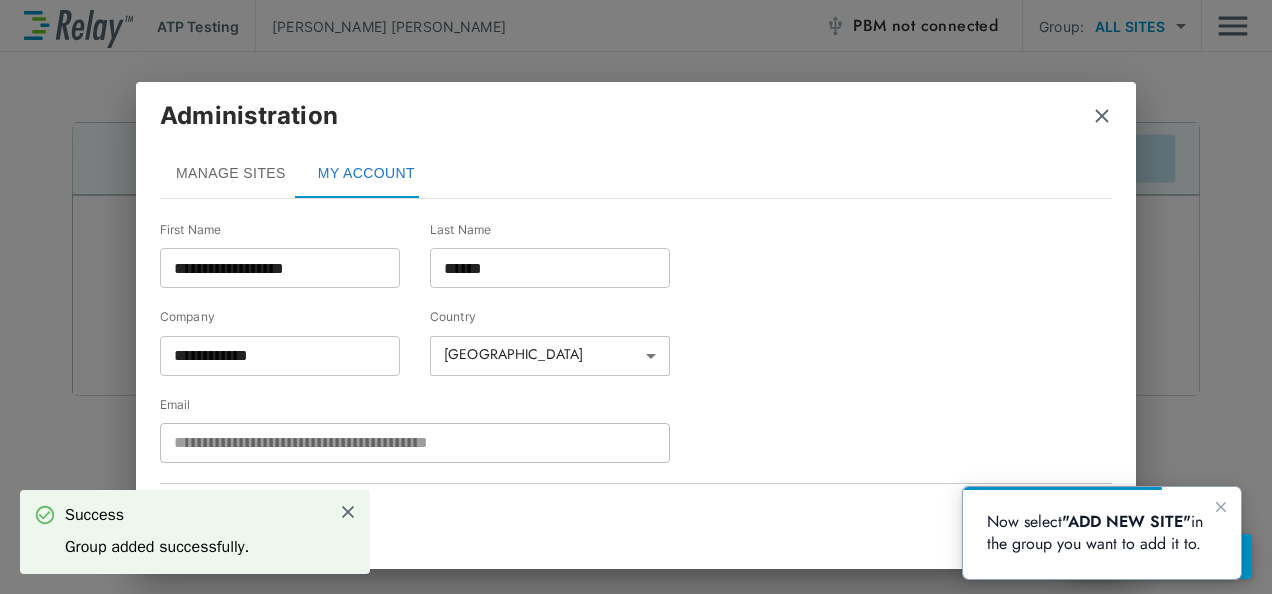 scroll, scrollTop: 132, scrollLeft: 0, axis: vertical 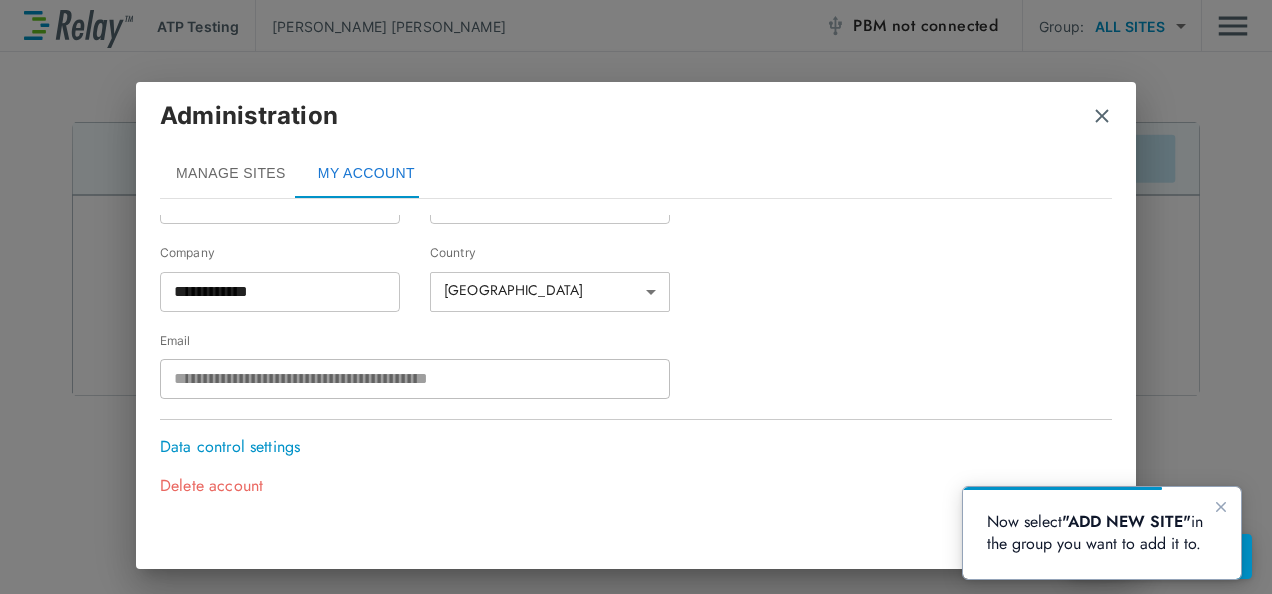 click on "Data control settings" at bounding box center (235, 447) 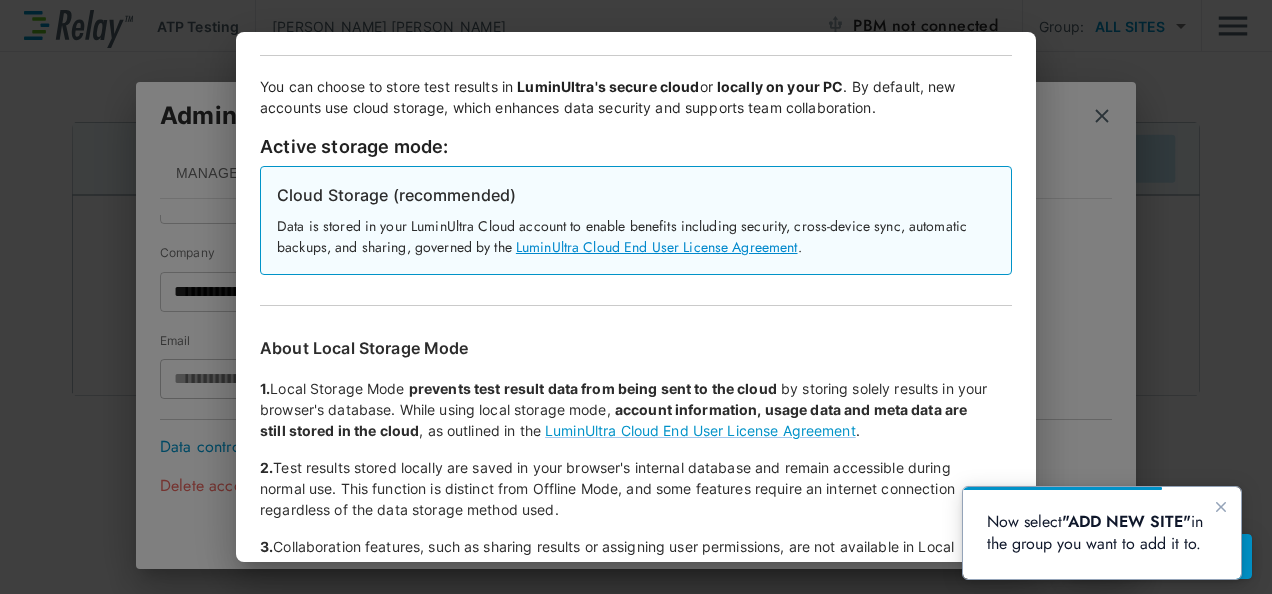 scroll, scrollTop: 0, scrollLeft: 0, axis: both 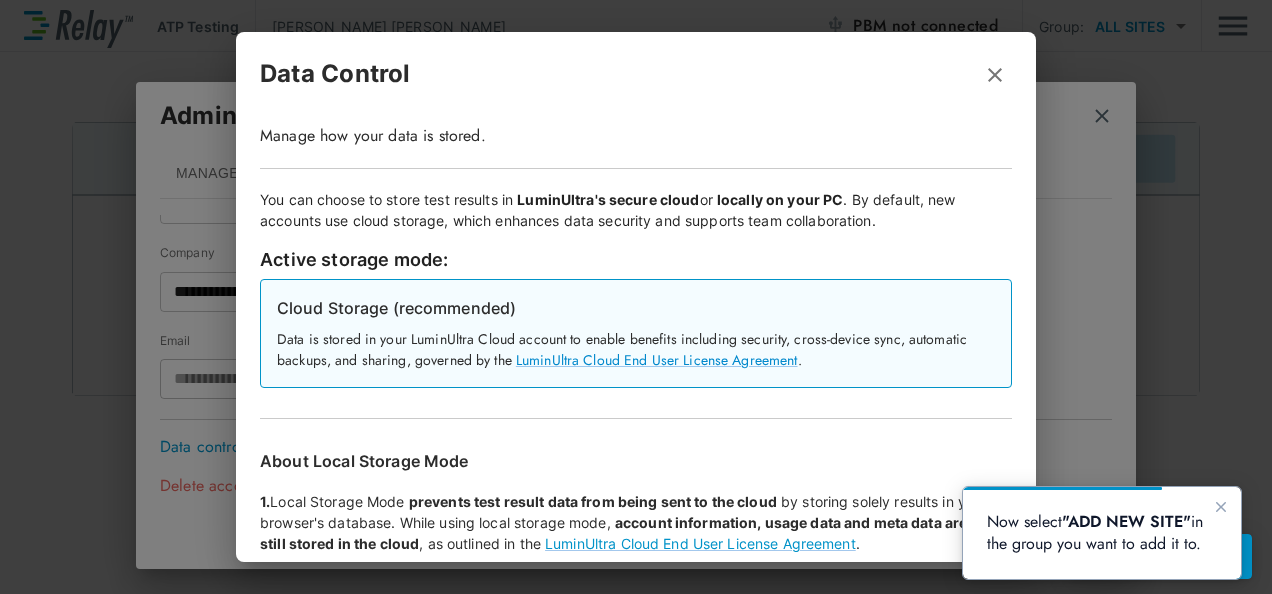 drag, startPoint x: 983, startPoint y: 78, endPoint x: 972, endPoint y: 84, distance: 12.529964 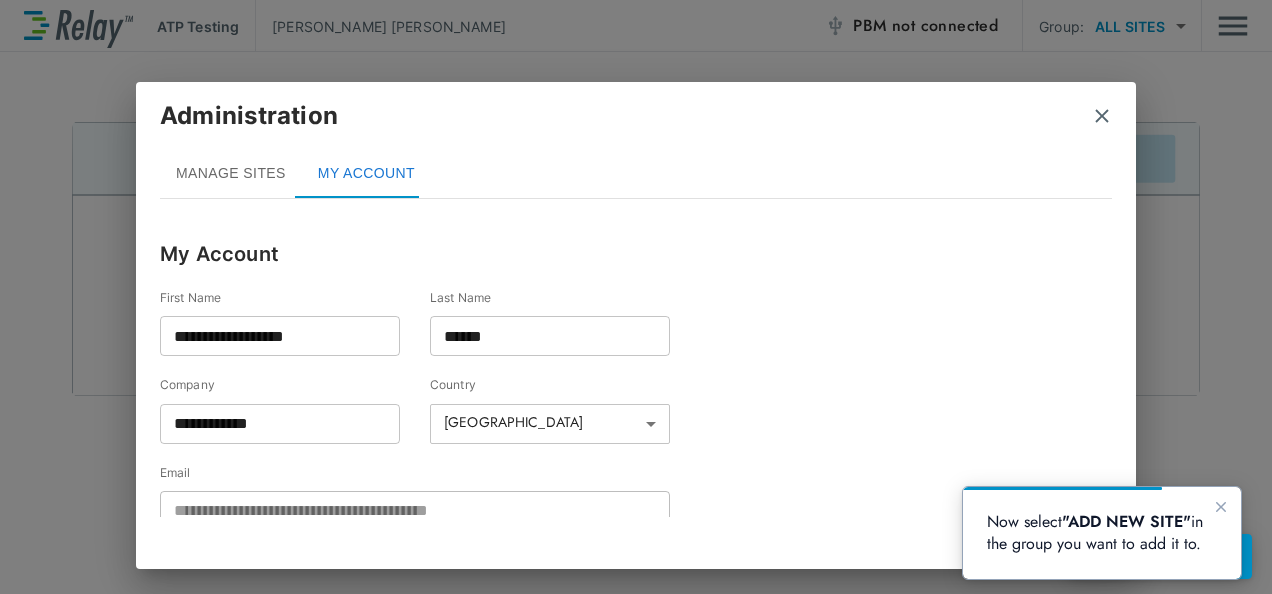 scroll, scrollTop: 0, scrollLeft: 0, axis: both 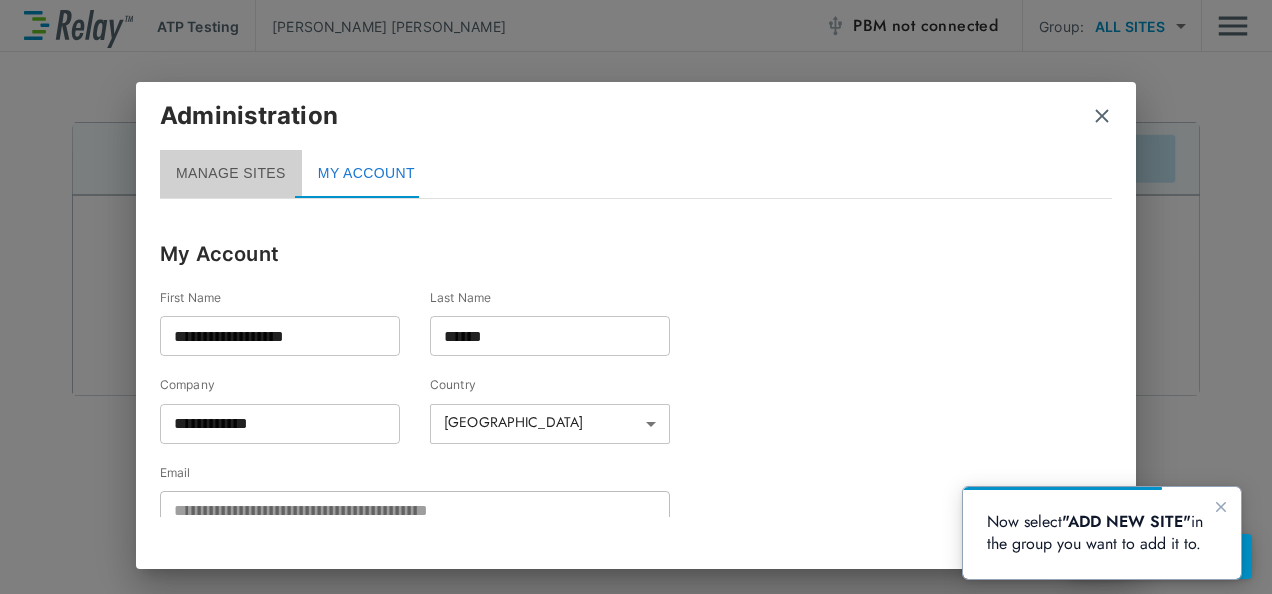 click on "MANAGE SITES" at bounding box center [231, 174] 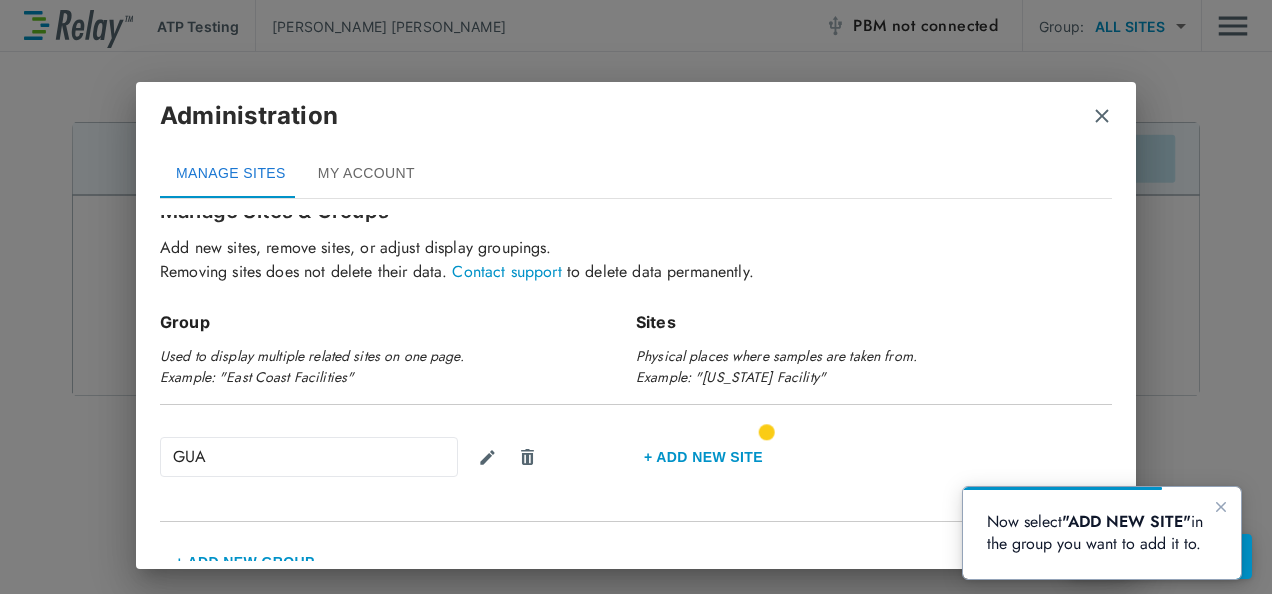 scroll, scrollTop: 68, scrollLeft: 0, axis: vertical 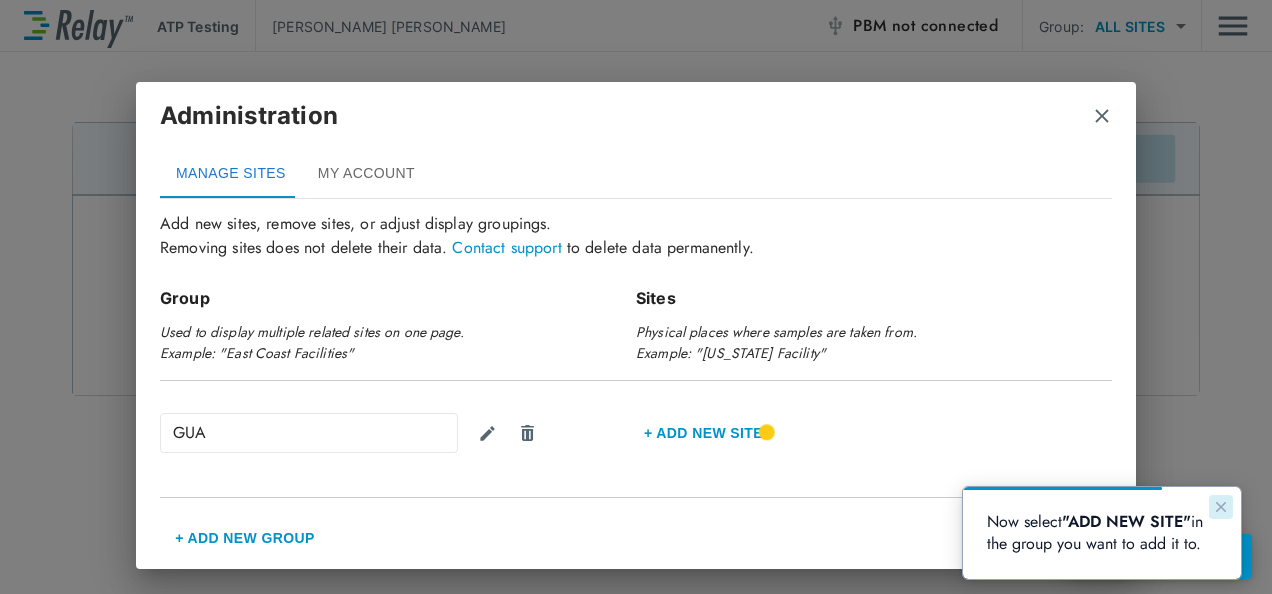 click 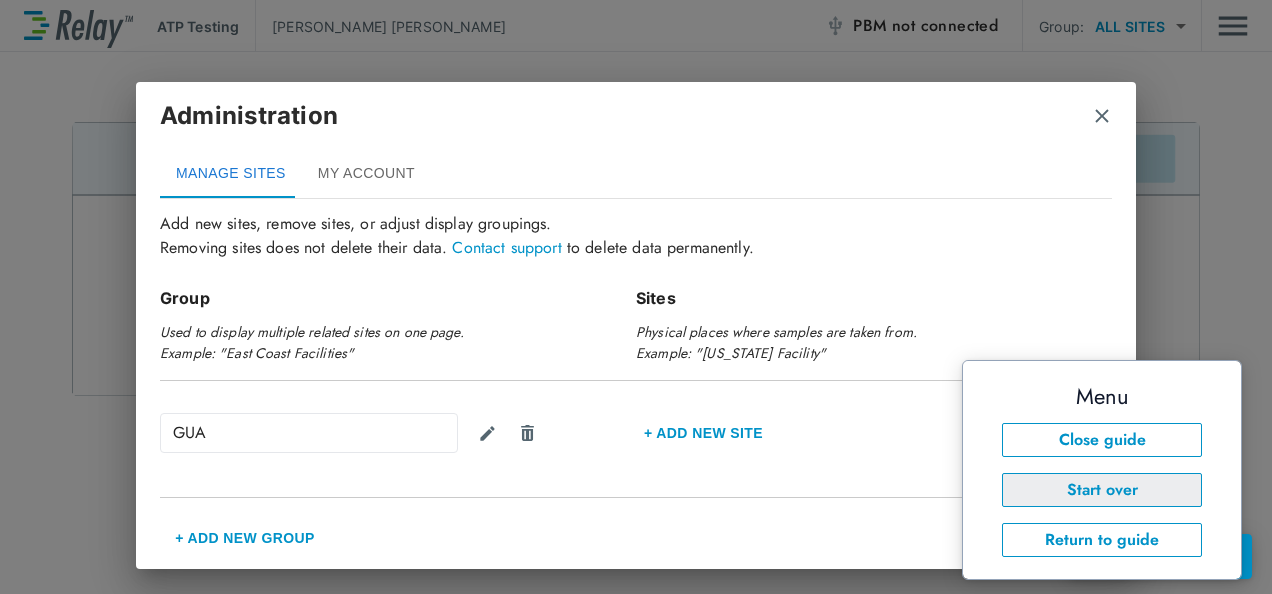 click on "Start over" at bounding box center [1102, 490] 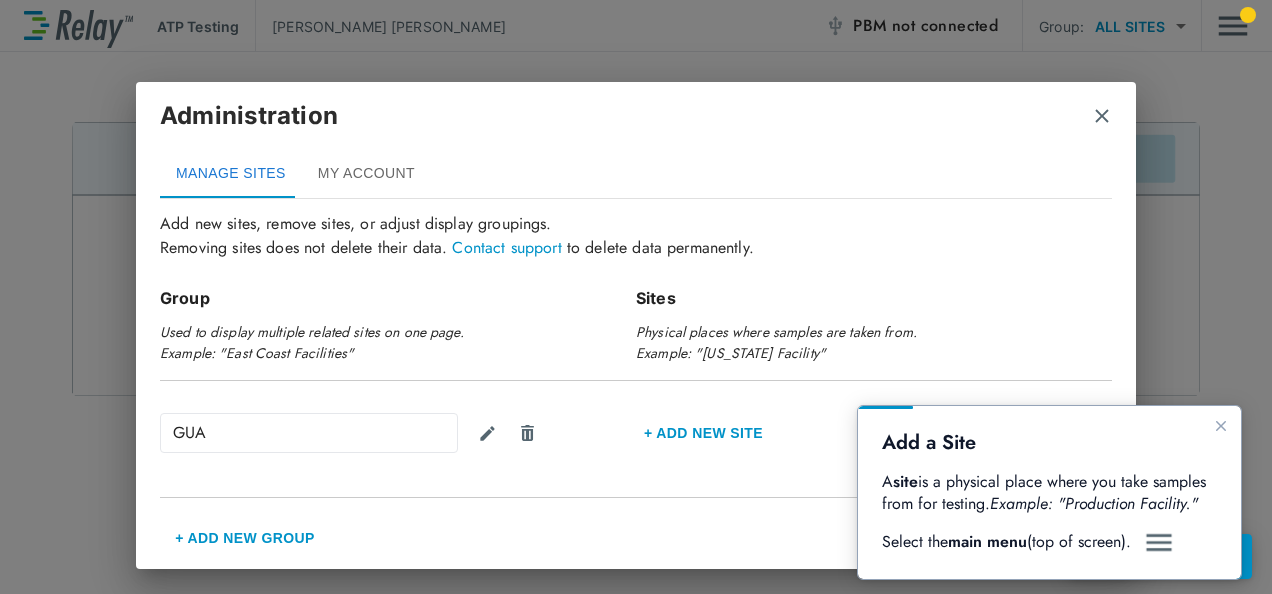 click at bounding box center [1159, 543] 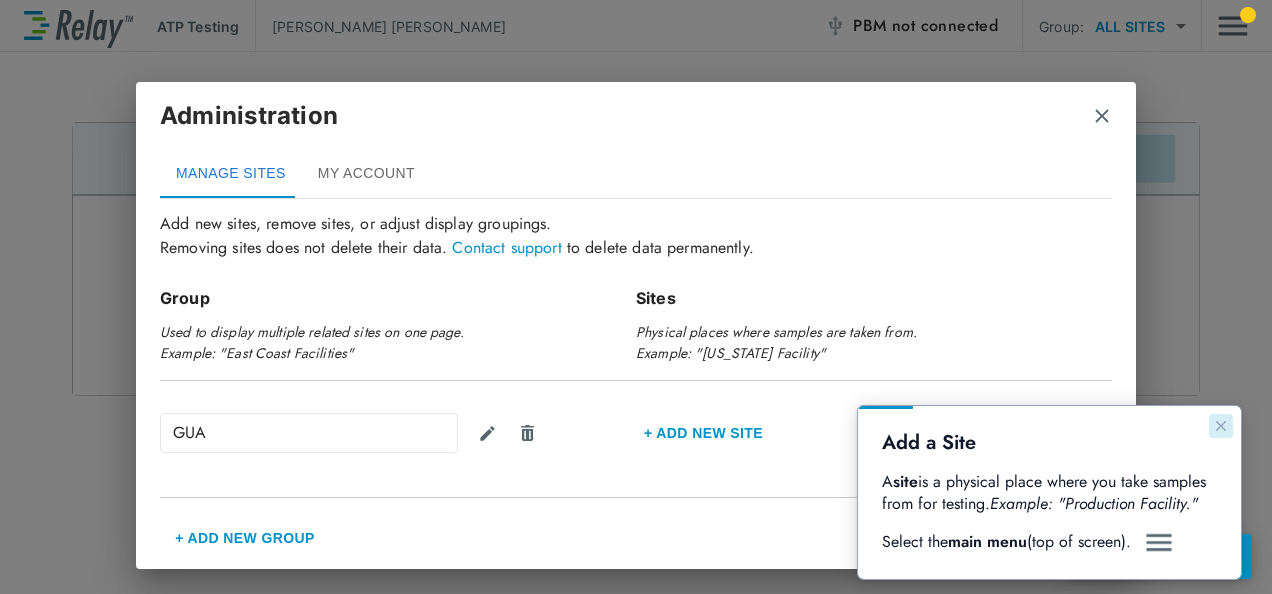 click at bounding box center (1221, 426) 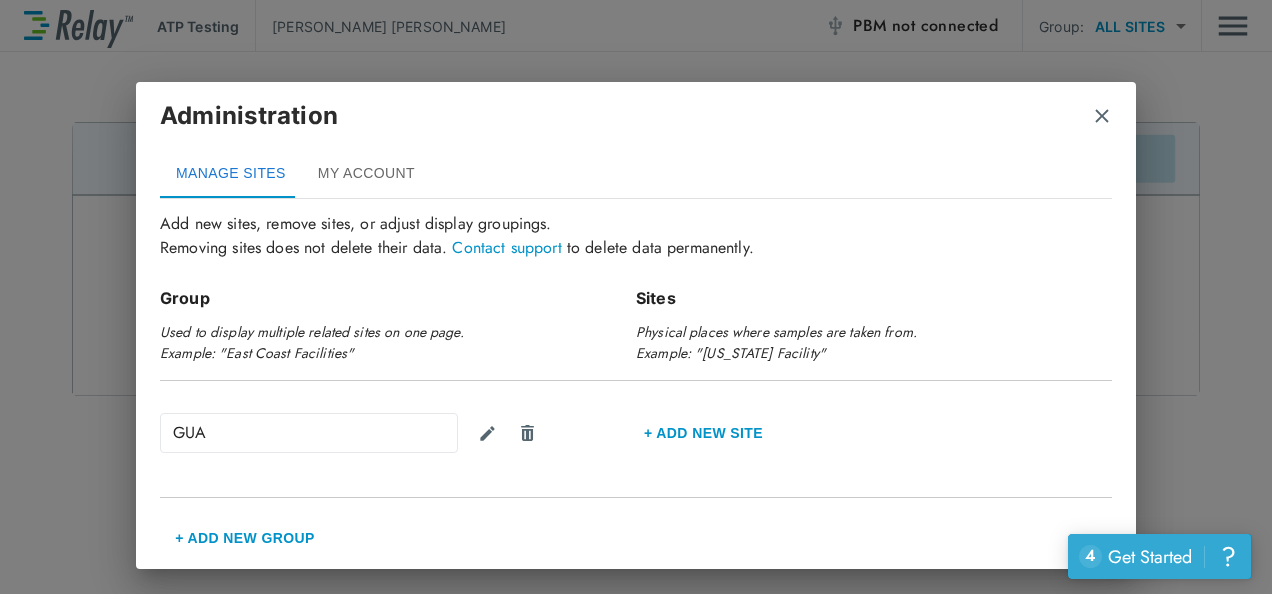 drag, startPoint x: 1163, startPoint y: 562, endPoint x: 1220, endPoint y: 823, distance: 267.15164 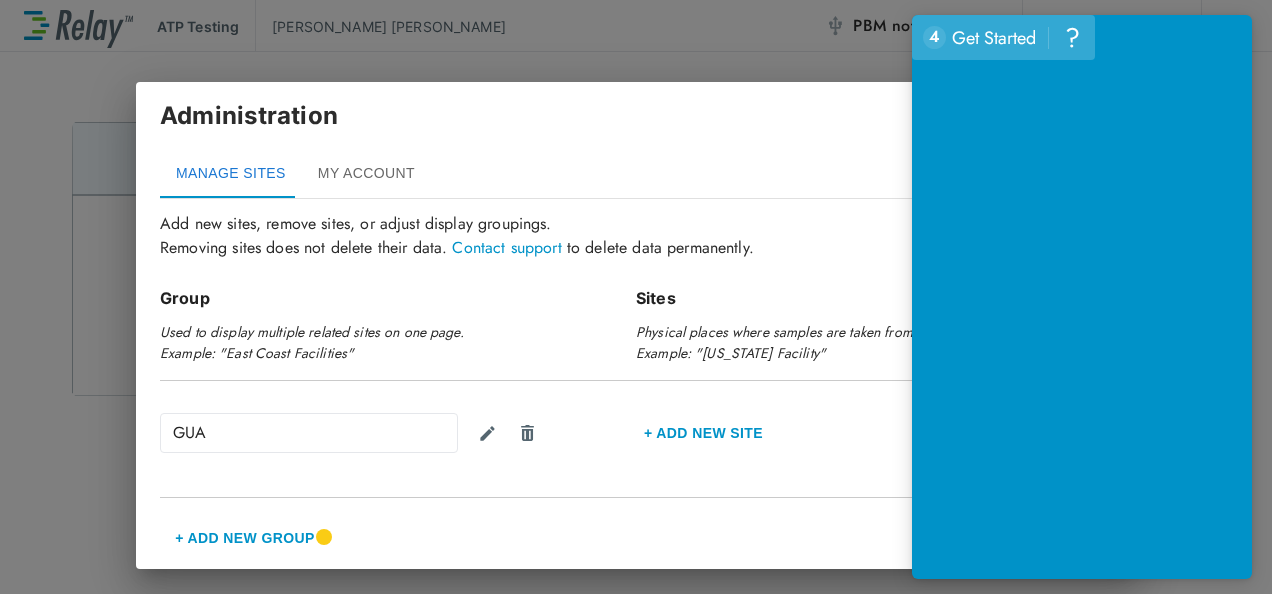 scroll, scrollTop: 245, scrollLeft: 0, axis: vertical 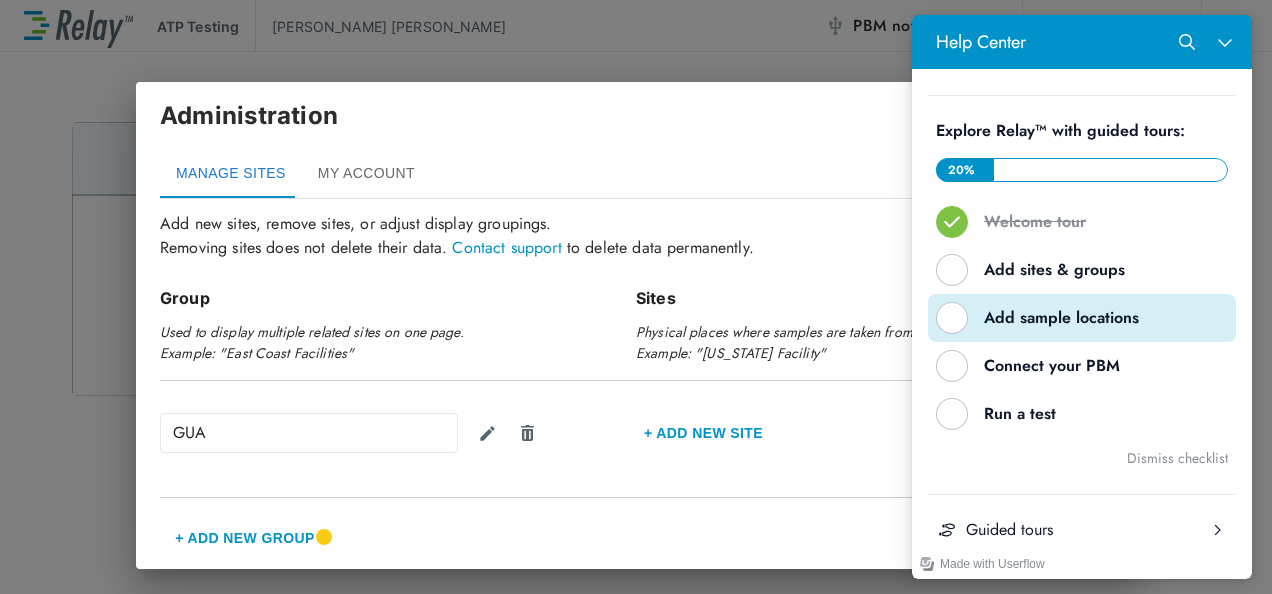 drag, startPoint x: 979, startPoint y: 316, endPoint x: 1890, endPoint y: 331, distance: 911.1235 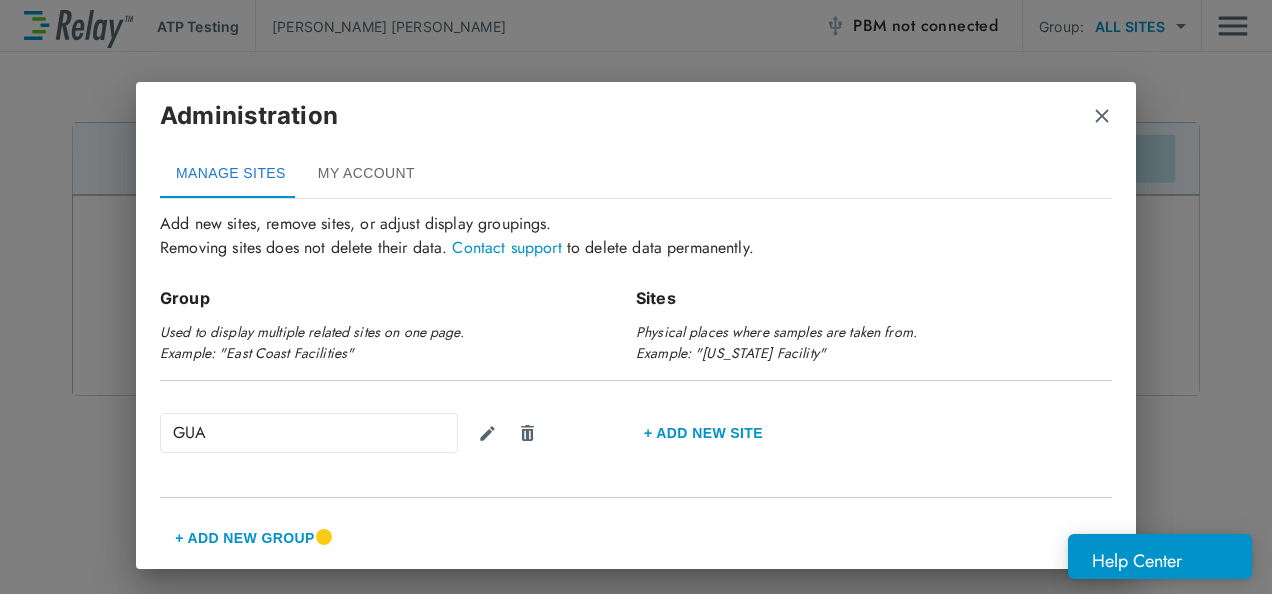 scroll, scrollTop: 0, scrollLeft: 0, axis: both 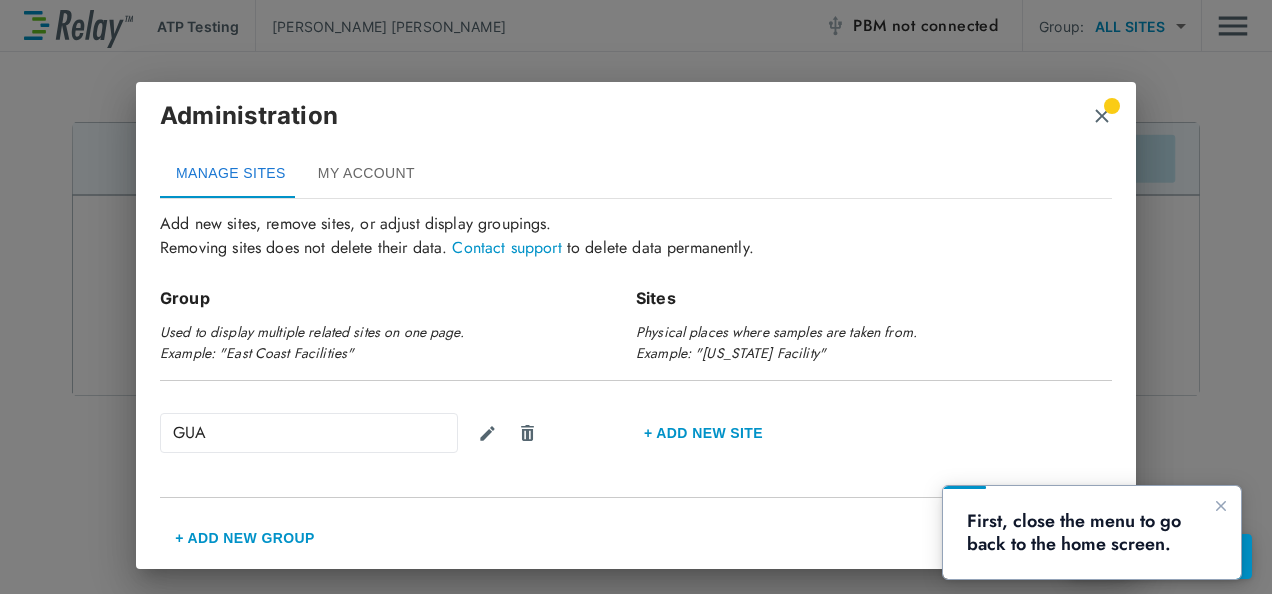 drag, startPoint x: 1219, startPoint y: 505, endPoint x: 1219, endPoint y: 630, distance: 125 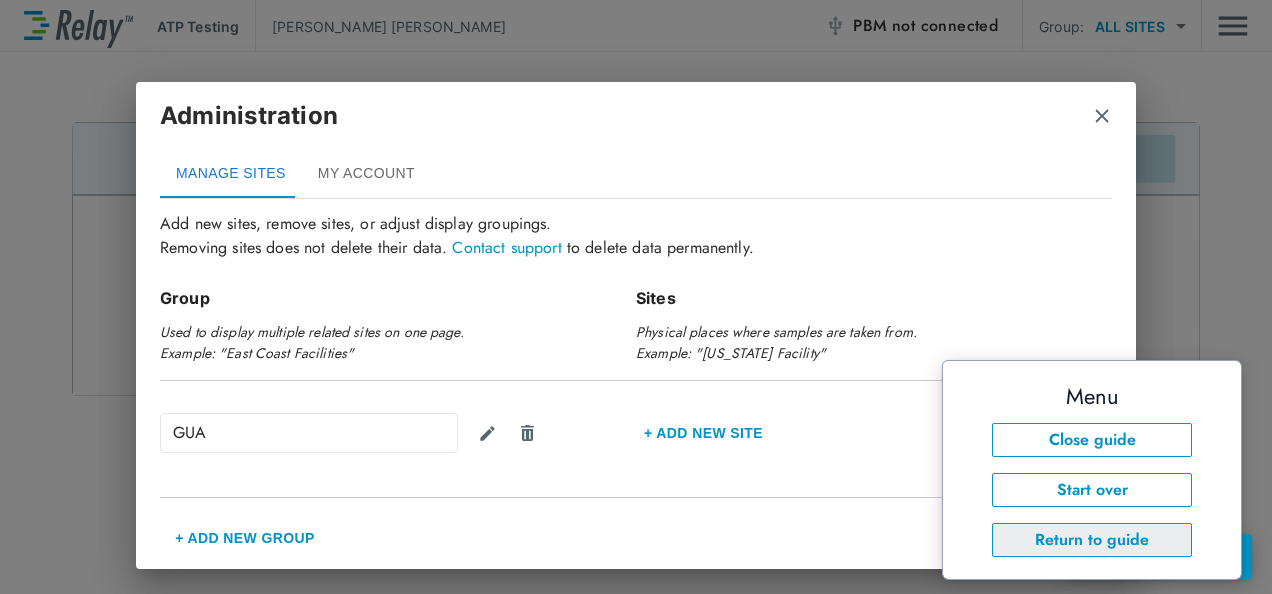 click on "Return to guide" at bounding box center [1092, 540] 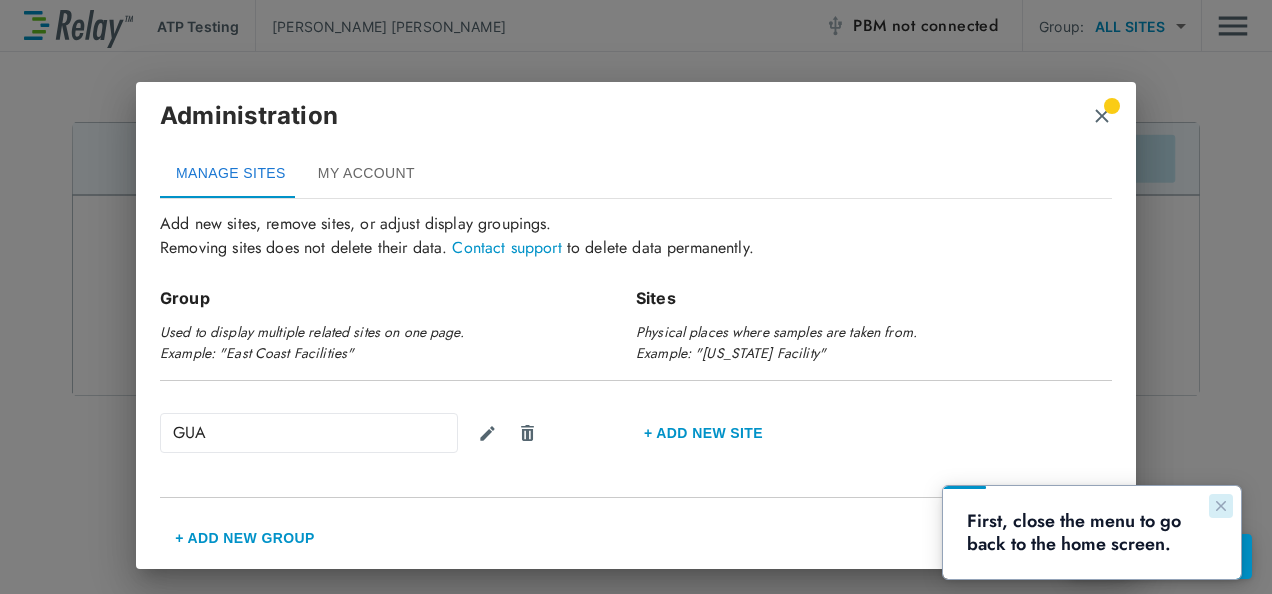 click at bounding box center [1221, 506] 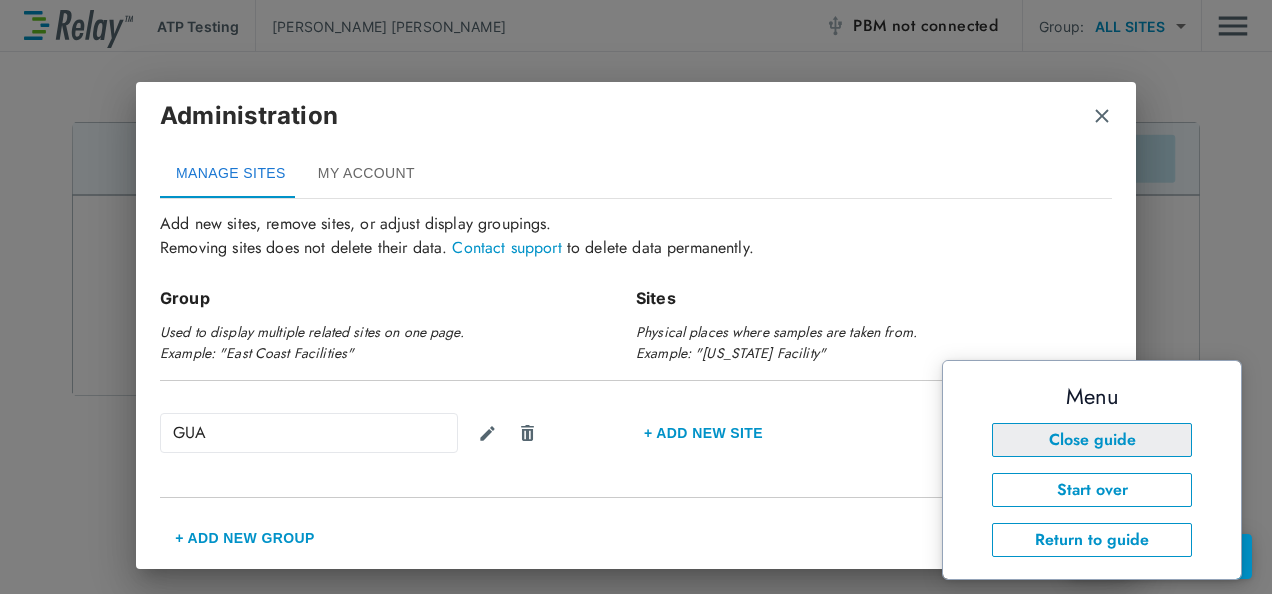click on "Close guide" at bounding box center (1092, 440) 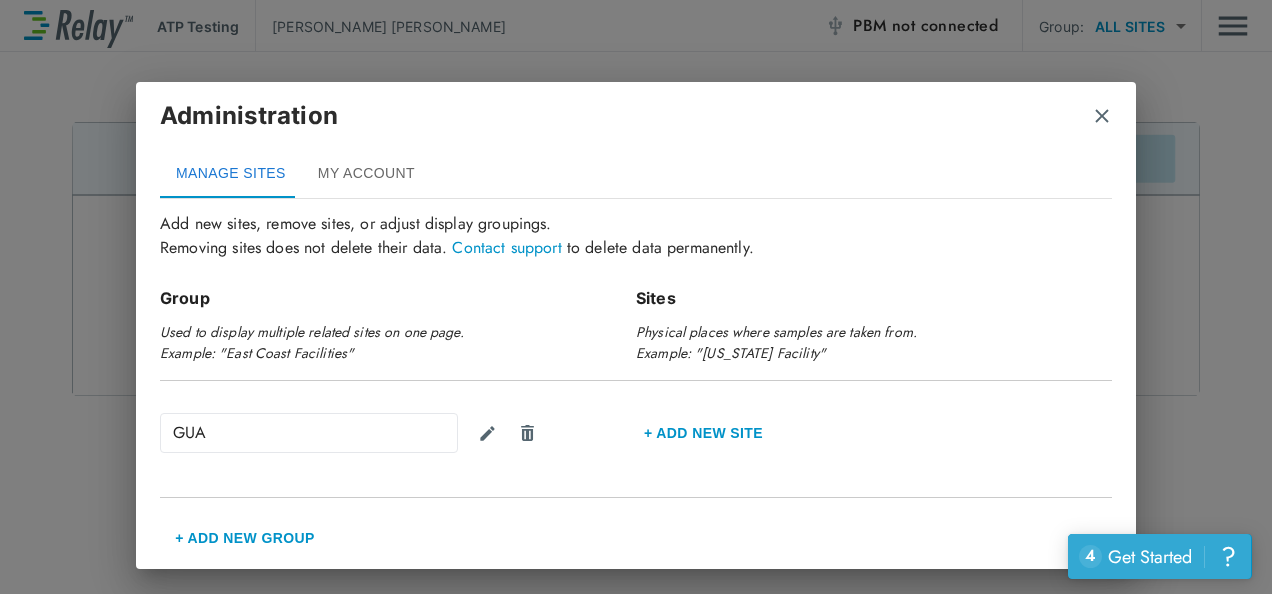 click on "Get Started" at bounding box center [1150, 557] 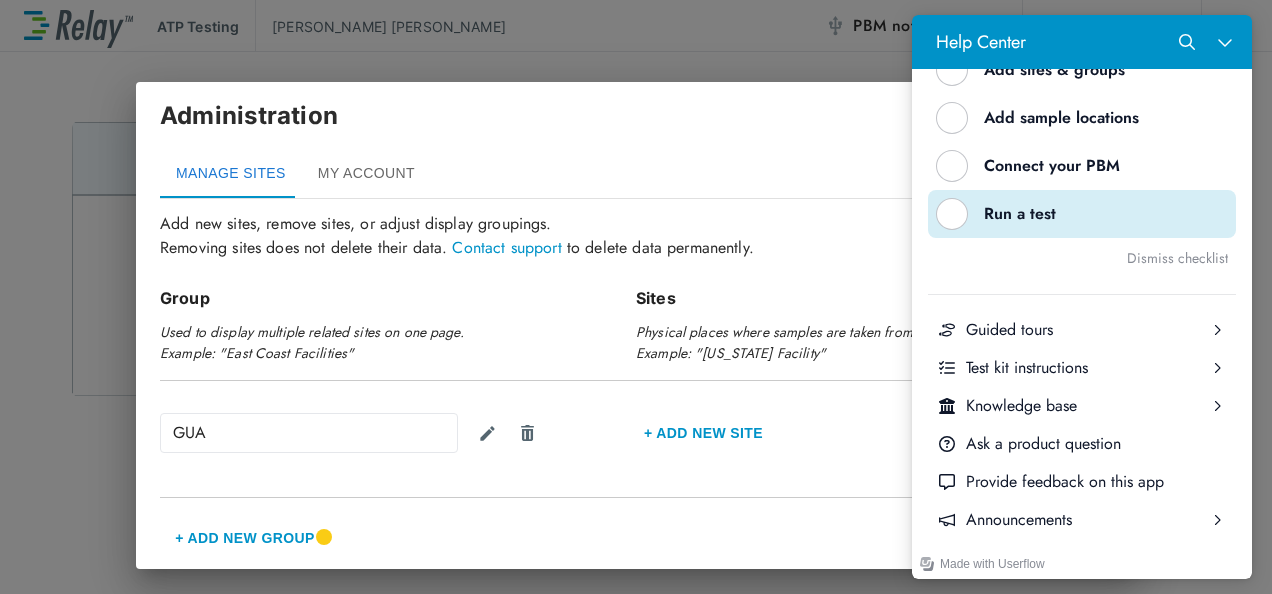 click on "Run a test" at bounding box center (1090, 214) 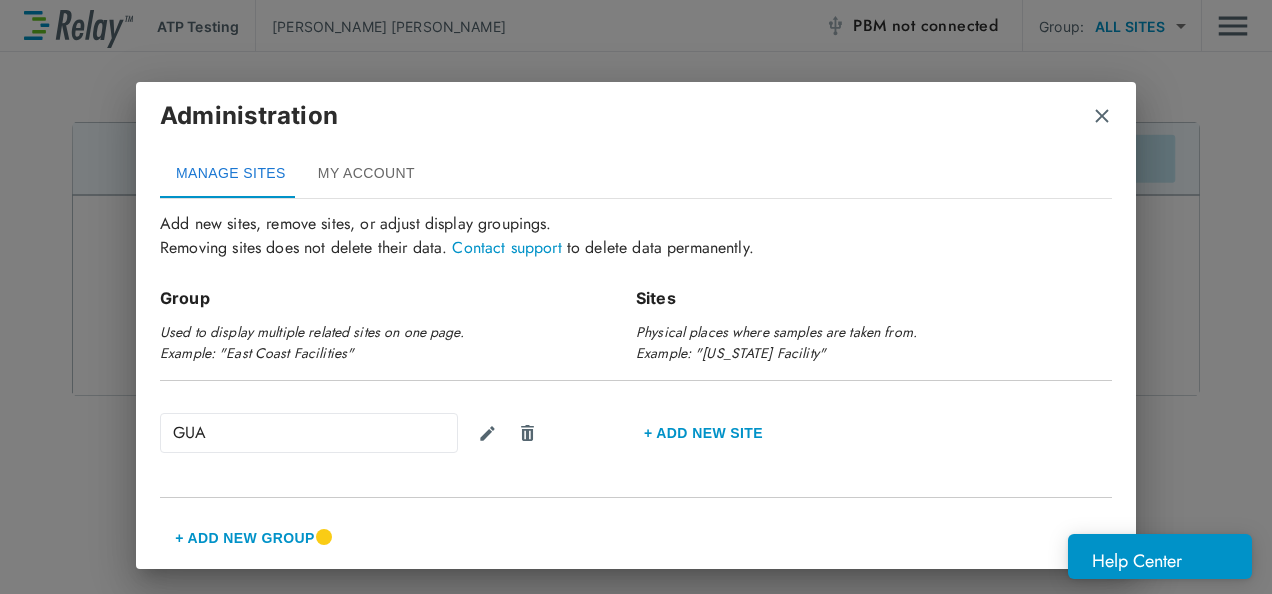 scroll, scrollTop: 0, scrollLeft: 0, axis: both 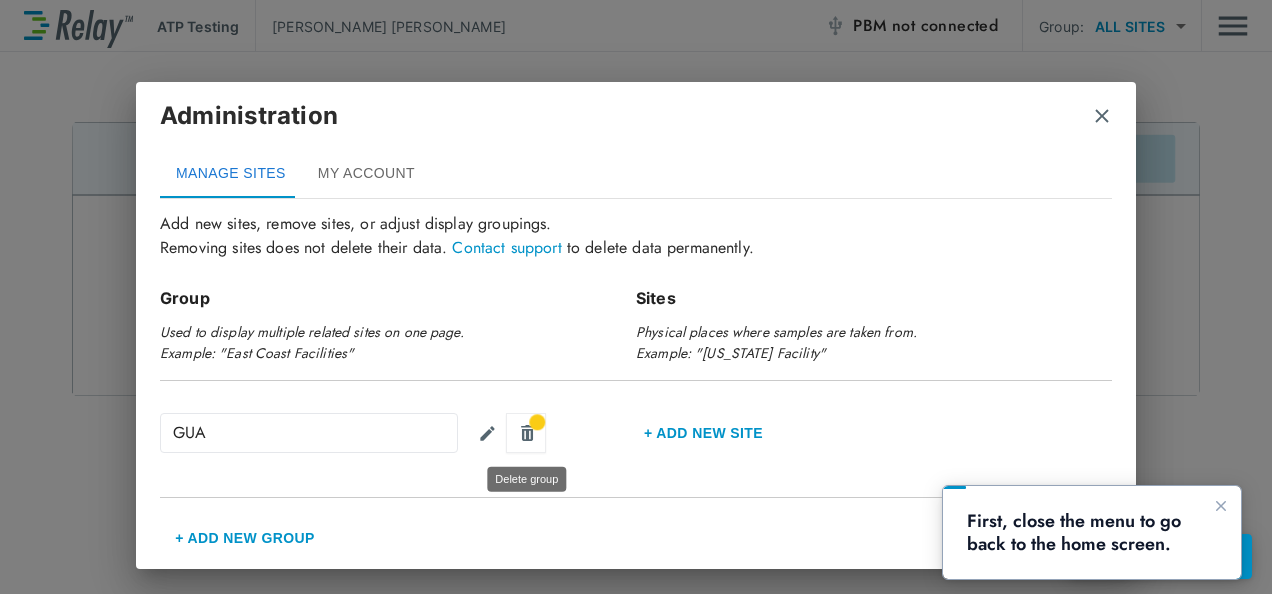 click at bounding box center [527, 433] 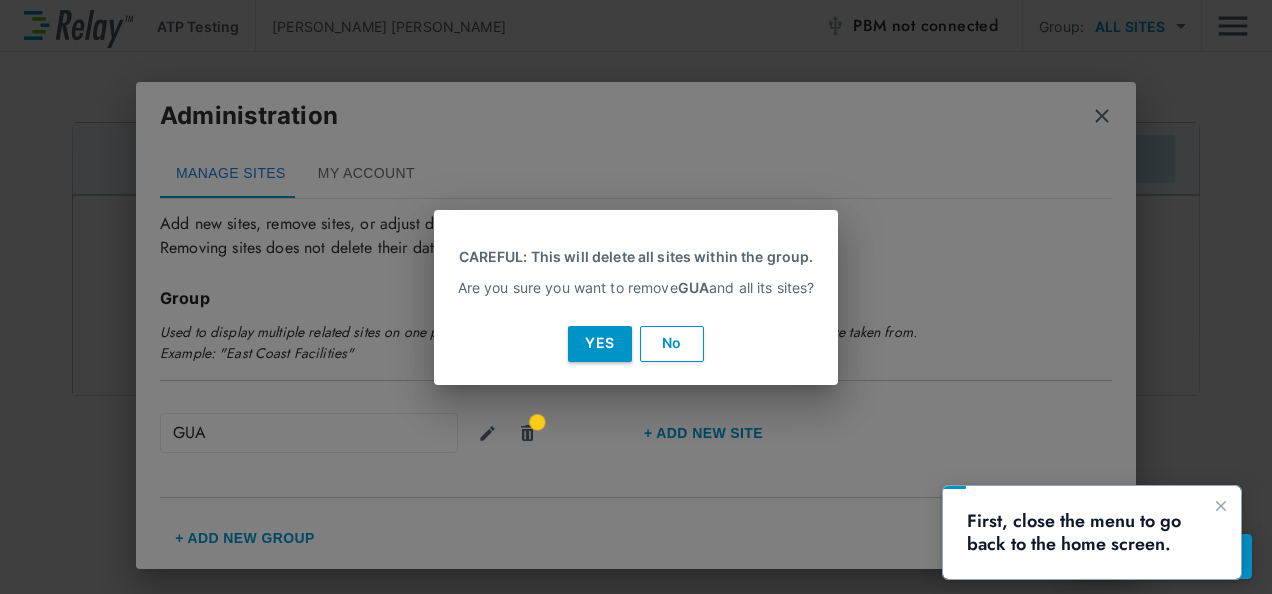 click on "No" at bounding box center (672, 344) 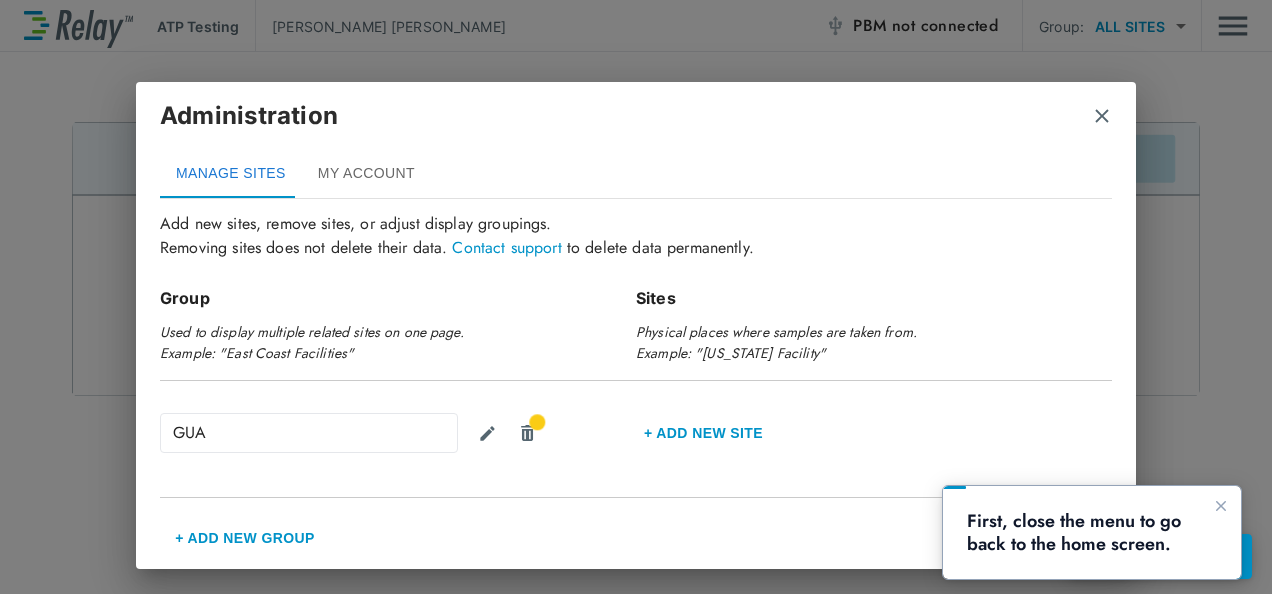 click on "+ Add new Site" at bounding box center [703, 433] 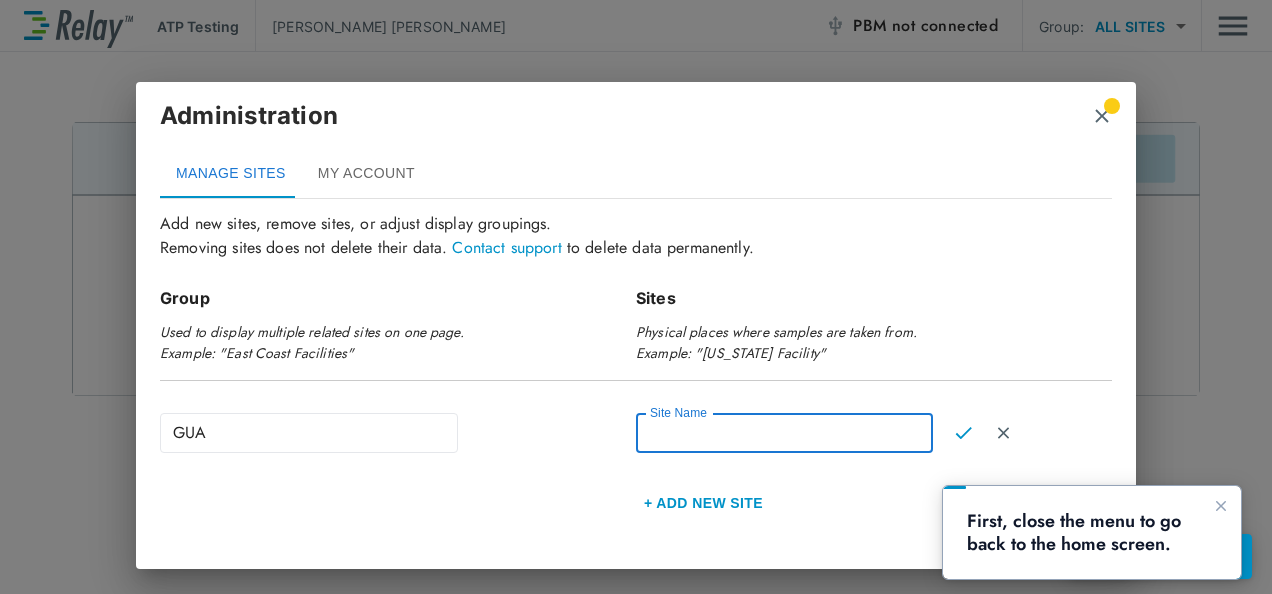 drag, startPoint x: 670, startPoint y: 436, endPoint x: 760, endPoint y: 444, distance: 90.35486 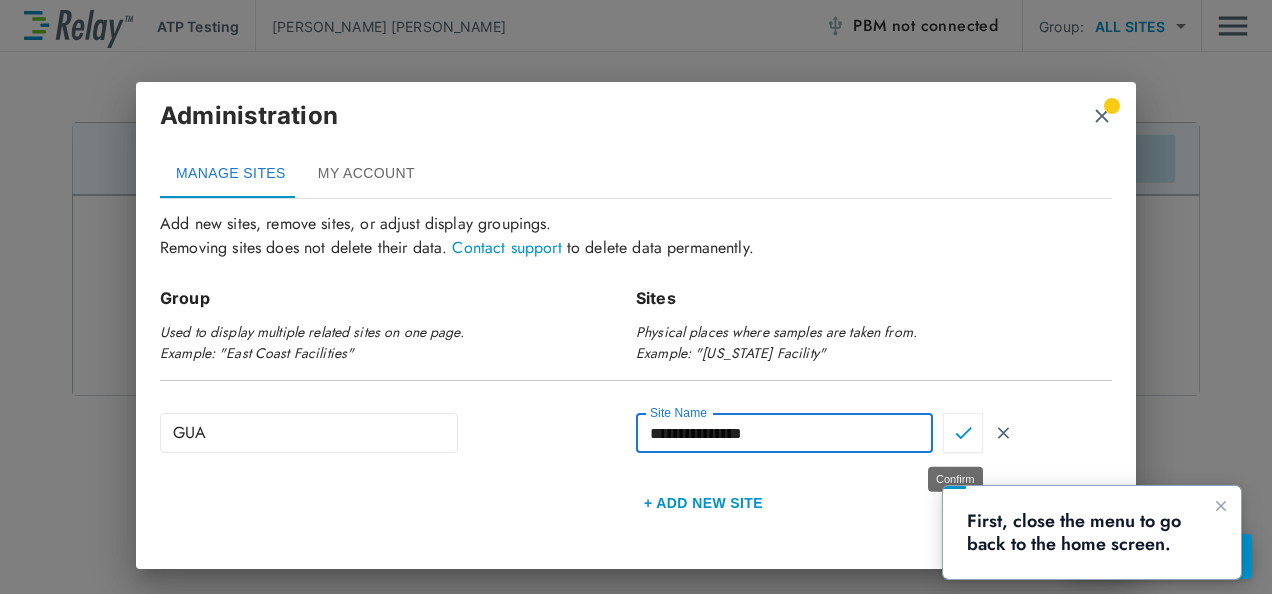 type on "**********" 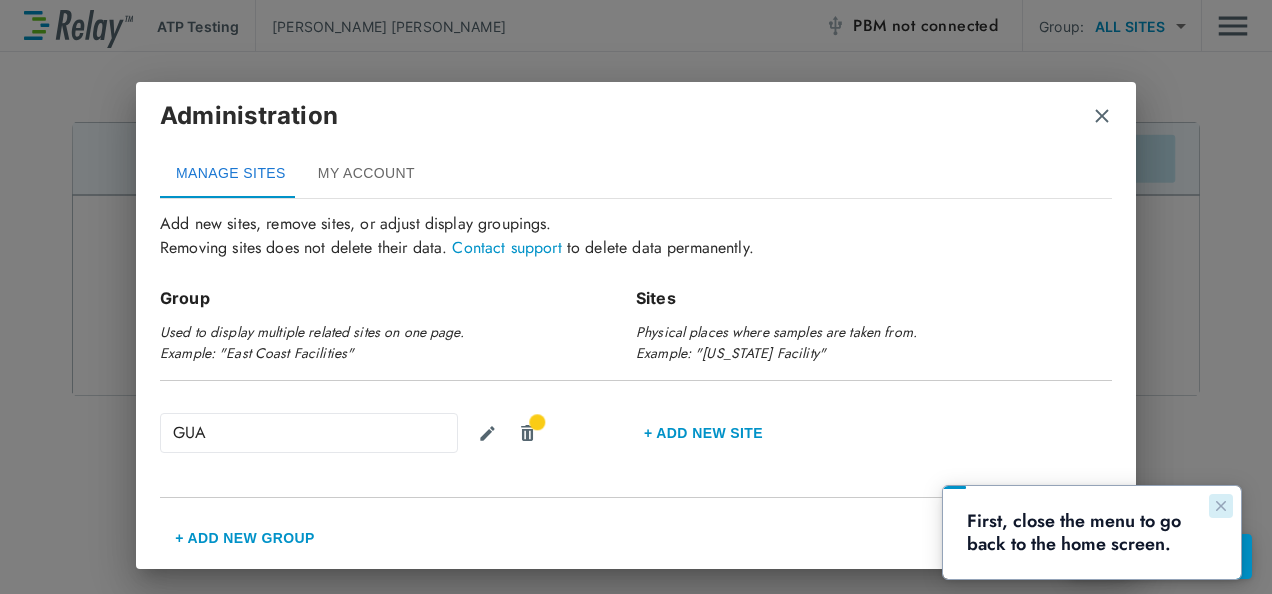 click 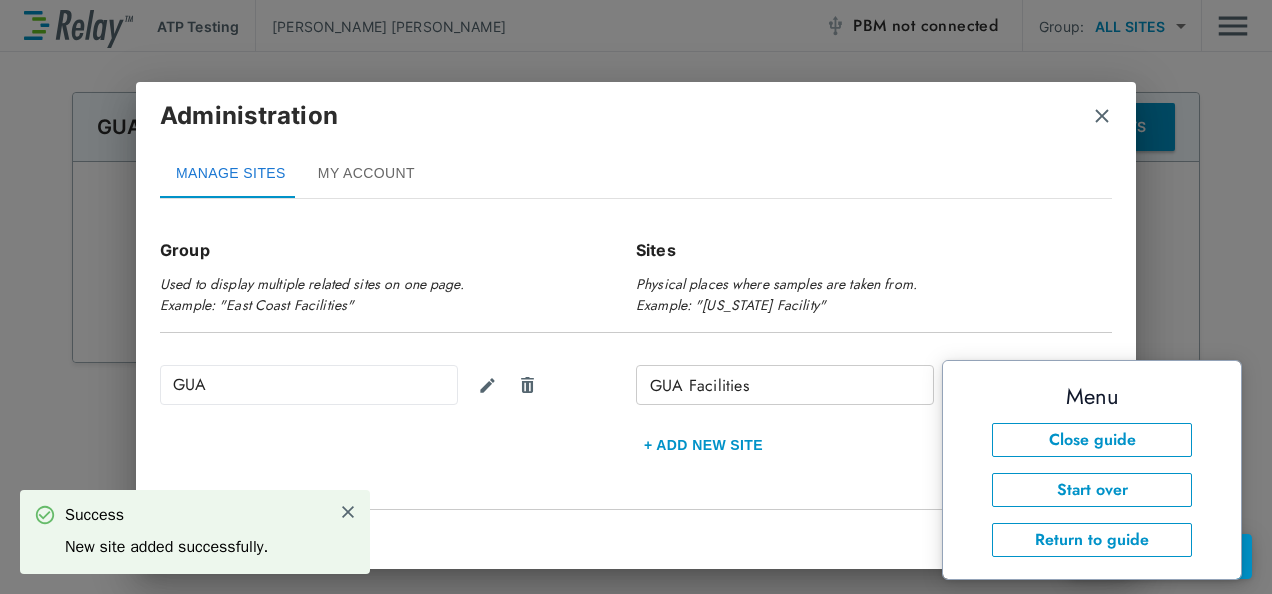 scroll, scrollTop: 128, scrollLeft: 0, axis: vertical 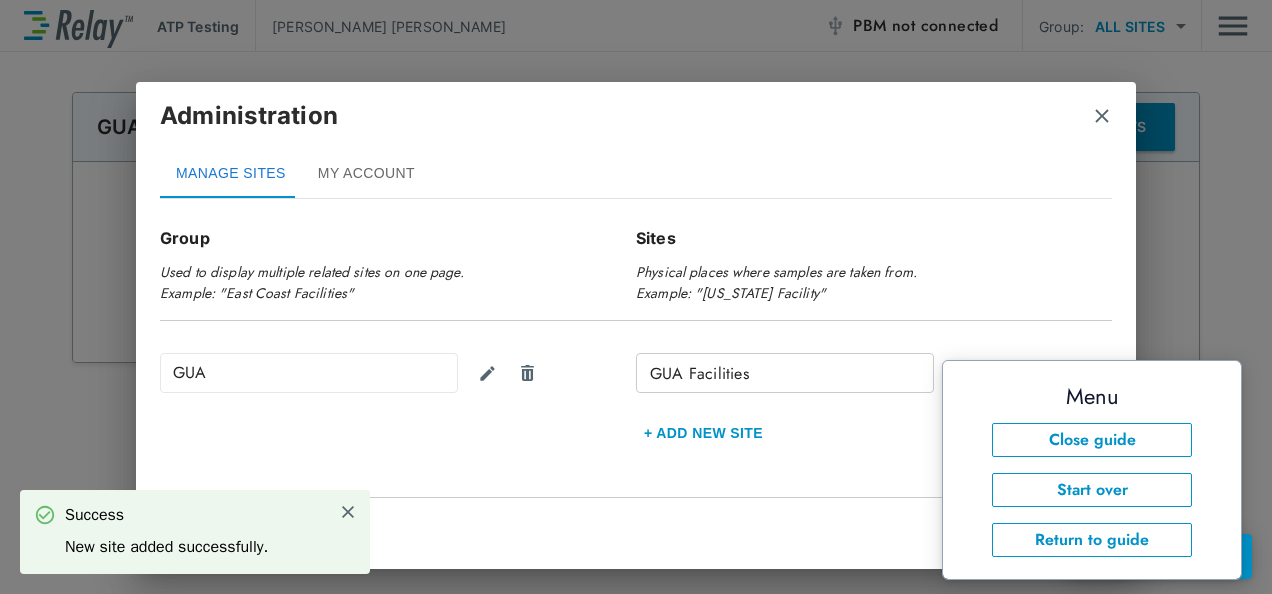 click on "+ Add new Site" at bounding box center [703, 433] 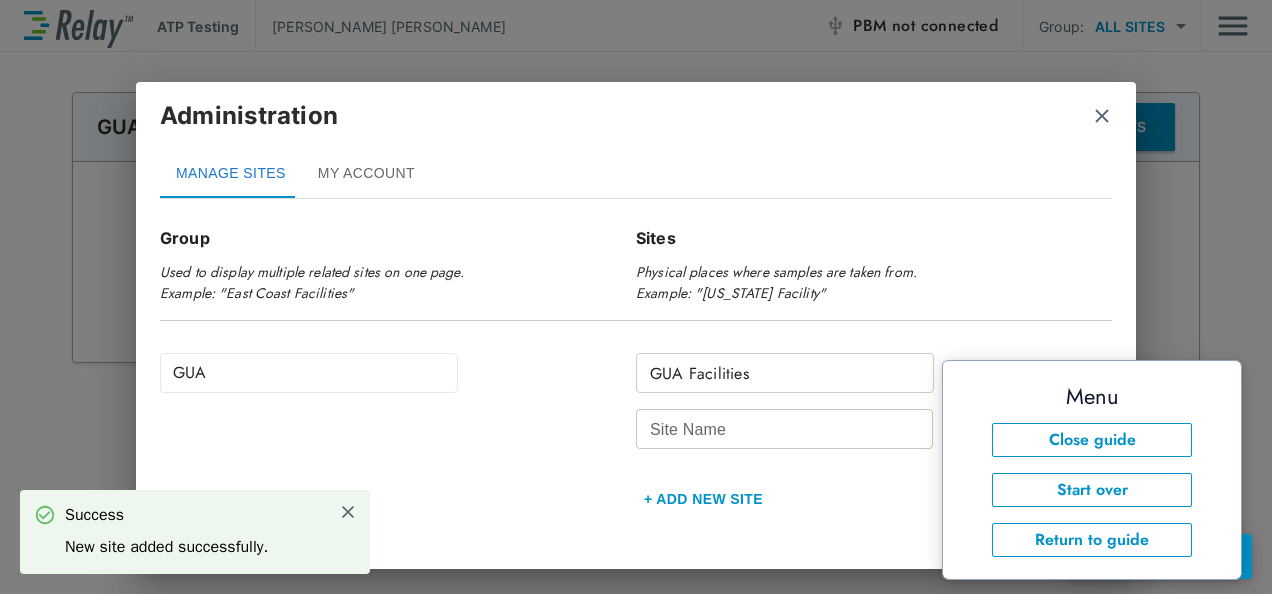 click on "GUA Facilities" at bounding box center [785, 373] 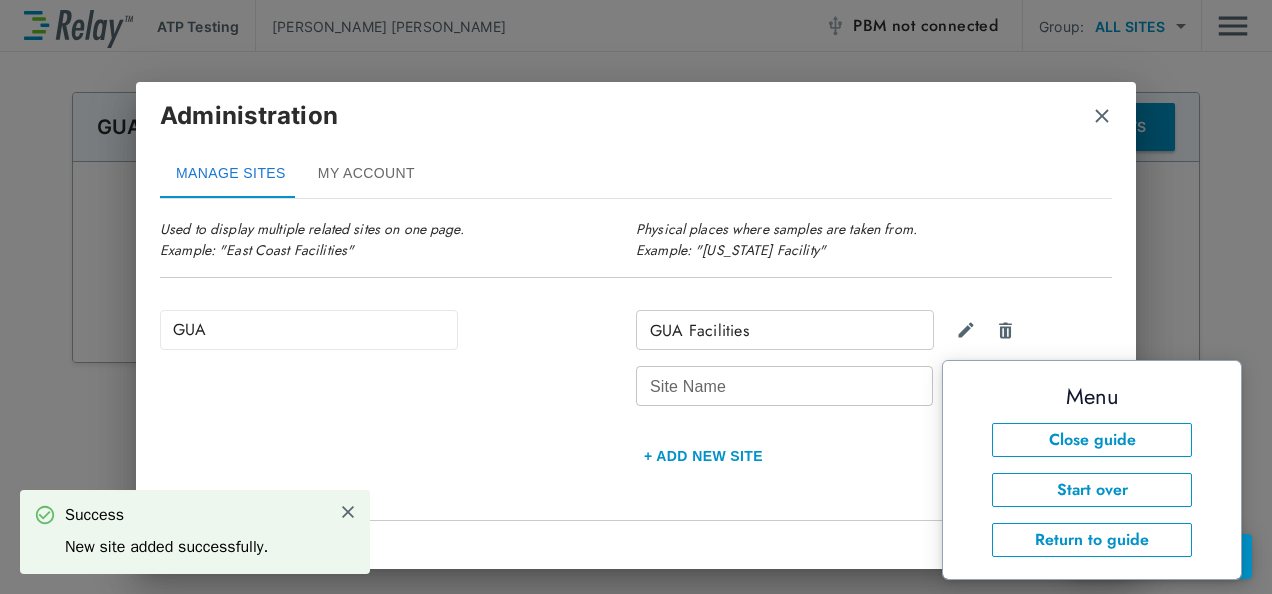 scroll, scrollTop: 194, scrollLeft: 0, axis: vertical 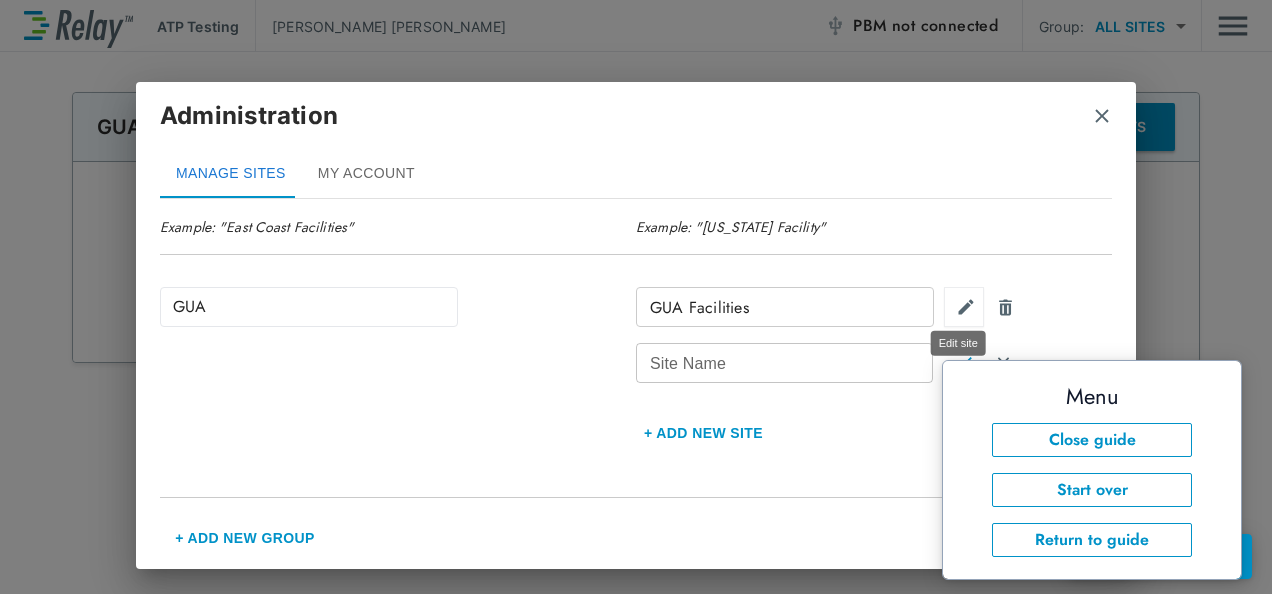 click at bounding box center (966, 307) 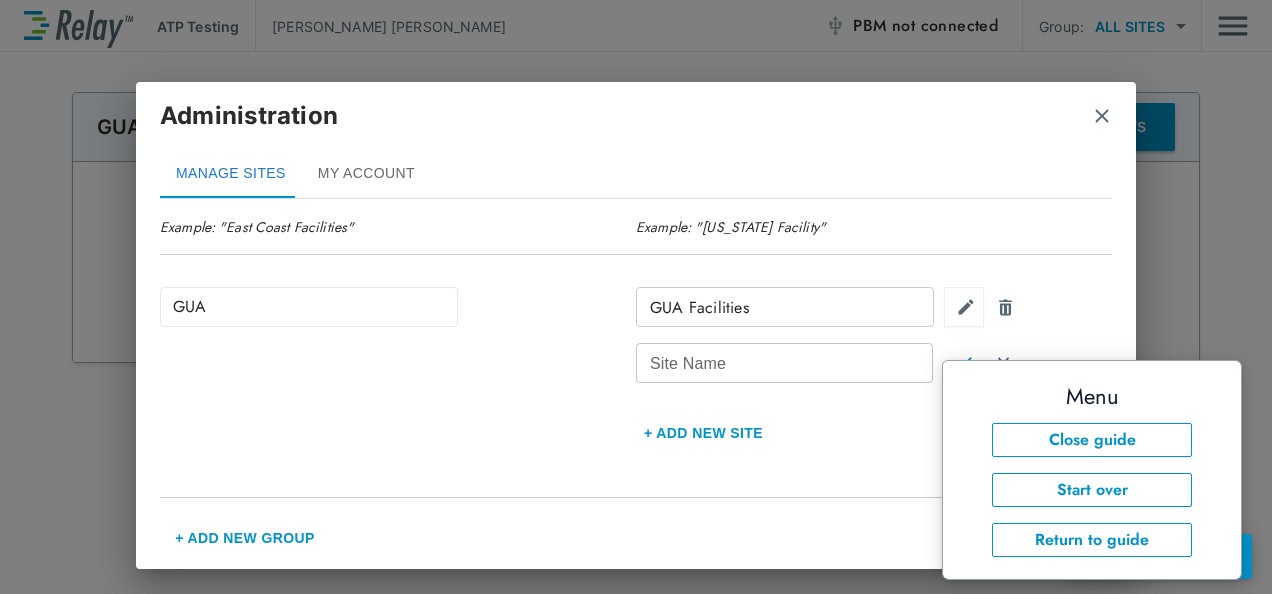 click on "GUA Facilities" at bounding box center [785, 307] 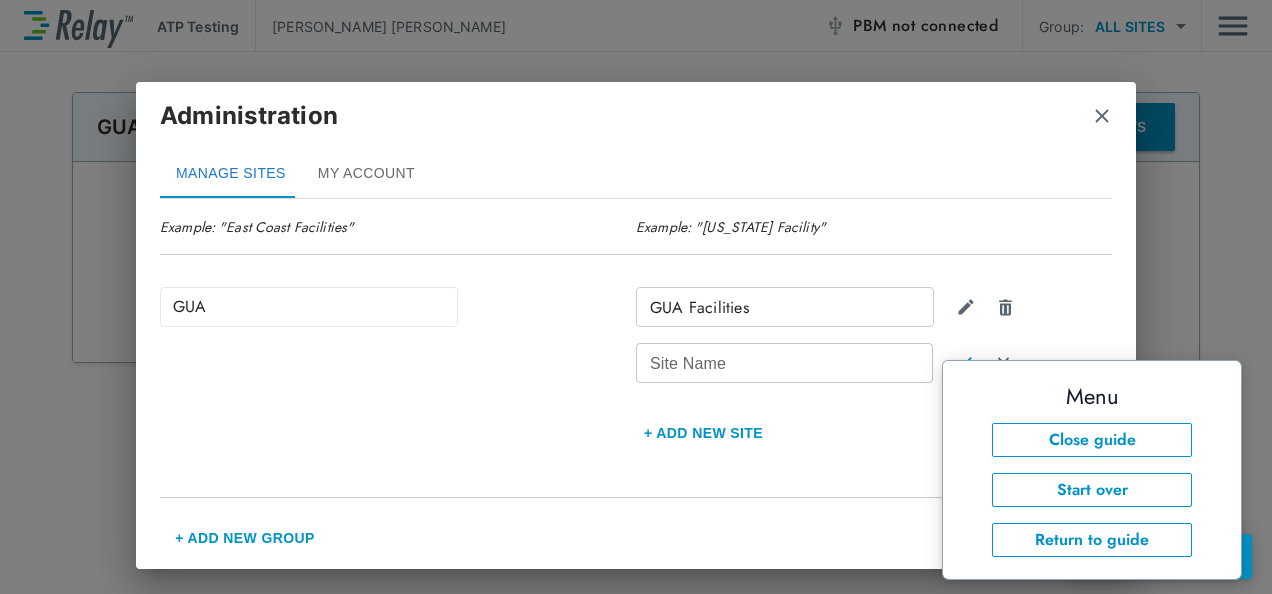 scroll, scrollTop: 128, scrollLeft: 0, axis: vertical 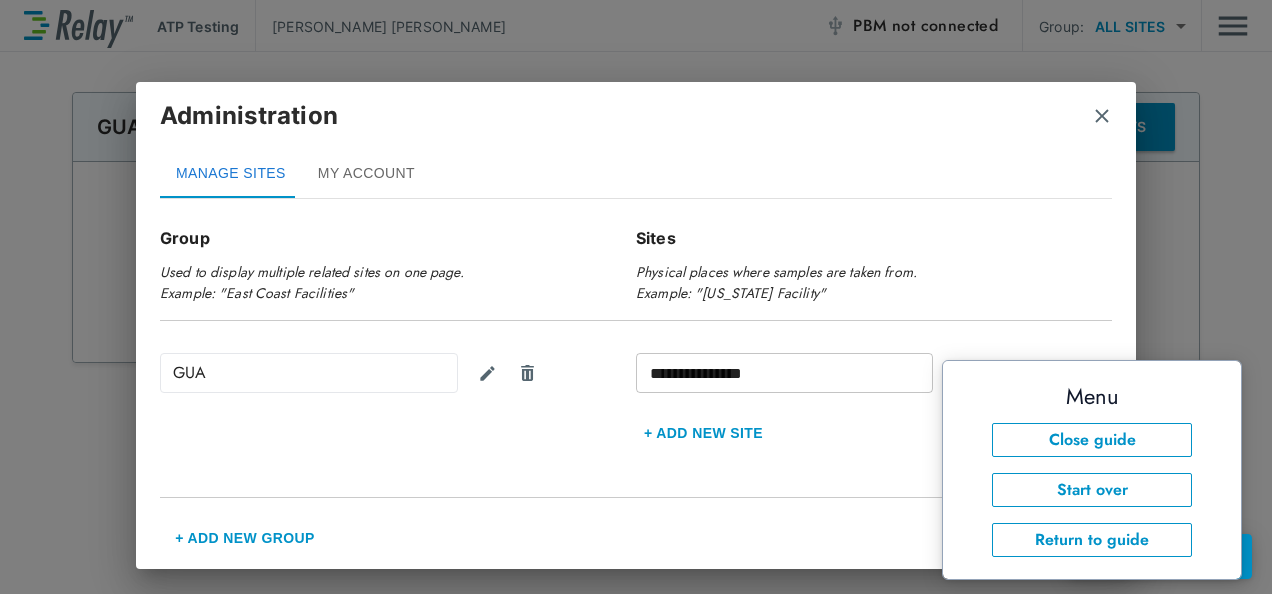 click on "**********" at bounding box center [784, 373] 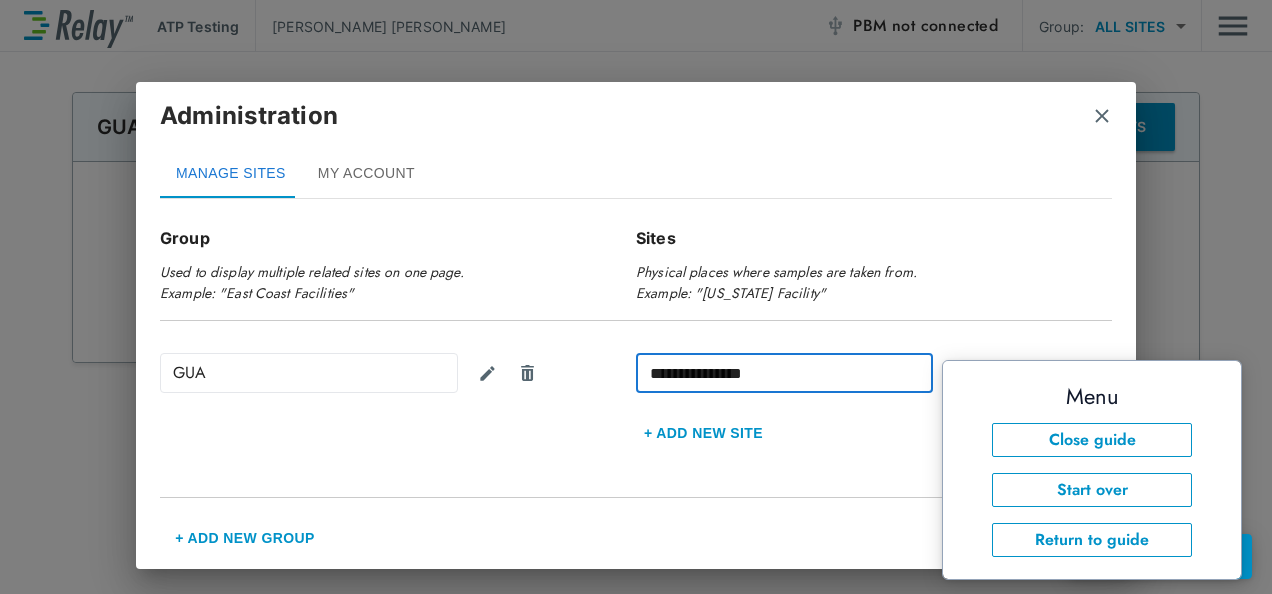 drag, startPoint x: 730, startPoint y: 374, endPoint x: 684, endPoint y: 378, distance: 46.173584 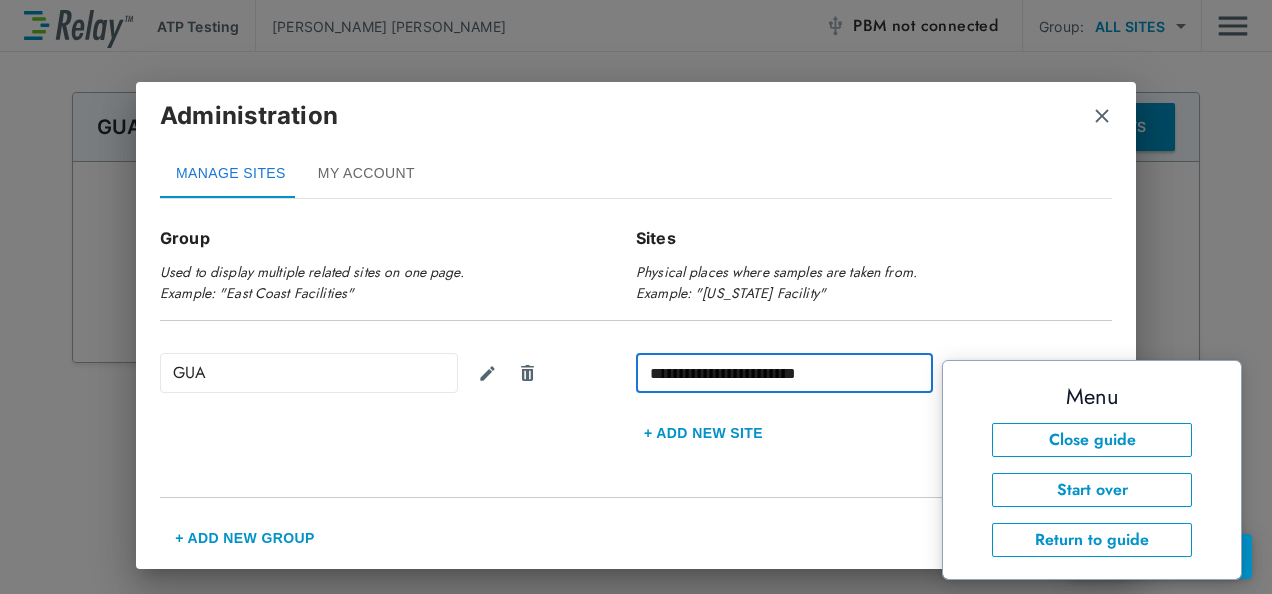 type on "**********" 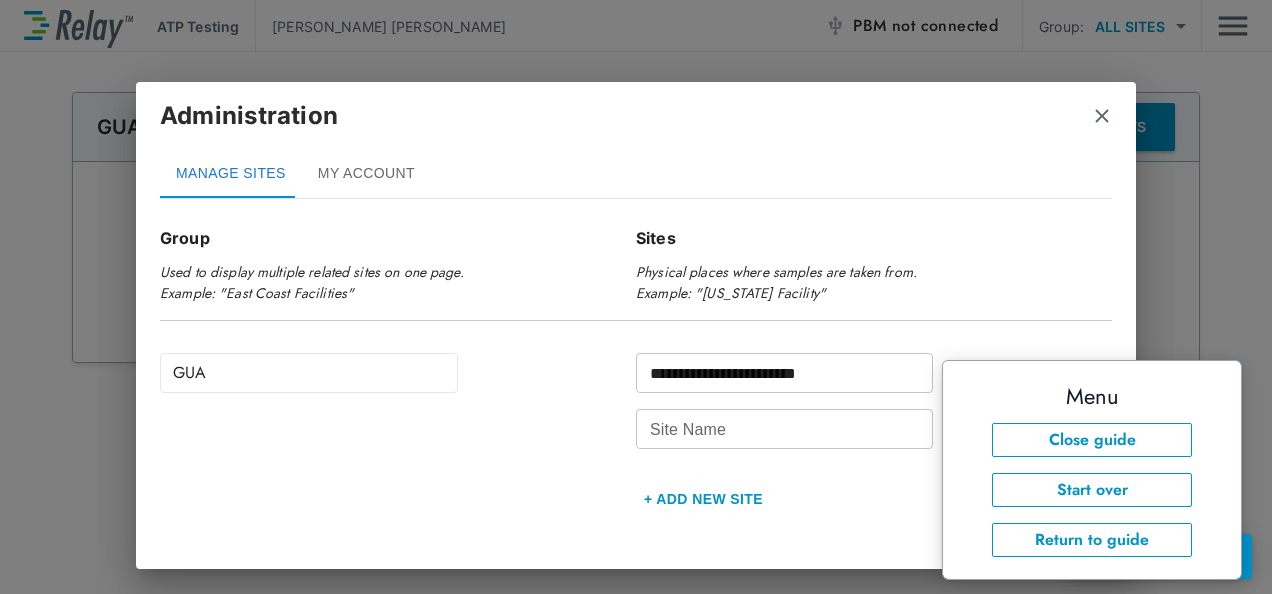 click on "Site Name" at bounding box center [784, 429] 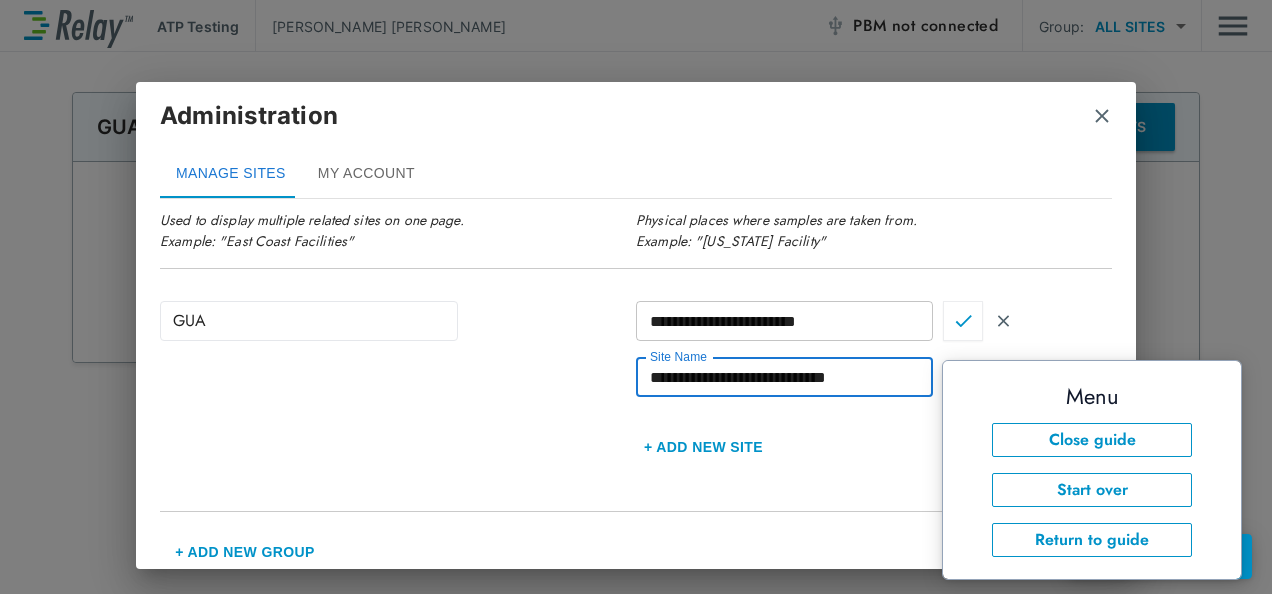 scroll, scrollTop: 194, scrollLeft: 0, axis: vertical 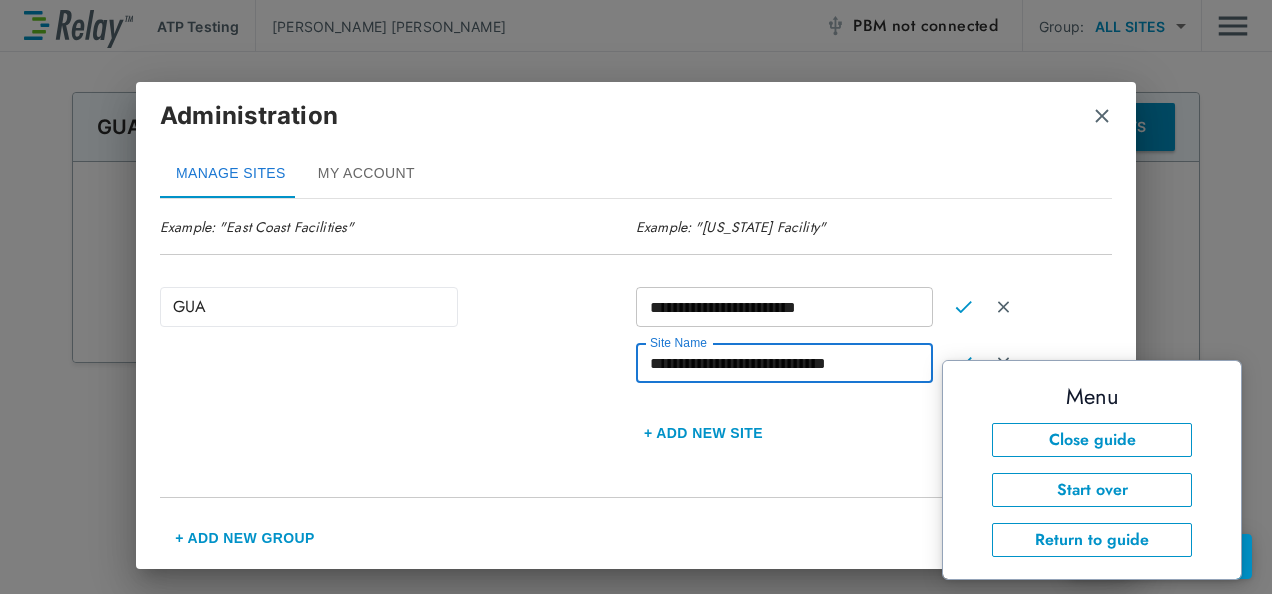 type on "**********" 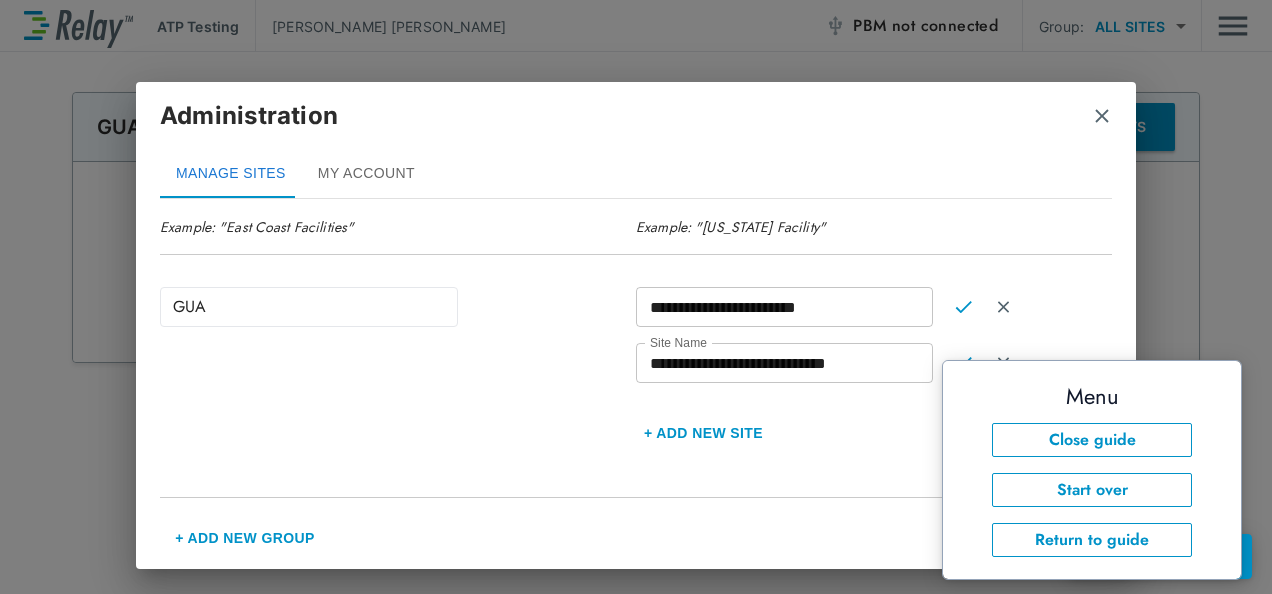 click on "Administration MANAGE SITES MY ACCOUNT" at bounding box center (636, 148) 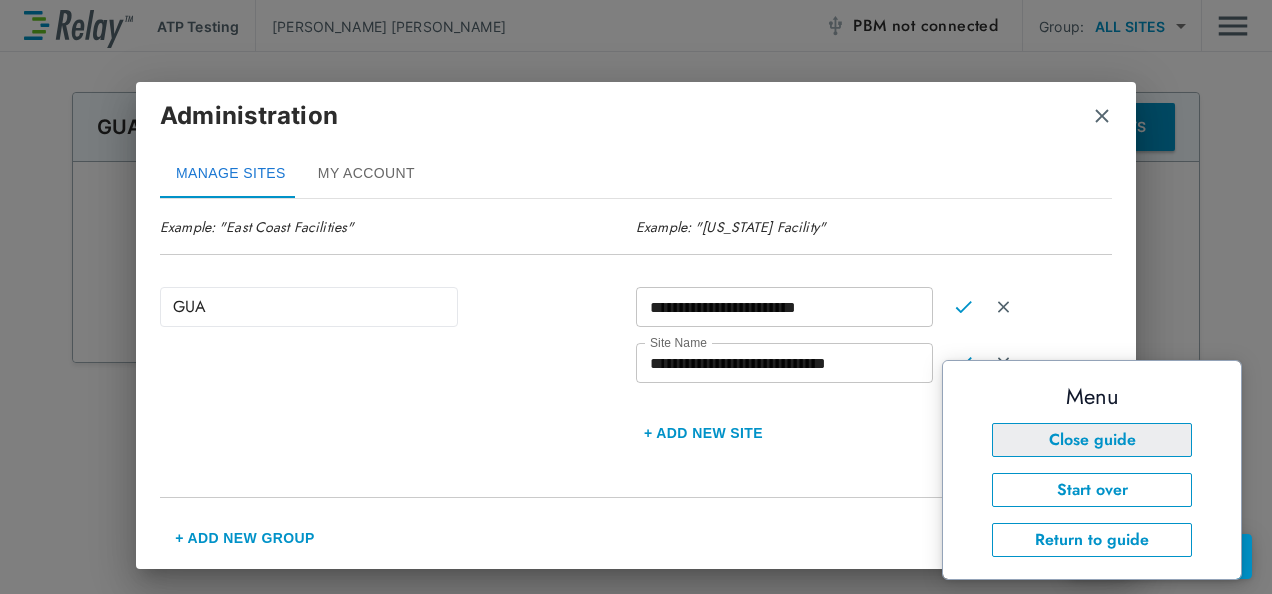 click on "Close guide" at bounding box center (1092, 440) 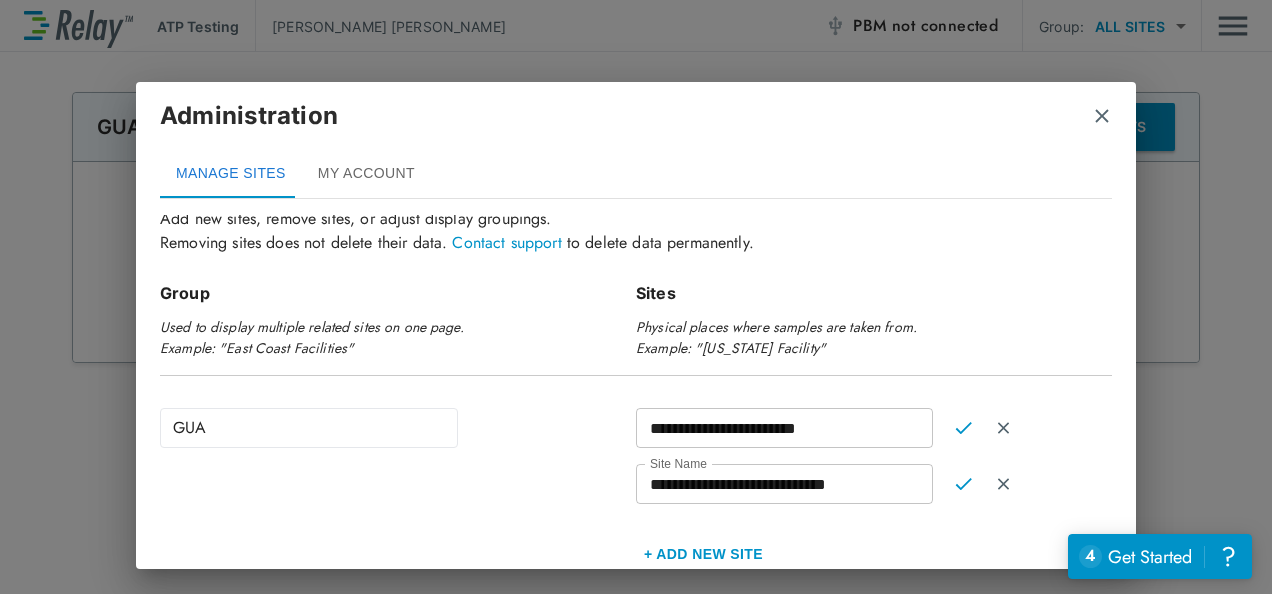 scroll, scrollTop: 0, scrollLeft: 0, axis: both 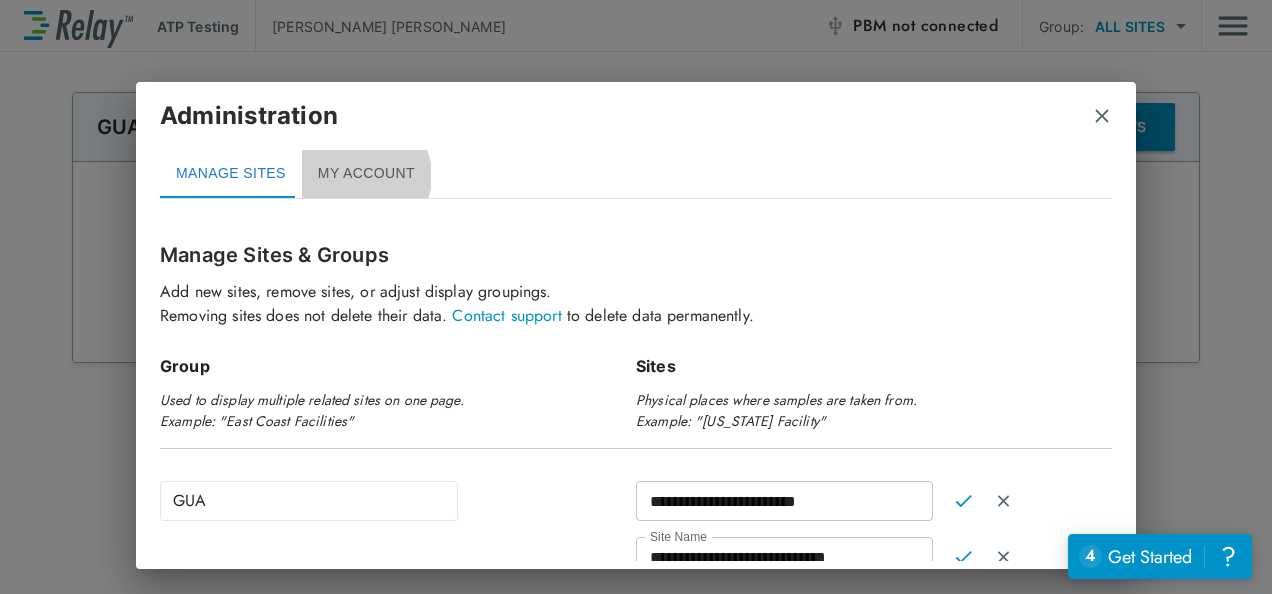 click on "MY ACCOUNT" at bounding box center [366, 174] 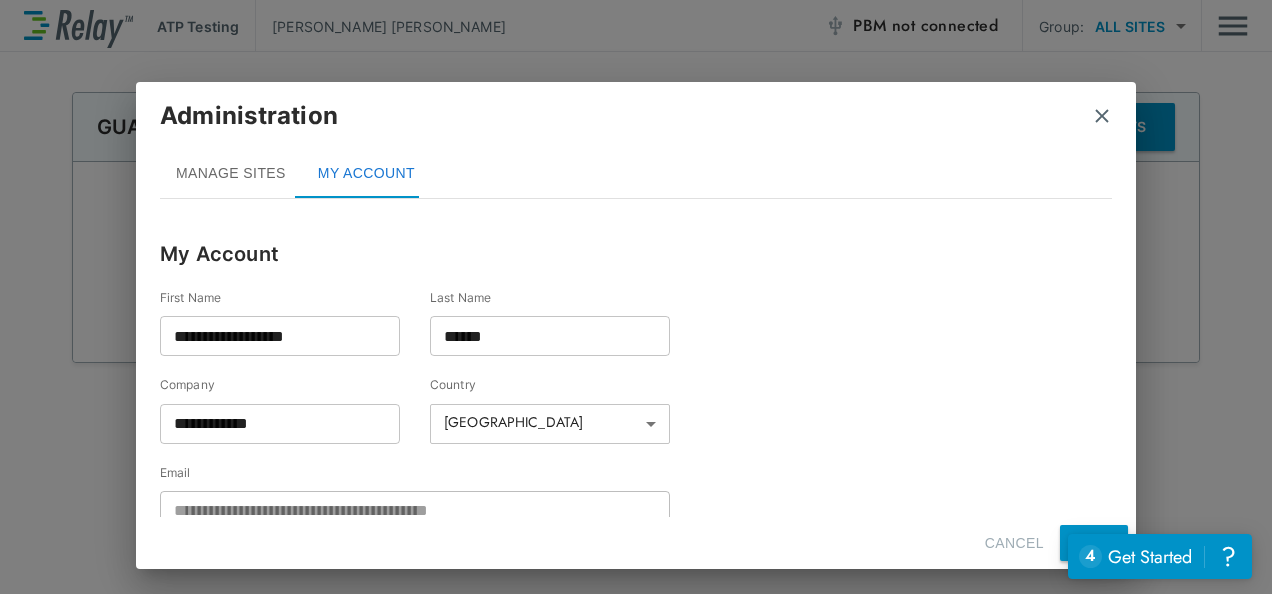 click on "MANAGE SITES" at bounding box center (231, 174) 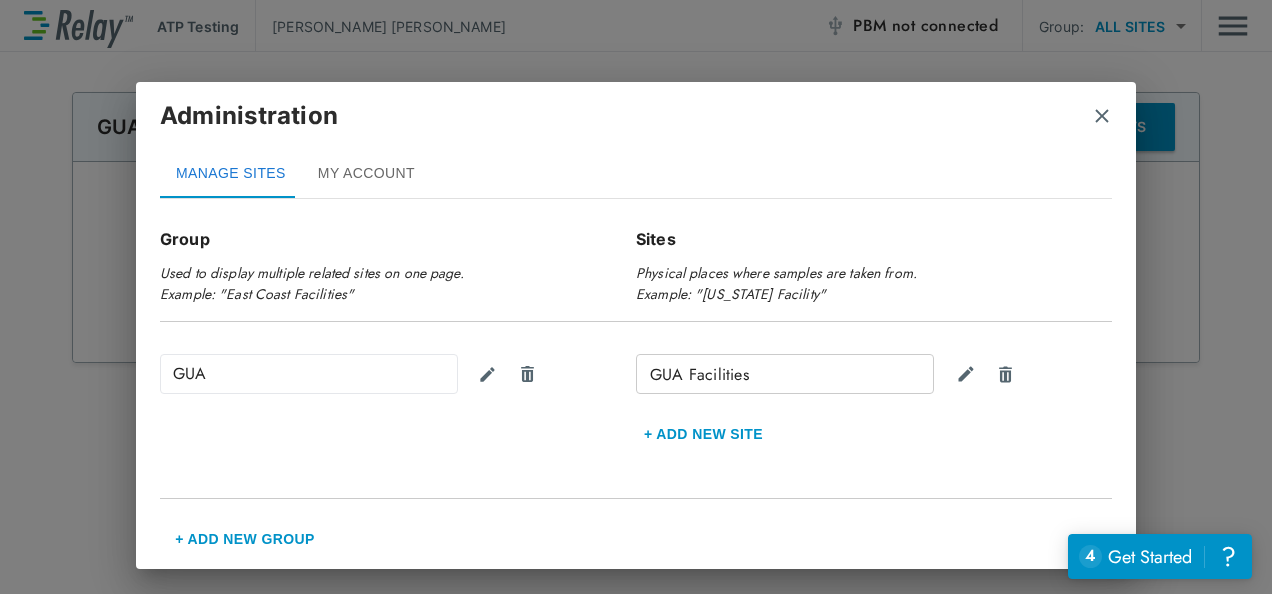 scroll, scrollTop: 128, scrollLeft: 0, axis: vertical 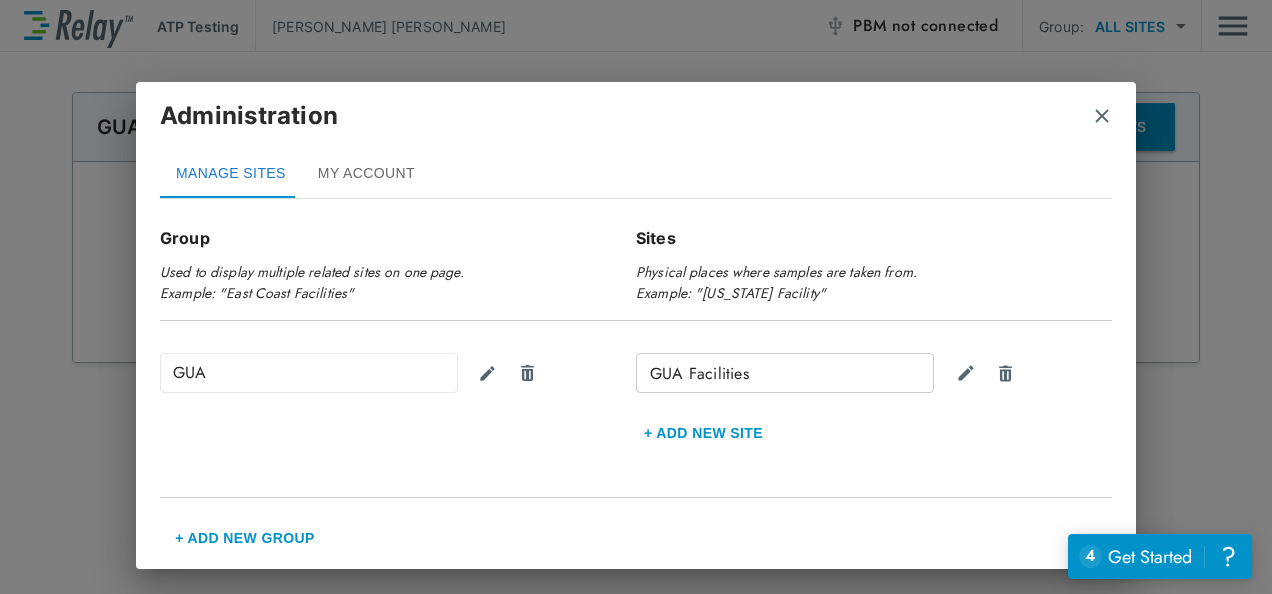 click on "+ Add new Site" at bounding box center [703, 433] 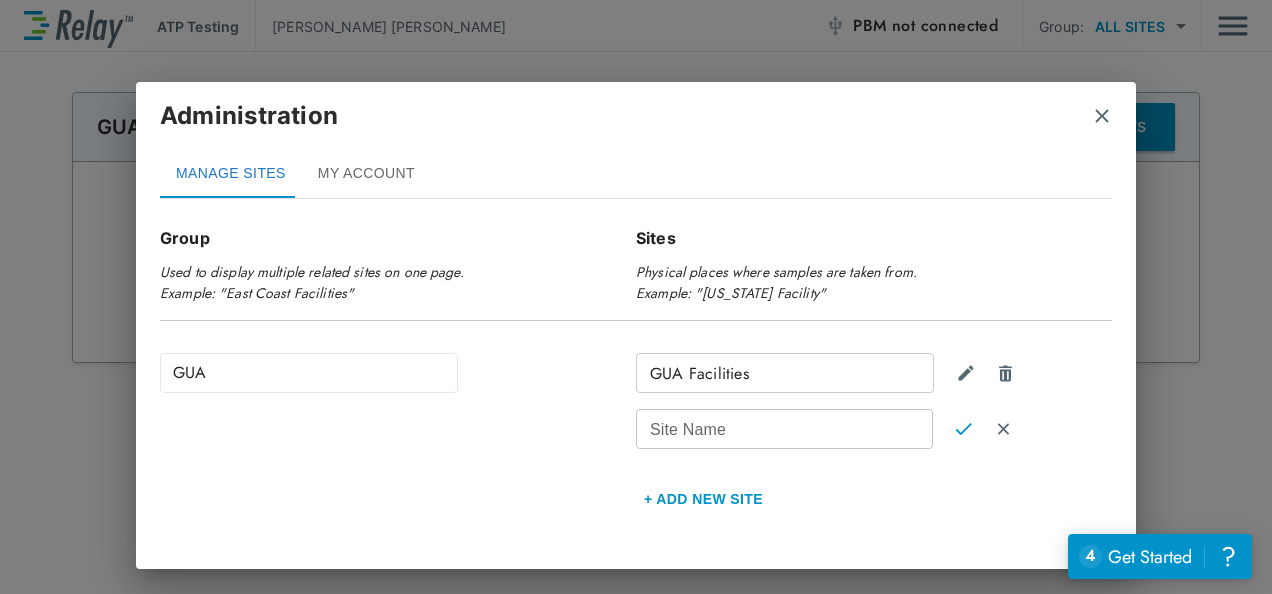 click on "Site Name" at bounding box center (784, 429) 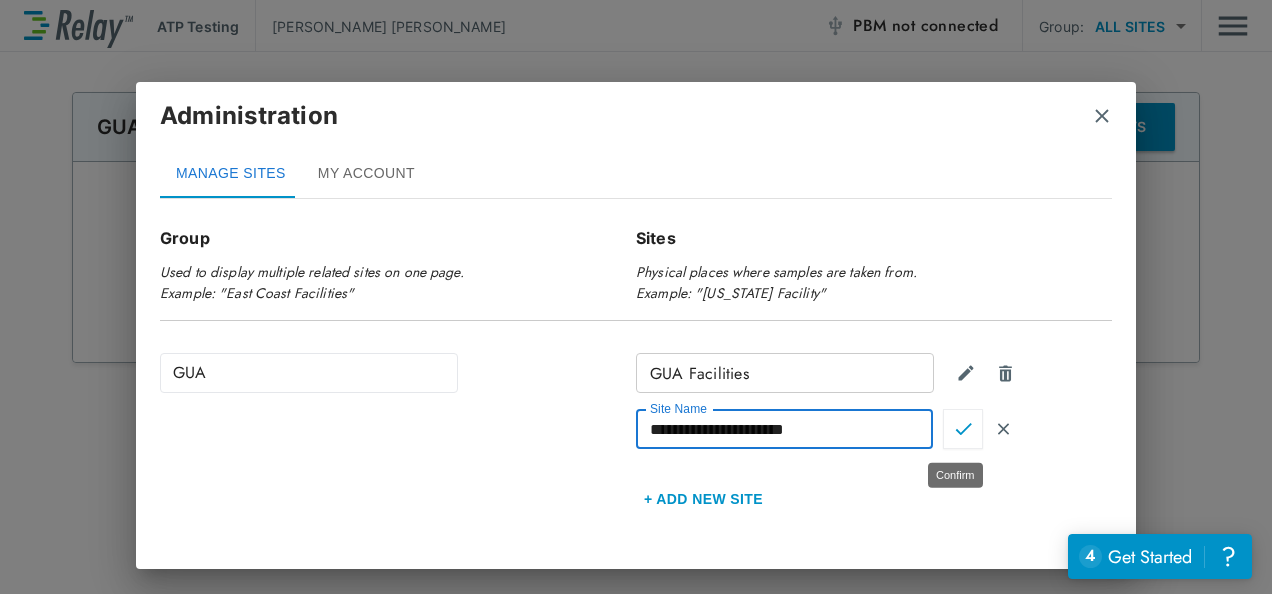 type on "**********" 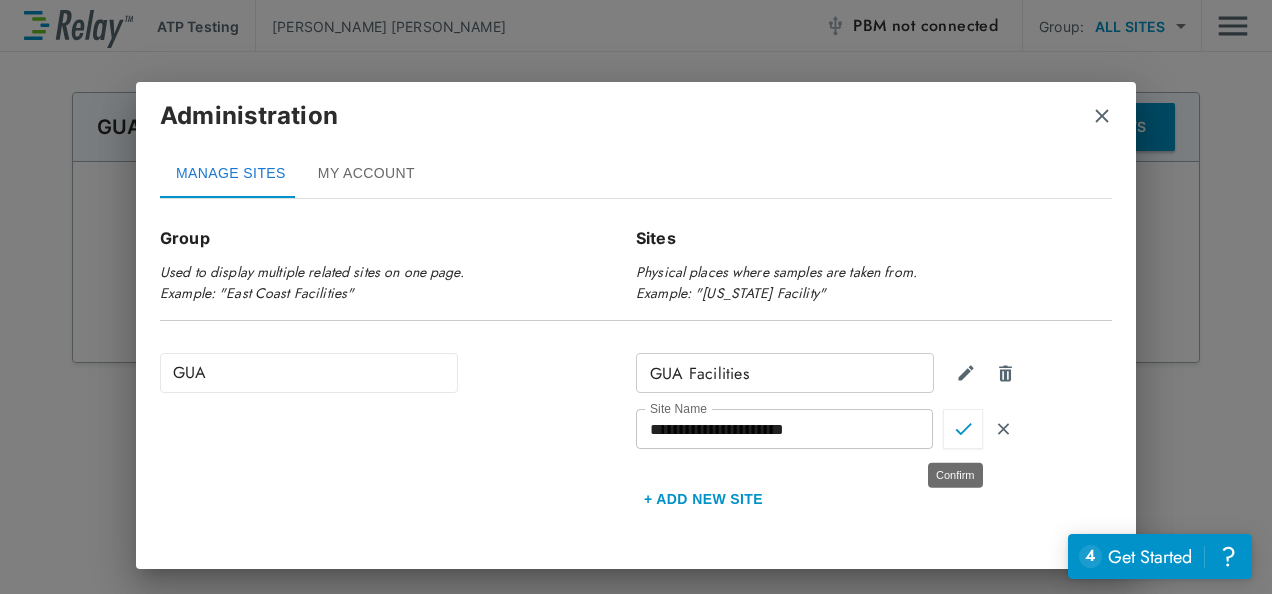 click at bounding box center (963, 429) 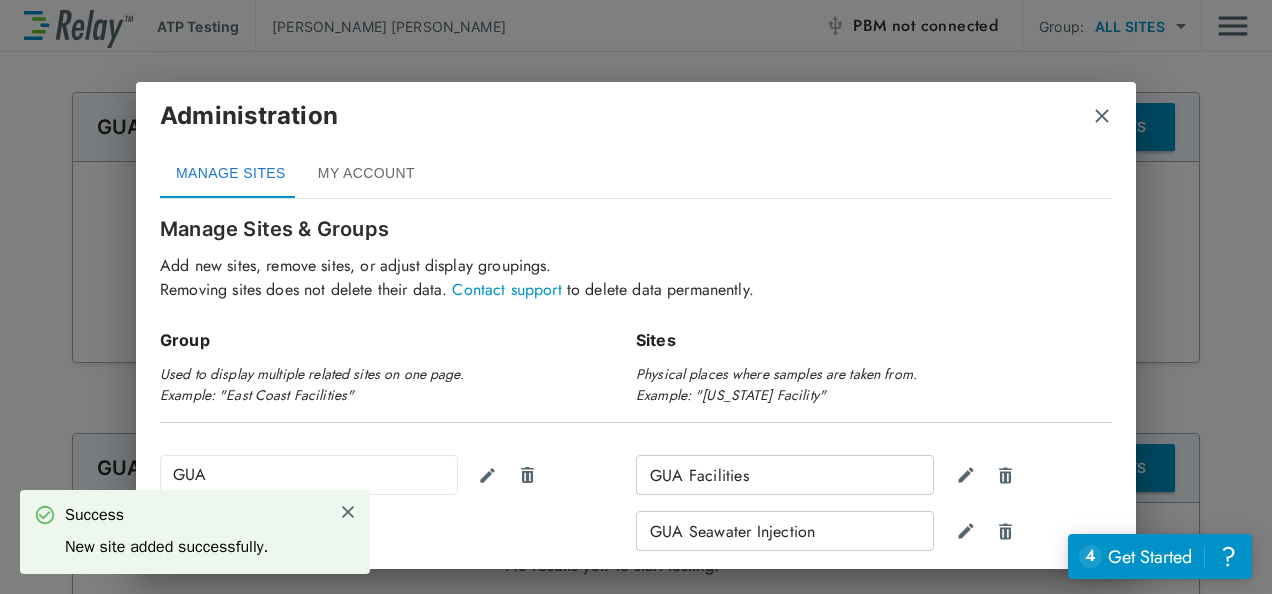 scroll, scrollTop: 0, scrollLeft: 0, axis: both 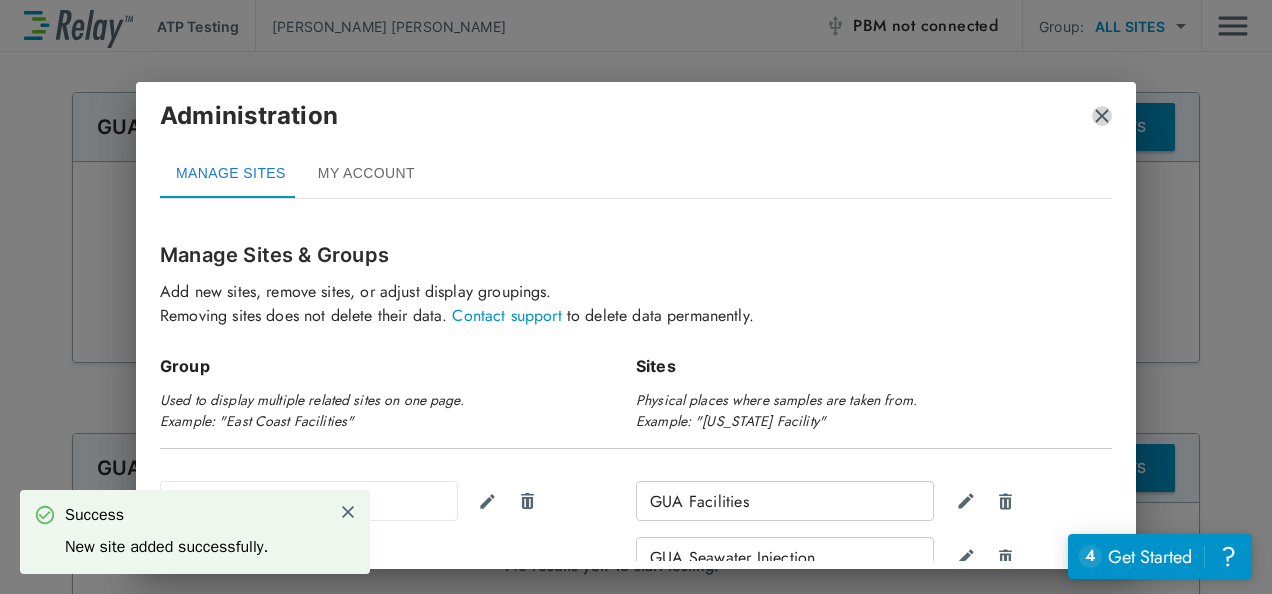 click at bounding box center (1102, 116) 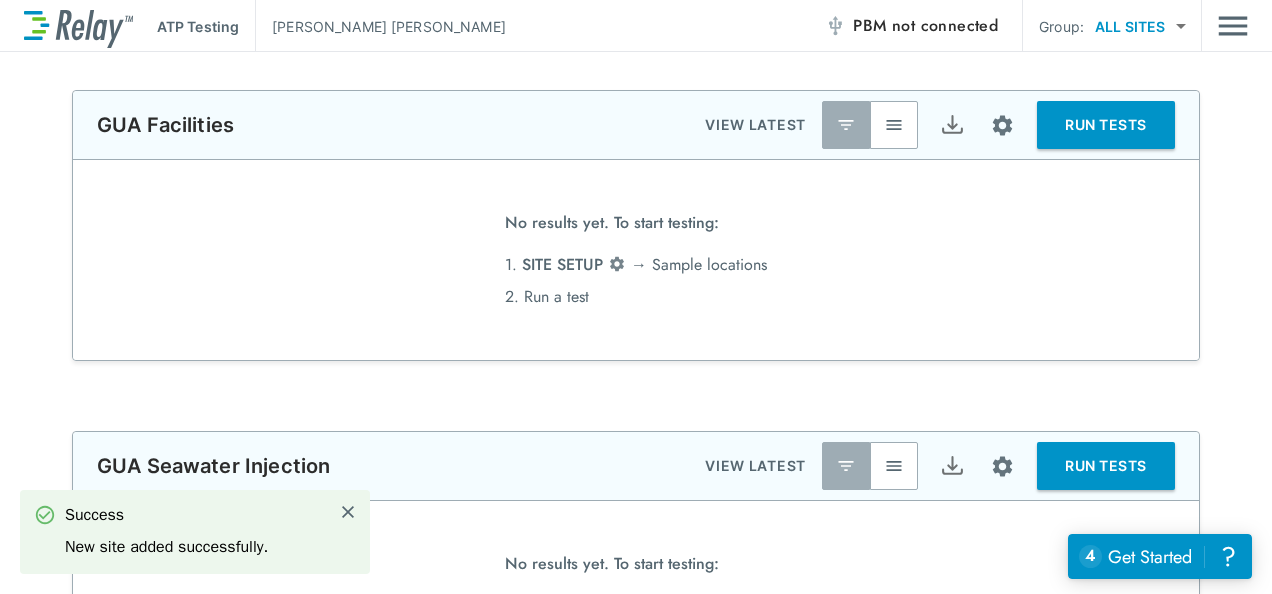 scroll, scrollTop: 0, scrollLeft: 0, axis: both 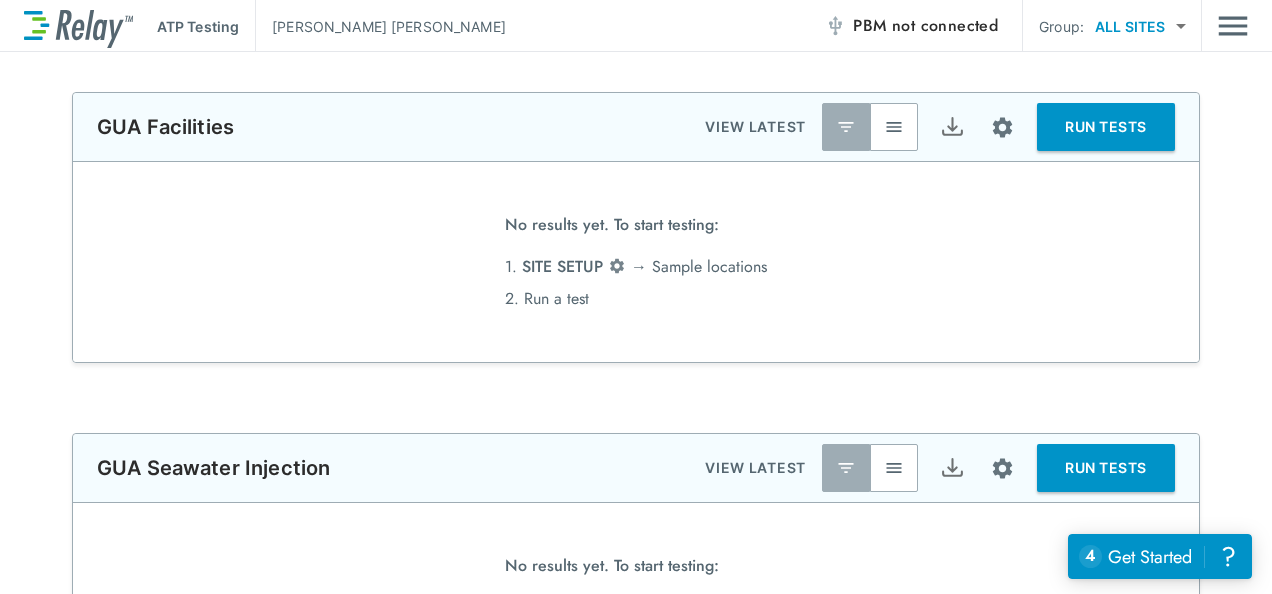 click at bounding box center (846, 127) 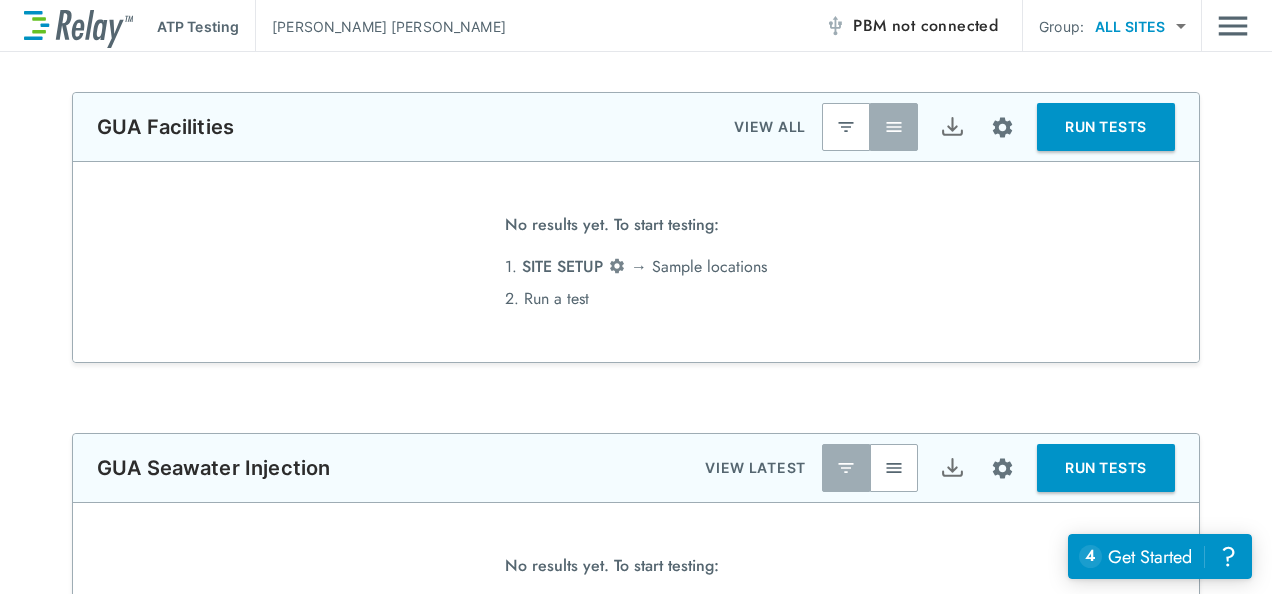 click at bounding box center [846, 127] 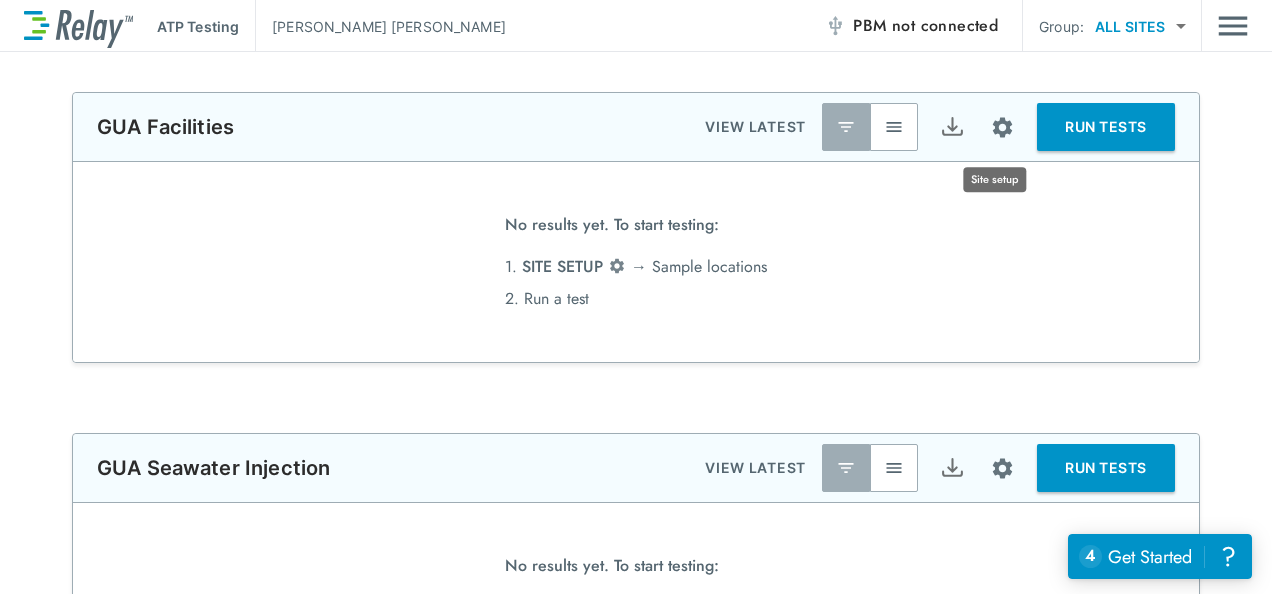 click at bounding box center (1002, 127) 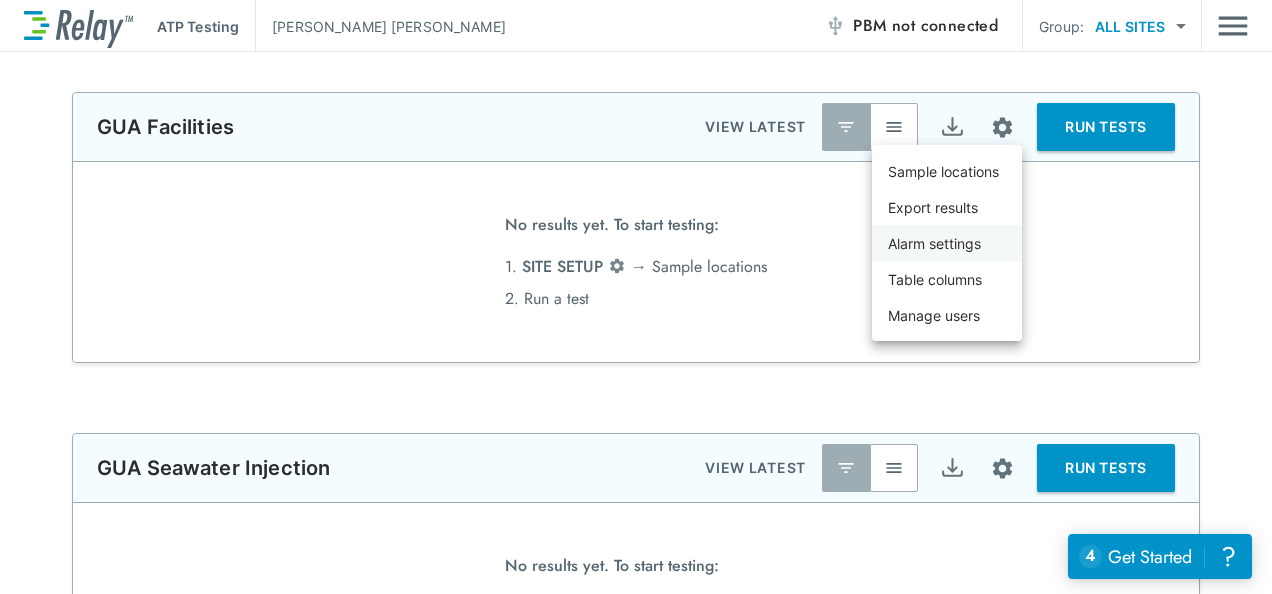click on "Alarm settings" at bounding box center [934, 243] 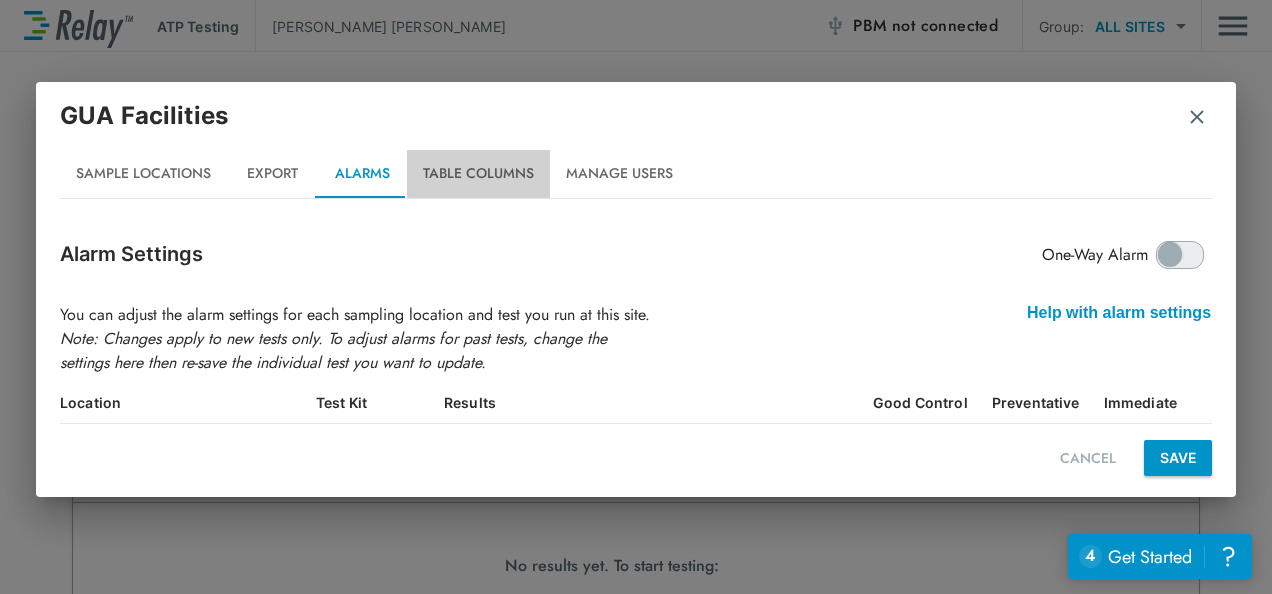 click on "Table Columns" at bounding box center (478, 174) 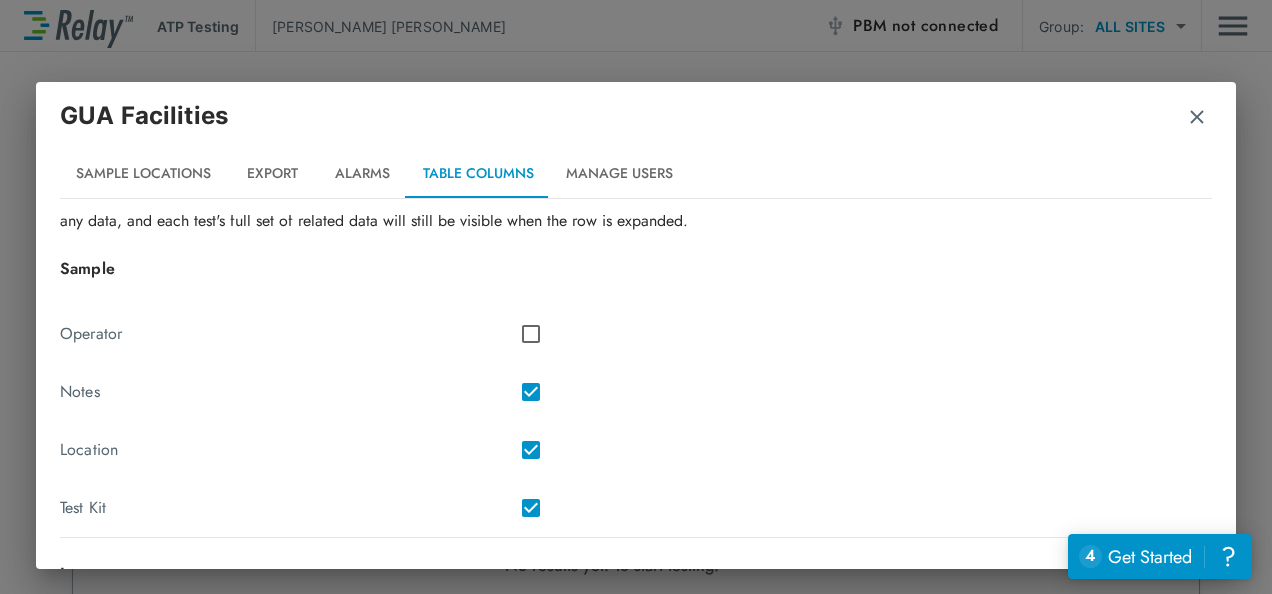 scroll, scrollTop: 0, scrollLeft: 0, axis: both 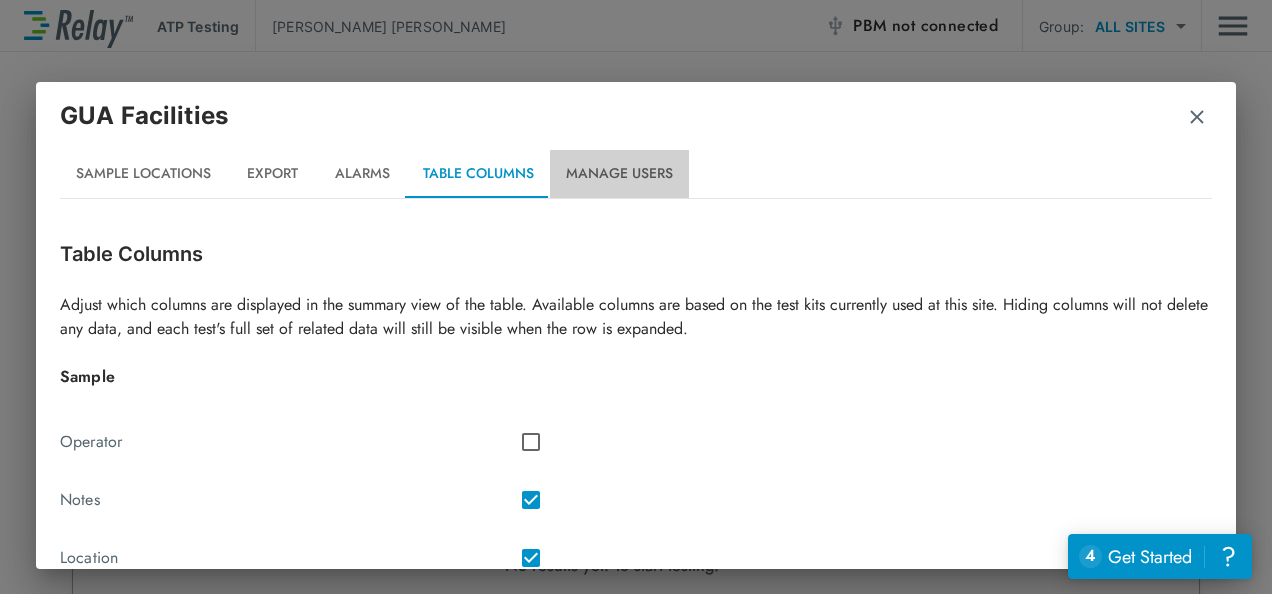 click on "Manage Users" at bounding box center (619, 174) 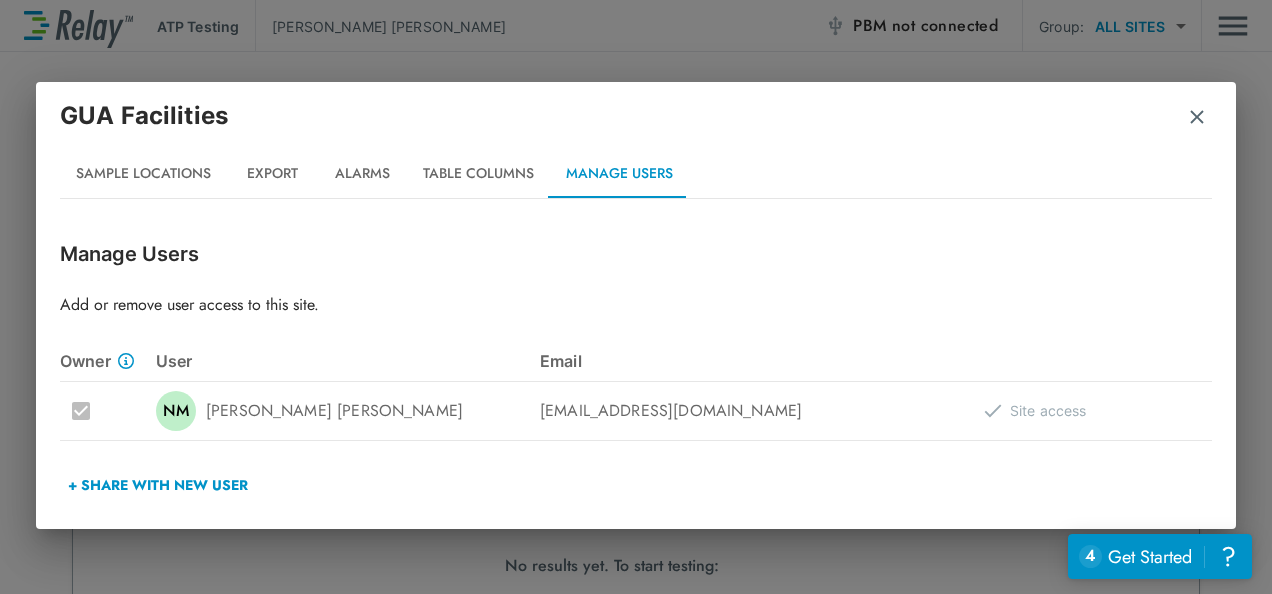 click on "Alarms" at bounding box center (362, 174) 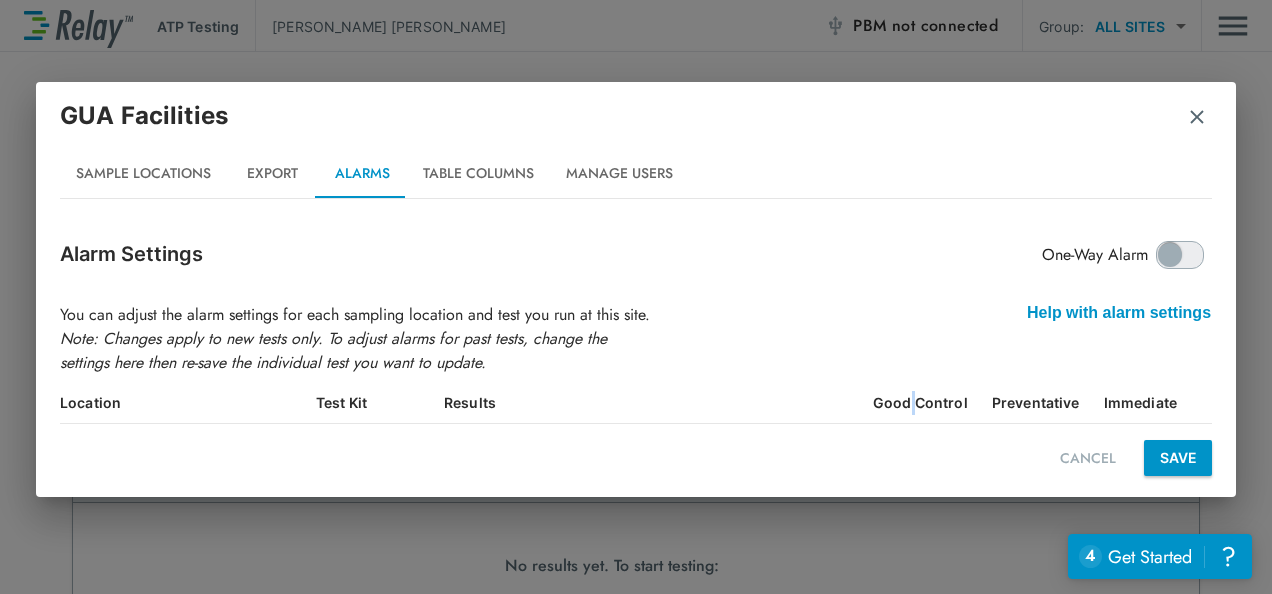 click on "Good Control" at bounding box center [920, 403] 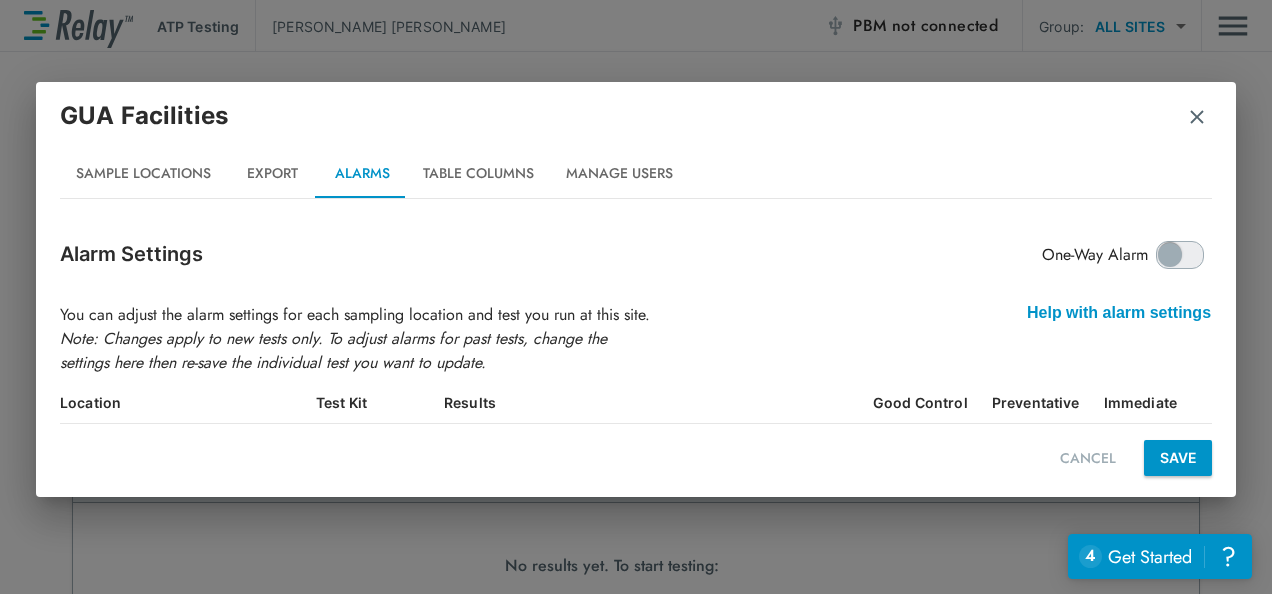 click on "Preventative" at bounding box center [1036, 403] 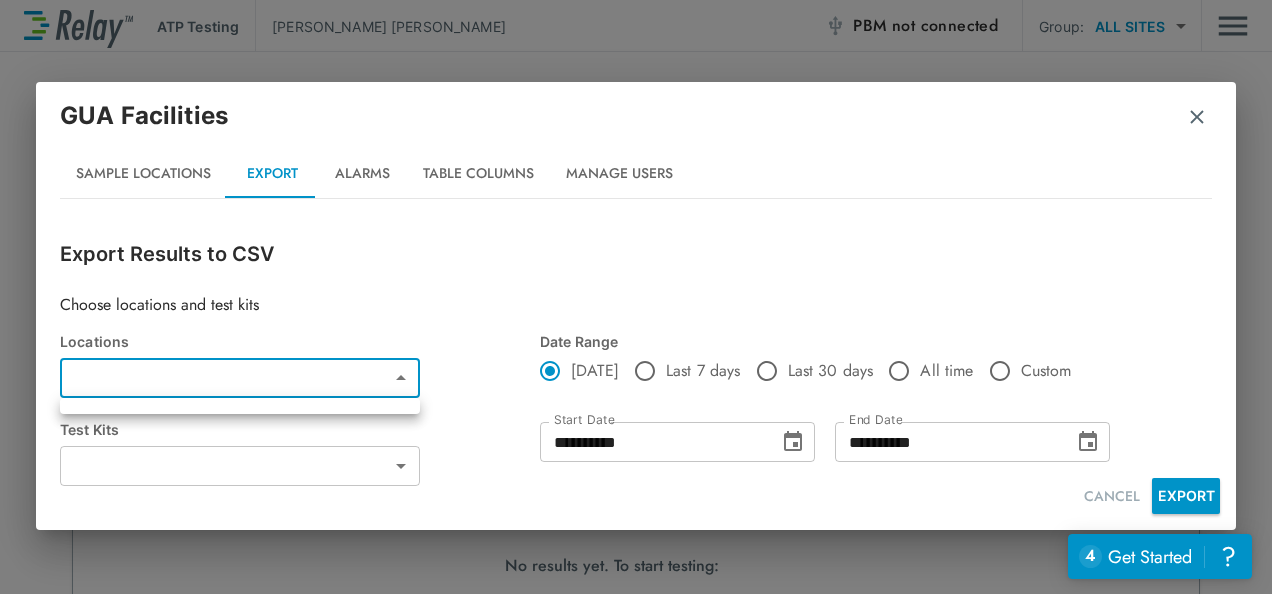 click on "**********" at bounding box center [636, 297] 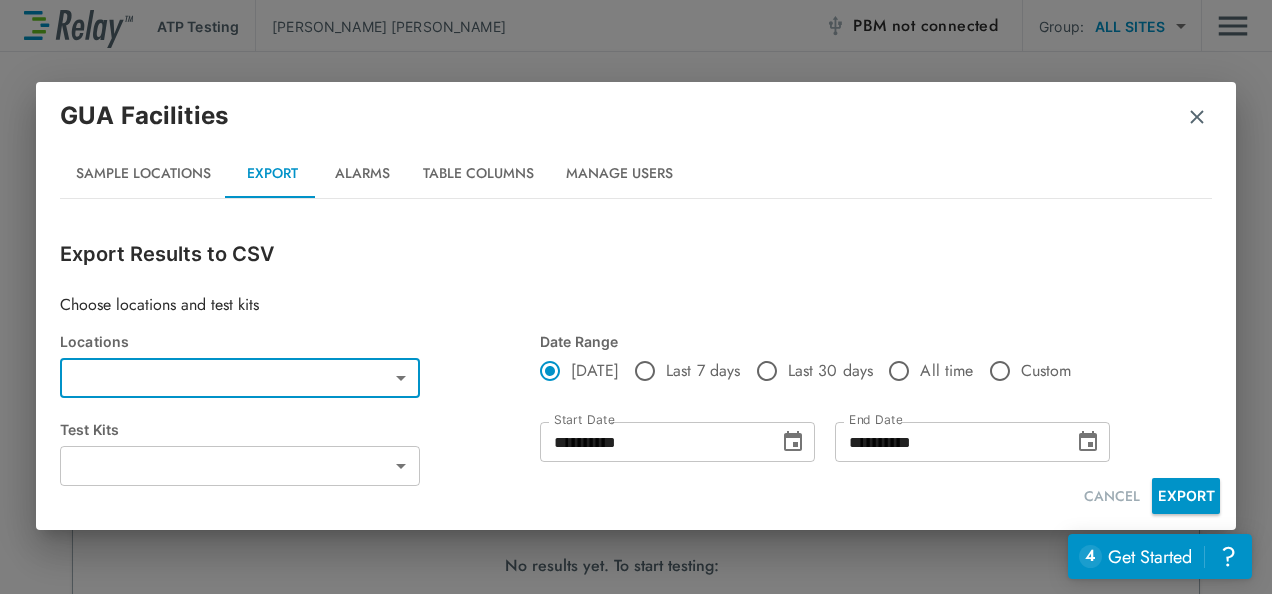 click on "Sample Locations" at bounding box center [143, 174] 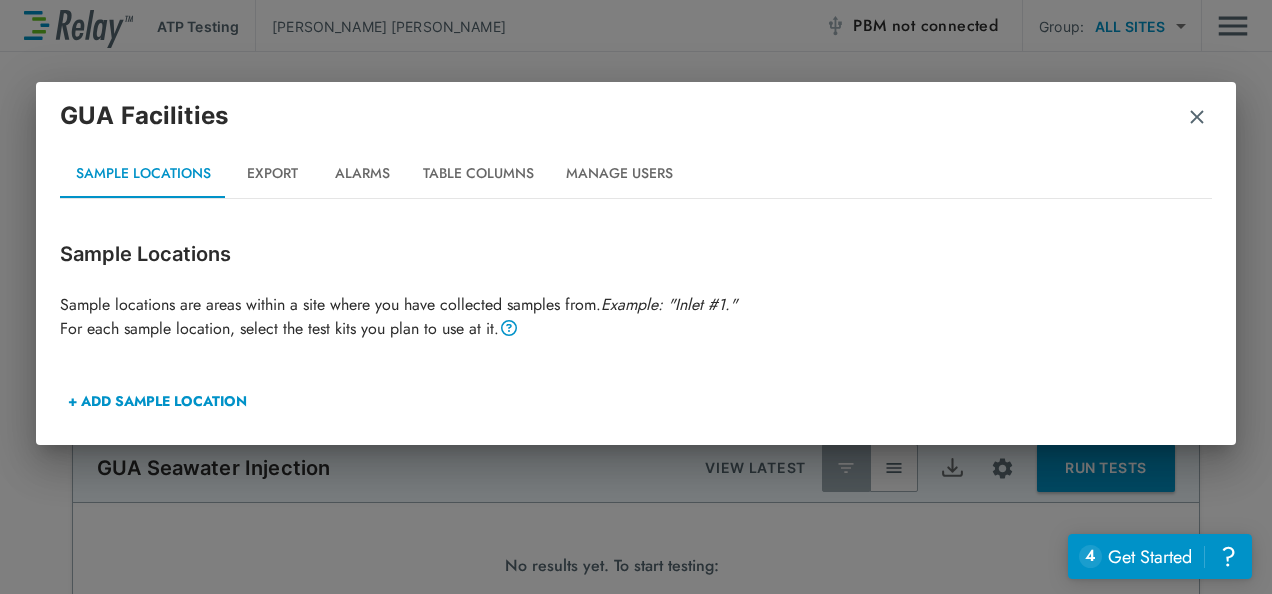 click at bounding box center (1197, 117) 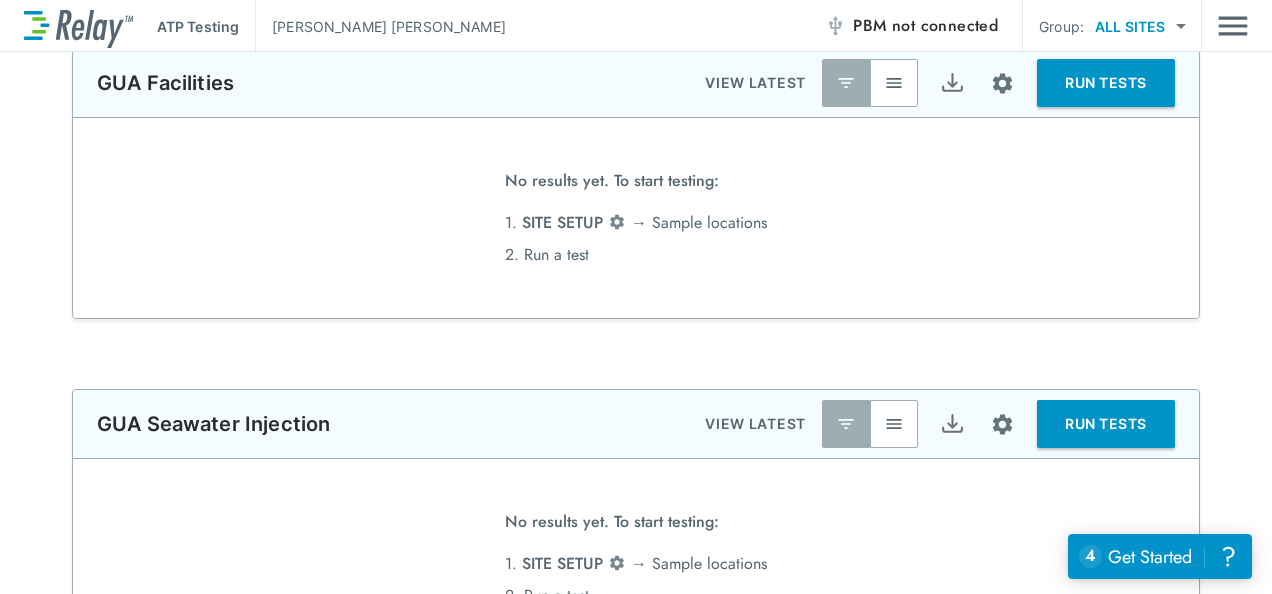 scroll, scrollTop: 0, scrollLeft: 0, axis: both 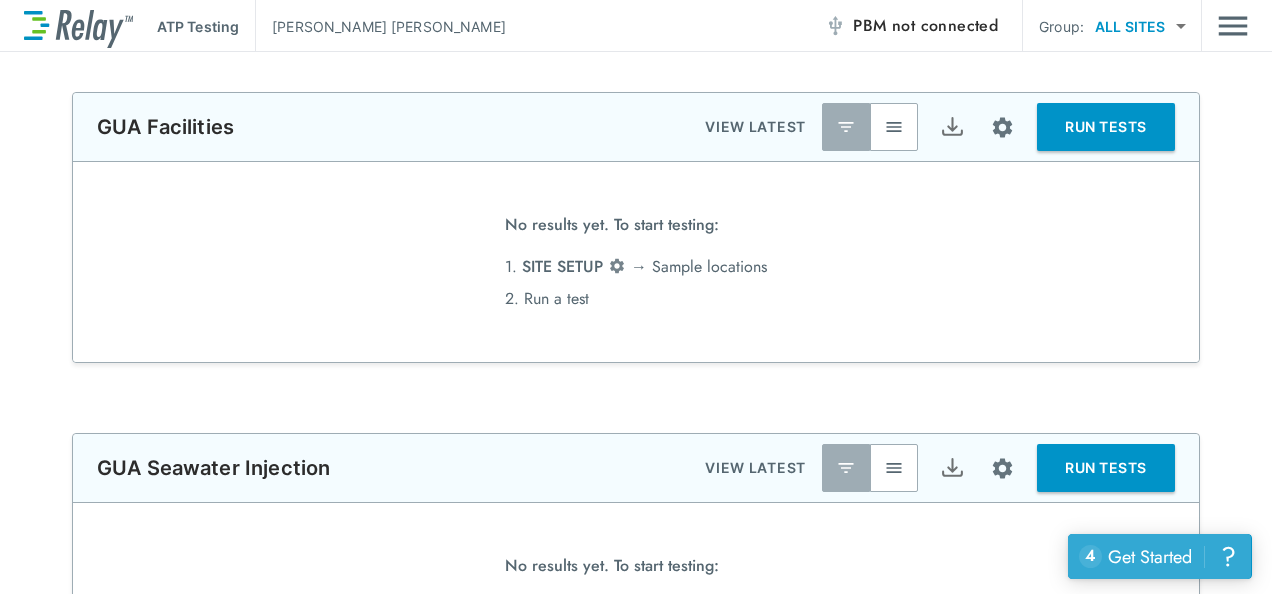 click on "Get Started" at bounding box center (1150, 557) 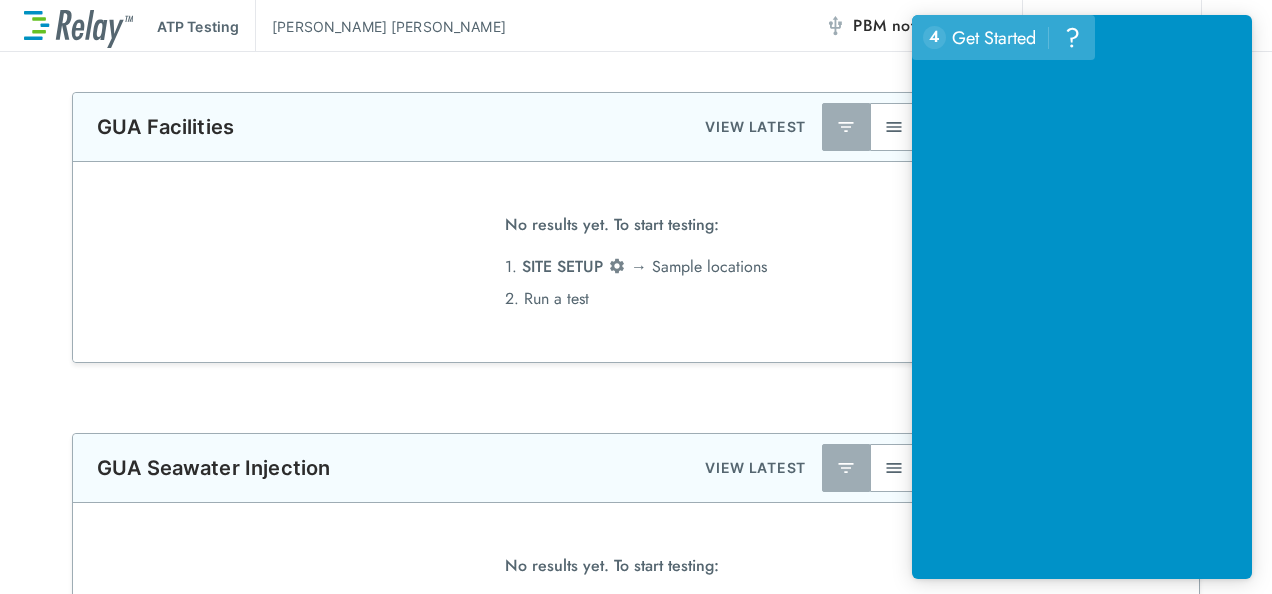 scroll, scrollTop: 245, scrollLeft: 0, axis: vertical 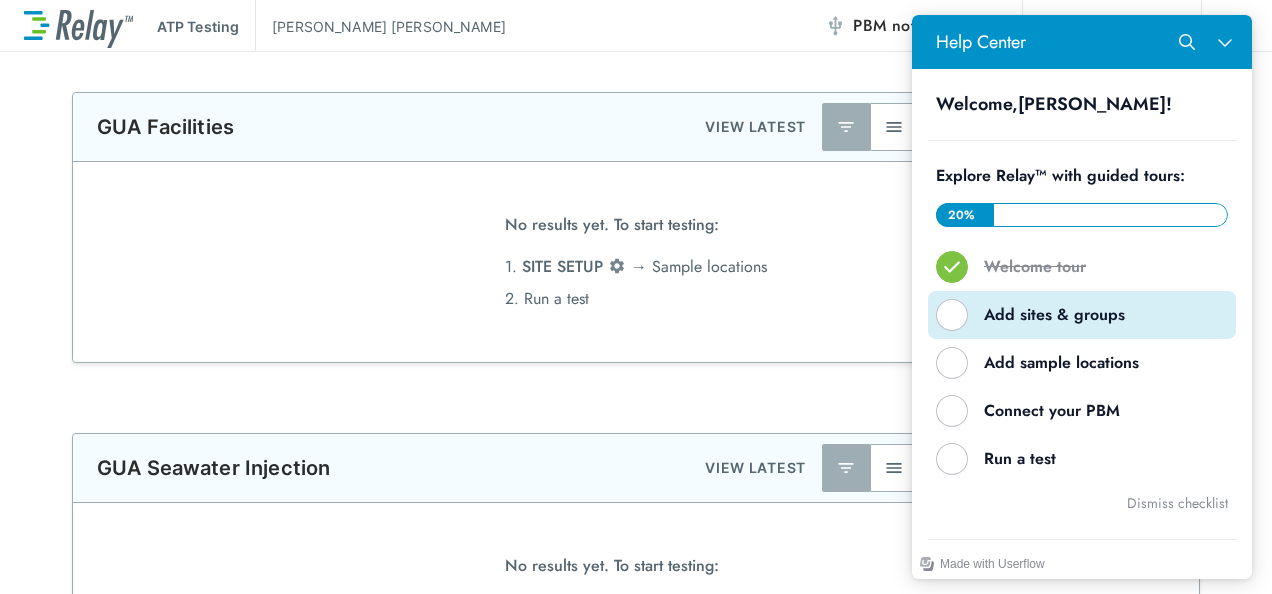 click on "Add sites & groups" at bounding box center [1090, 315] 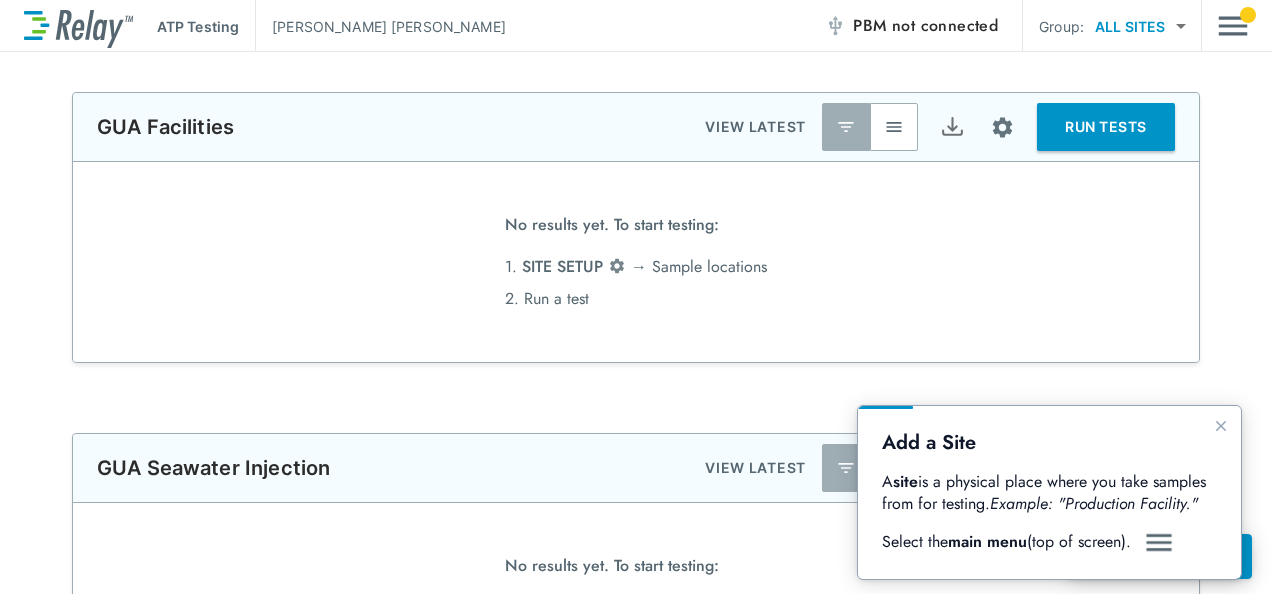 scroll, scrollTop: 0, scrollLeft: 0, axis: both 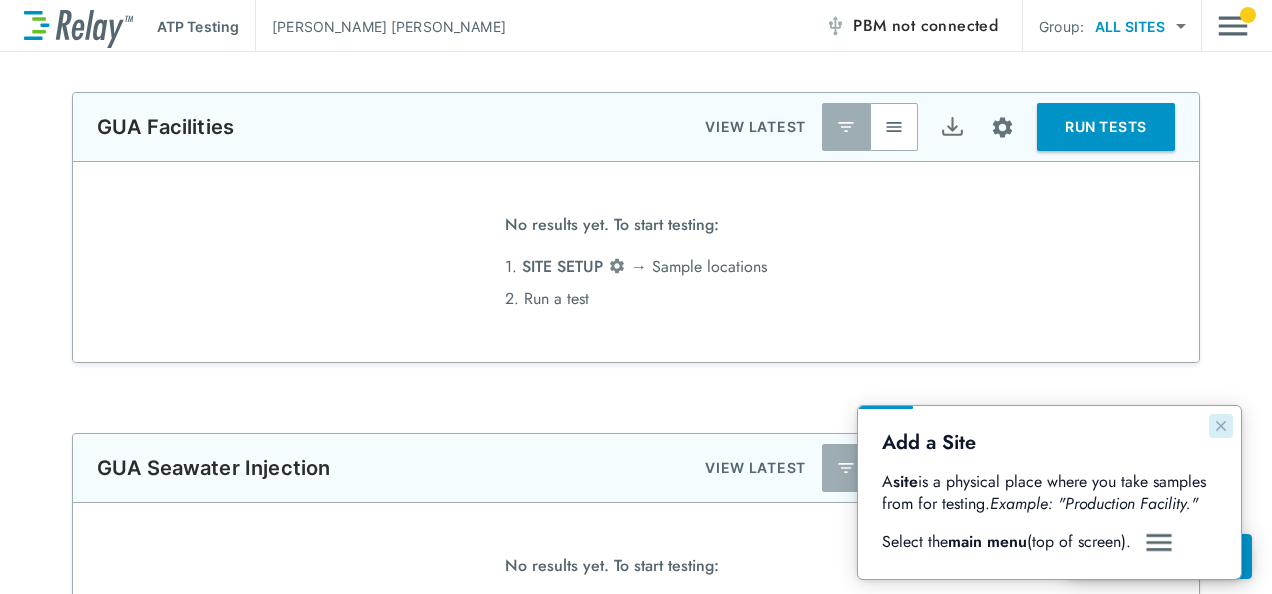 click 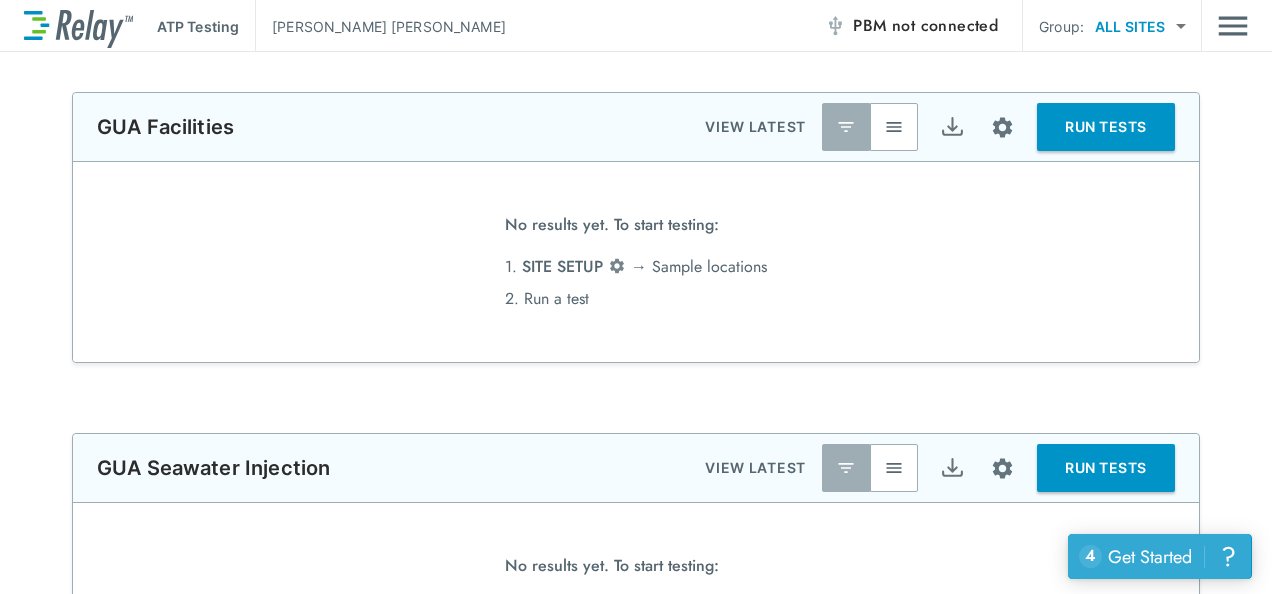 click on "Get Started" at bounding box center (1150, 557) 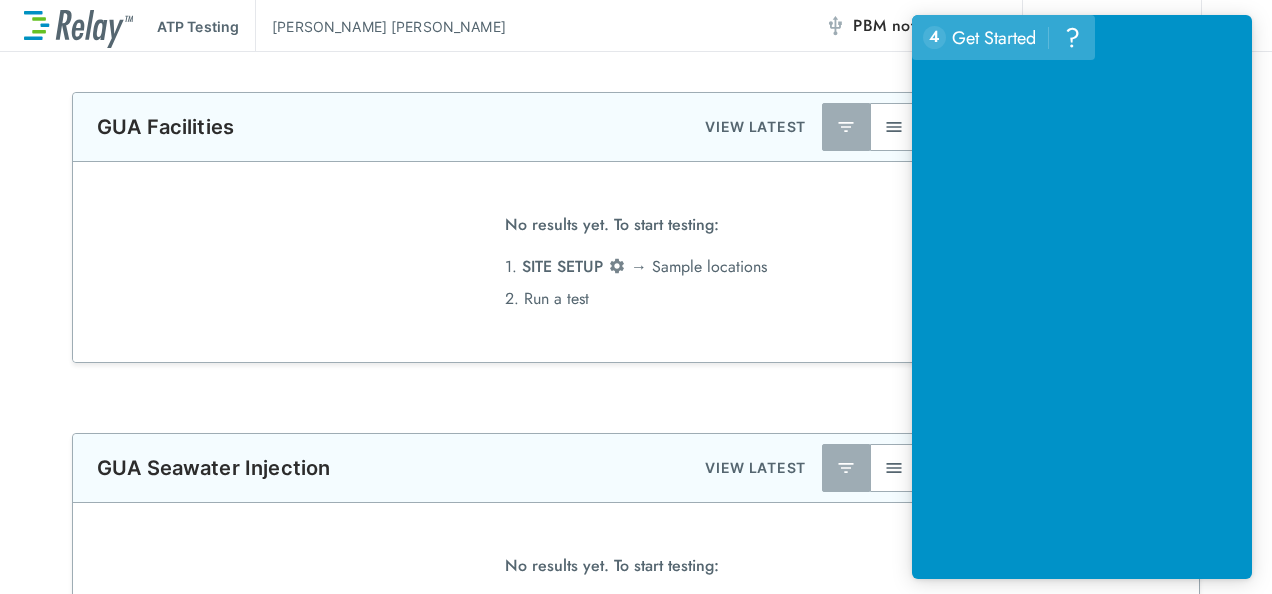 scroll, scrollTop: 245, scrollLeft: 0, axis: vertical 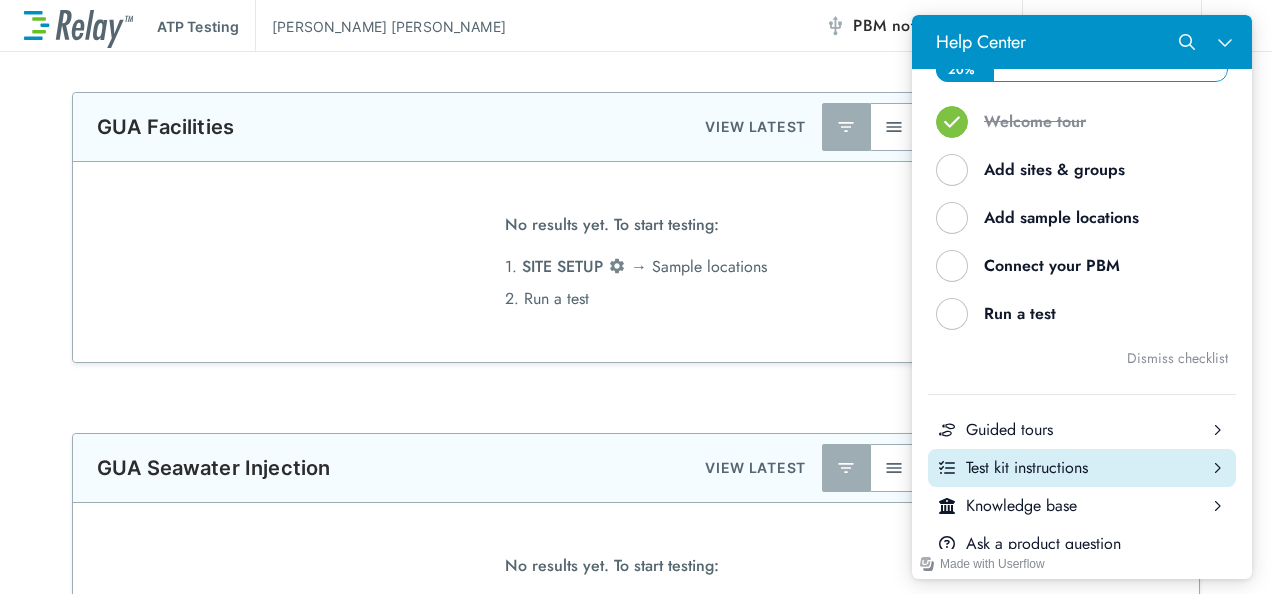 click on "Test kit instructions" at bounding box center (1082, 468) 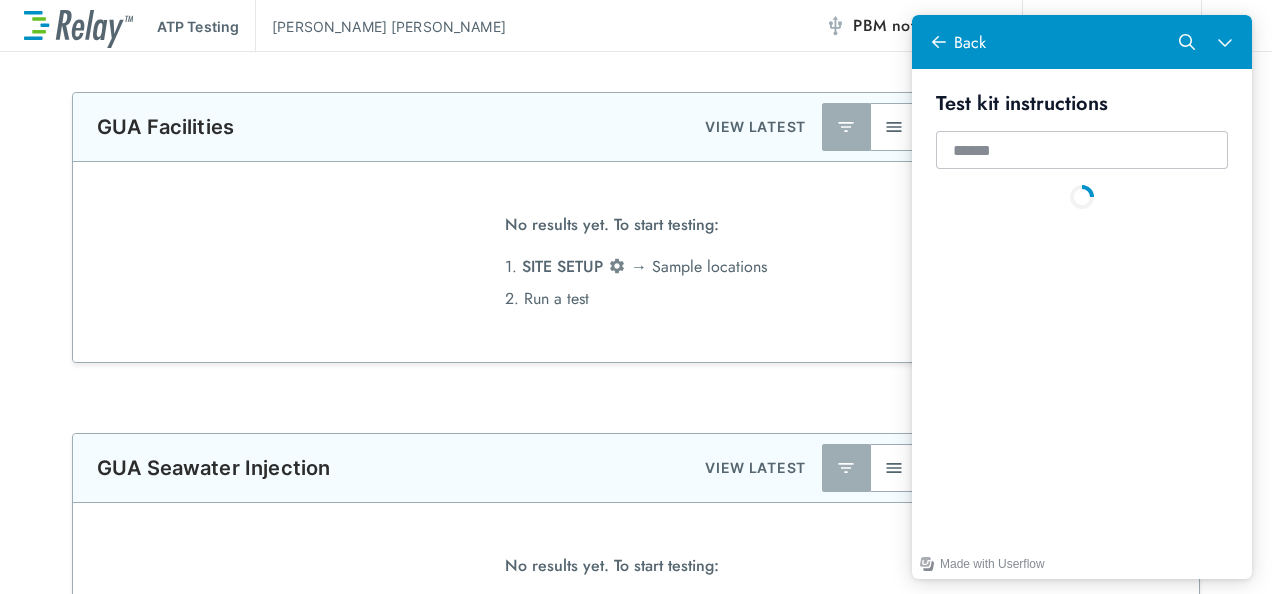scroll, scrollTop: 0, scrollLeft: 0, axis: both 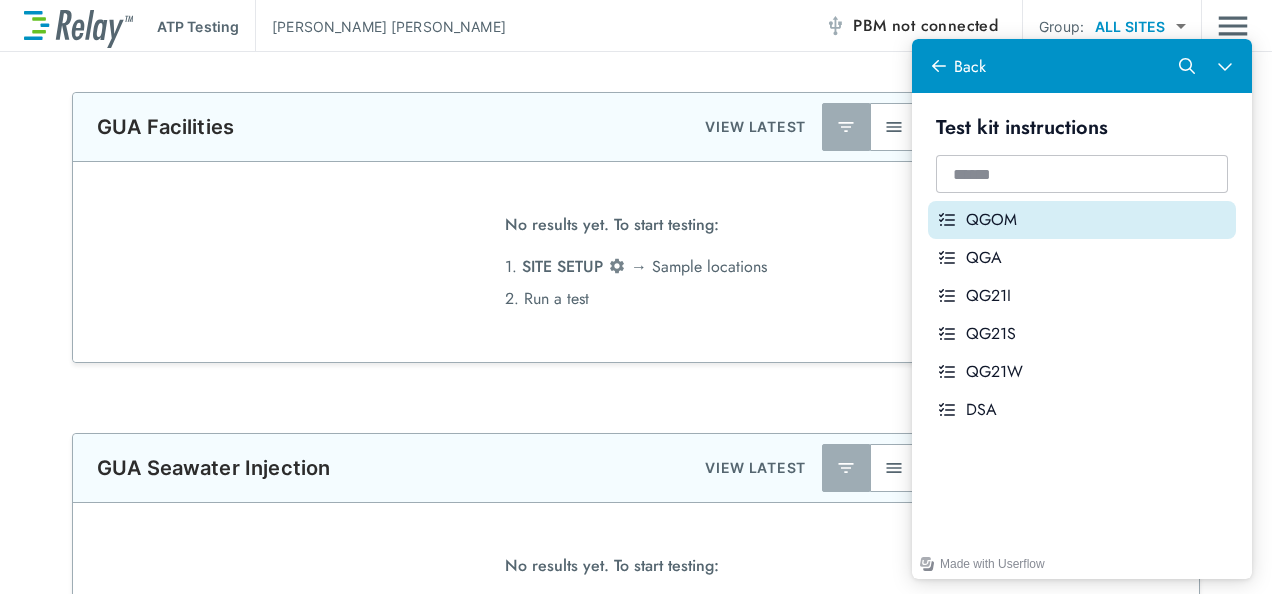 click on "QGOM" at bounding box center [1097, 220] 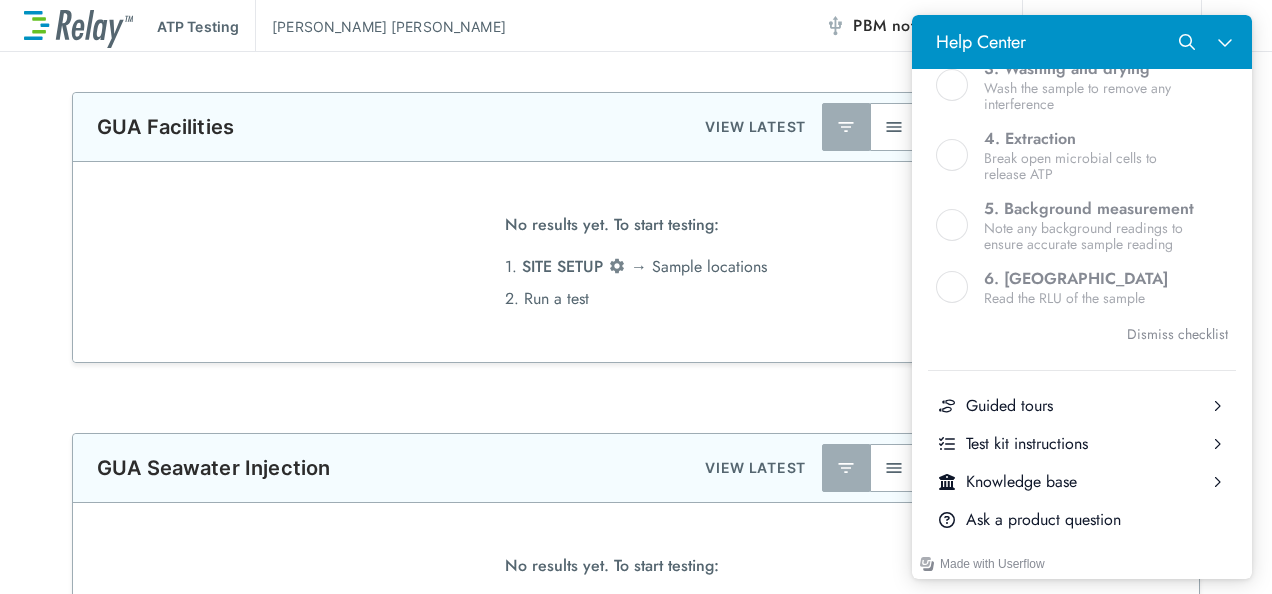 scroll, scrollTop: 952, scrollLeft: 0, axis: vertical 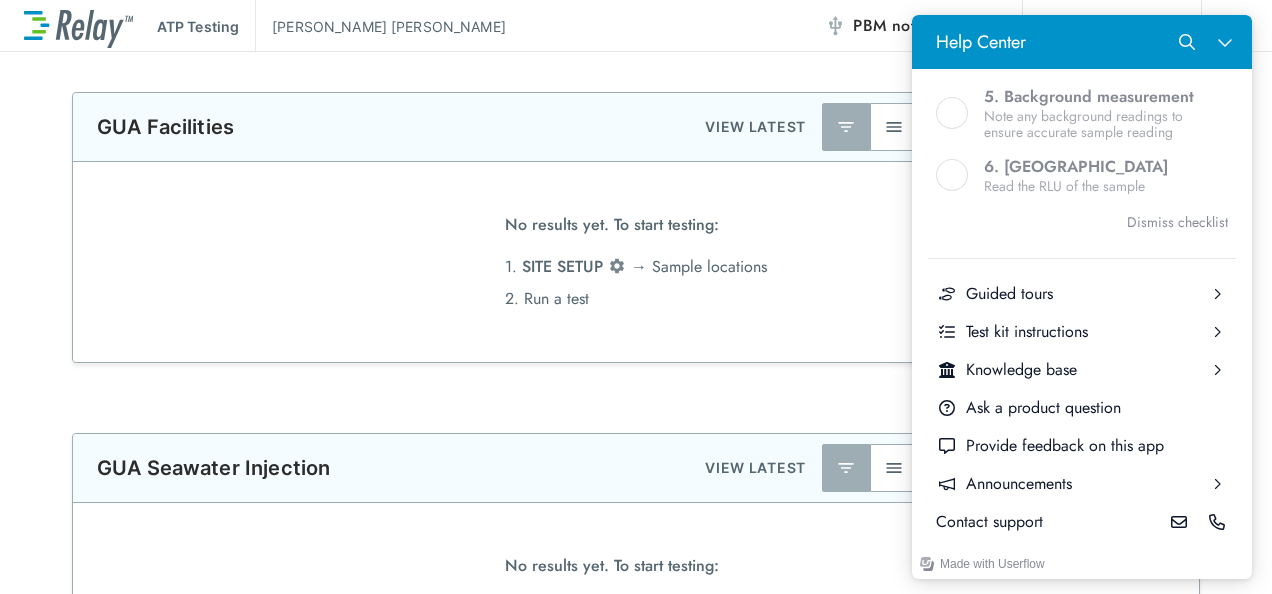 click on "**********" at bounding box center [636, 323] 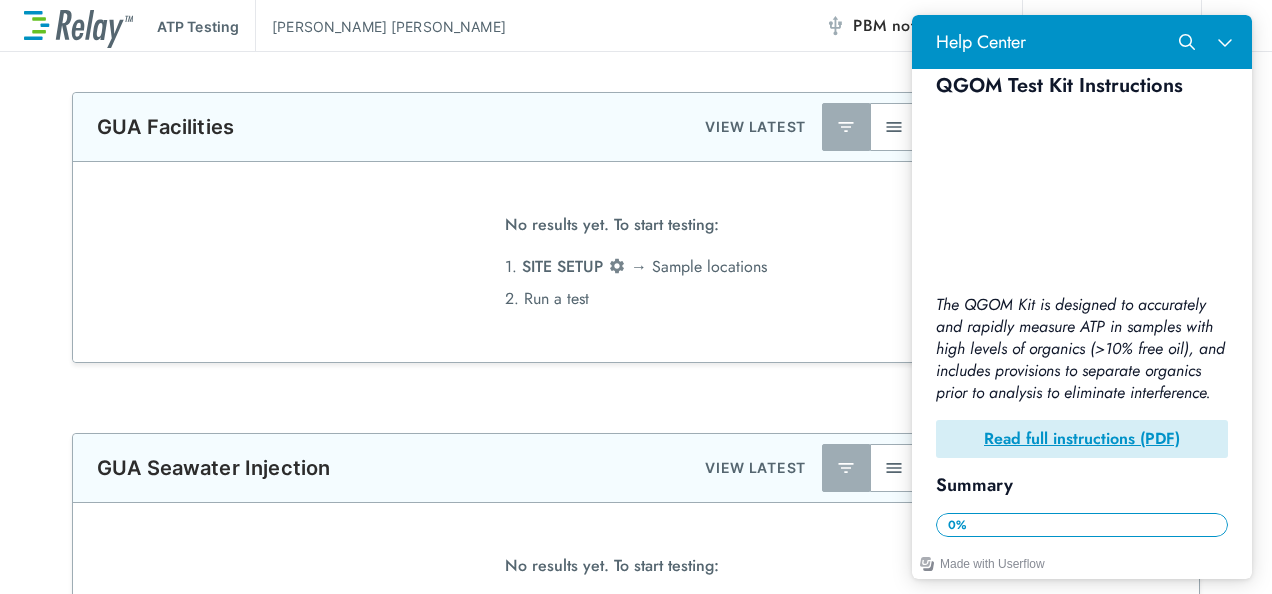 scroll, scrollTop: 93, scrollLeft: 0, axis: vertical 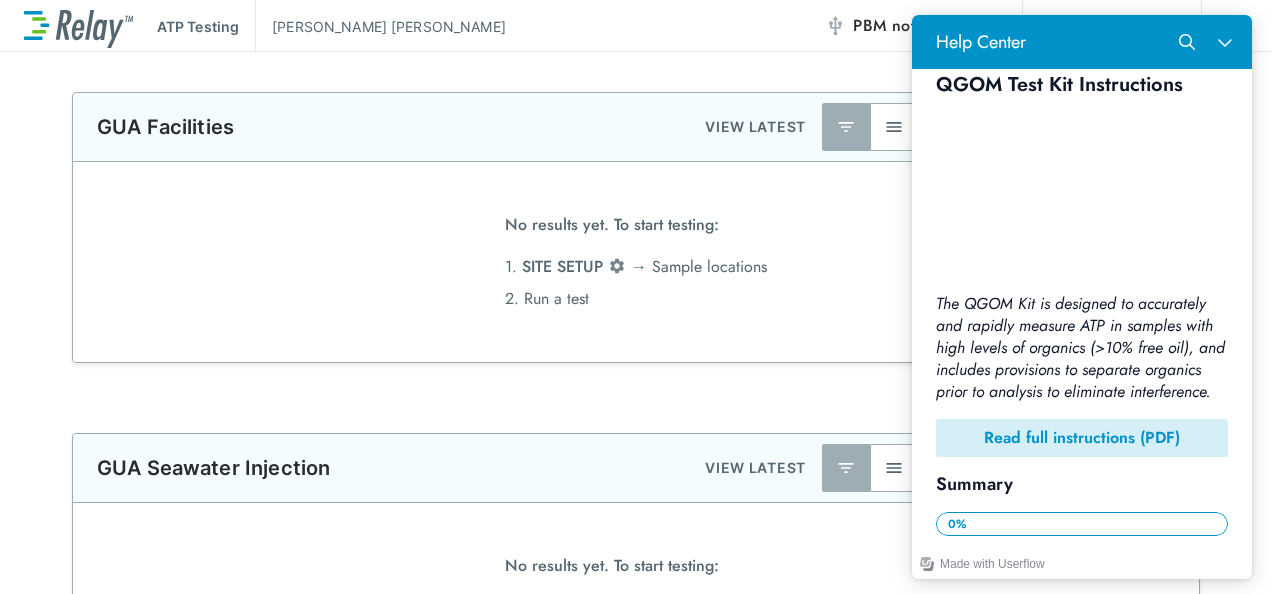 click on "Read full instructions (PDF)" at bounding box center (1082, 437) 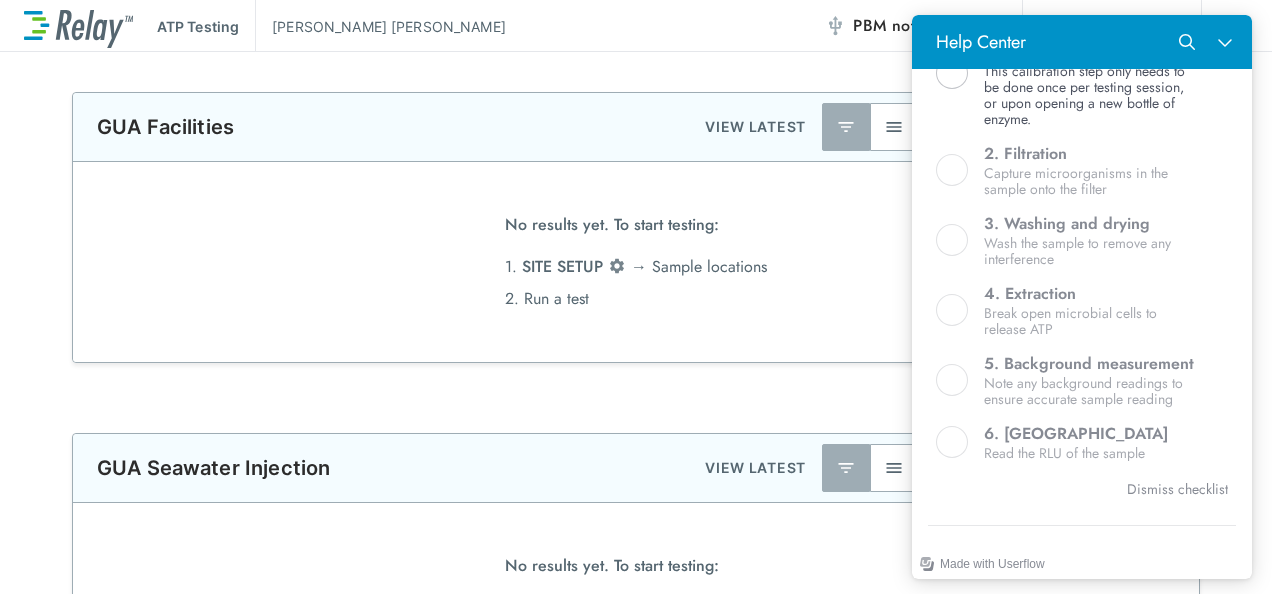 scroll, scrollTop: 693, scrollLeft: 0, axis: vertical 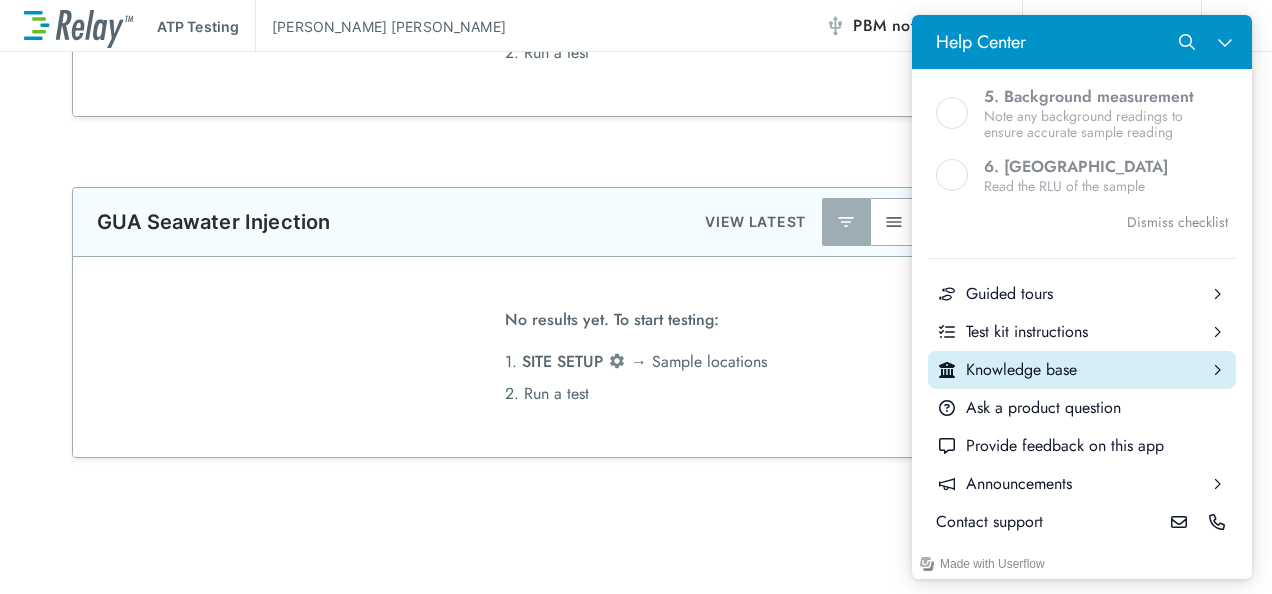 click on "Knowledge base" at bounding box center [1082, 370] 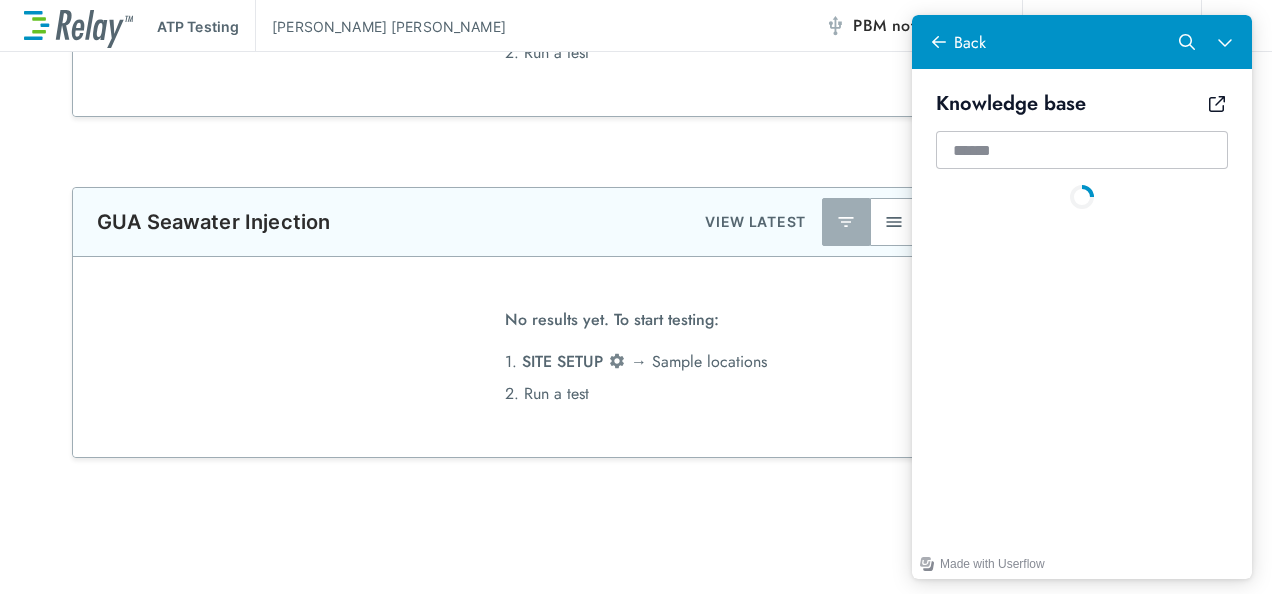 scroll, scrollTop: 0, scrollLeft: 0, axis: both 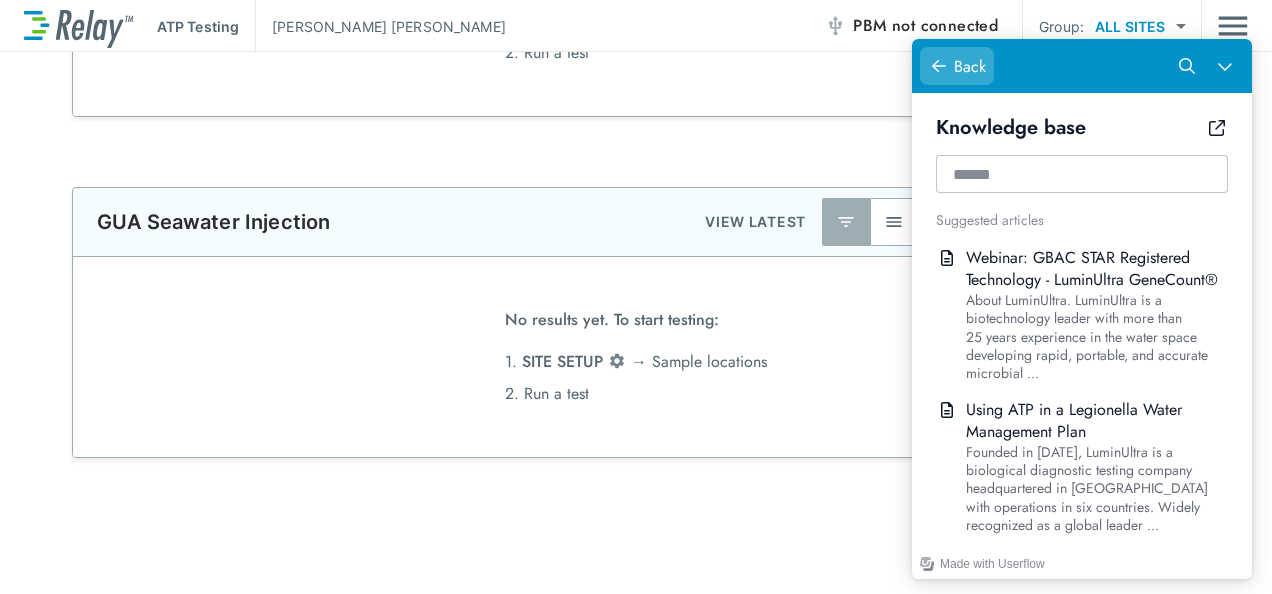 click at bounding box center (939, 66) 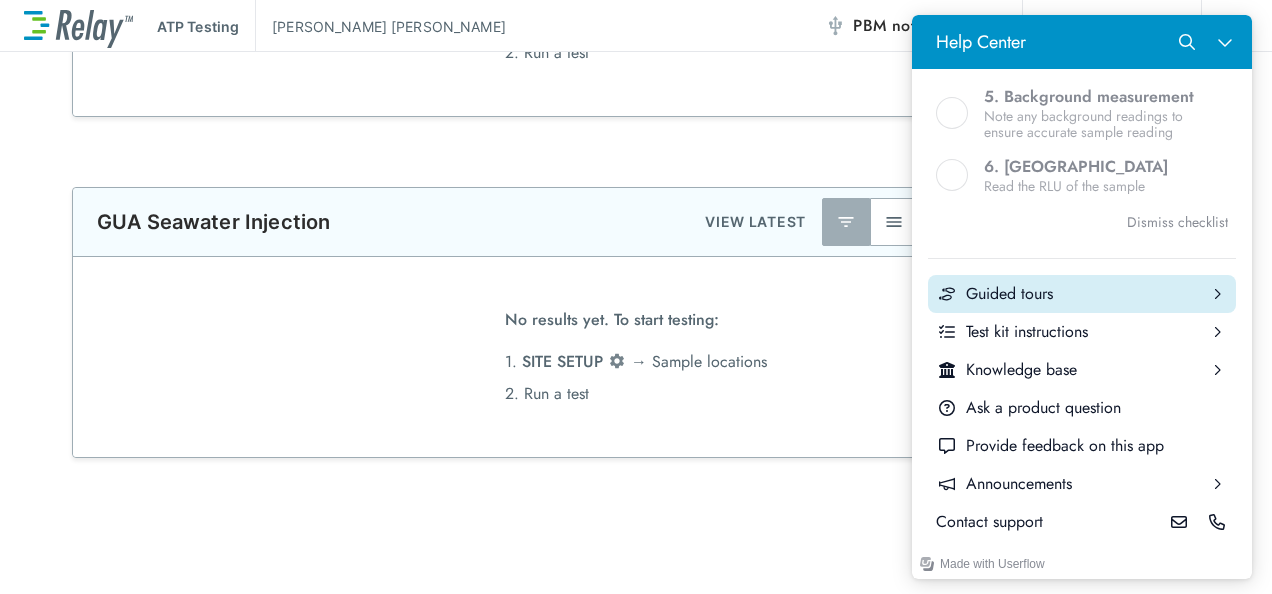 scroll, scrollTop: 952, scrollLeft: 0, axis: vertical 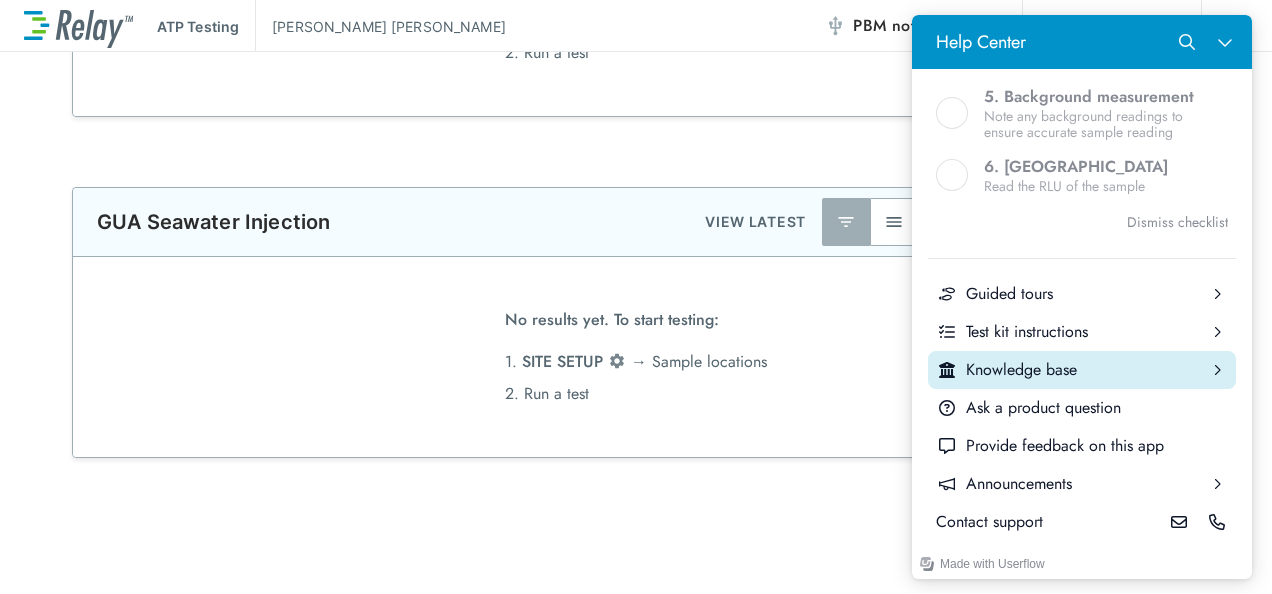 click on "Knowledge base" at bounding box center [1082, 370] 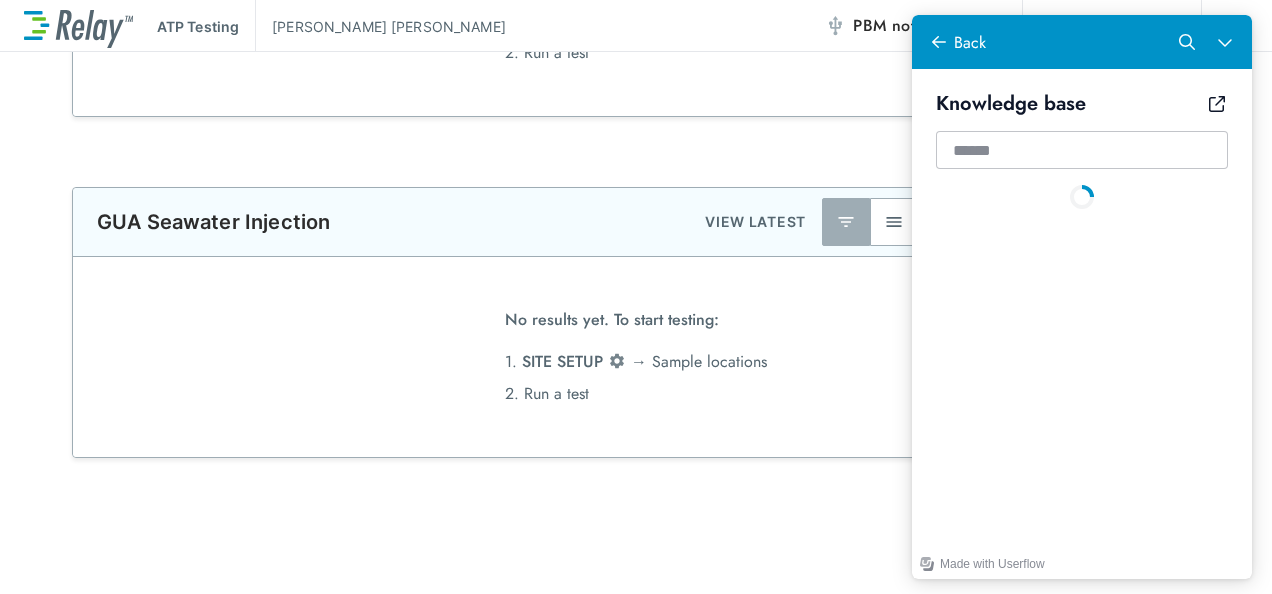 scroll, scrollTop: 0, scrollLeft: 0, axis: both 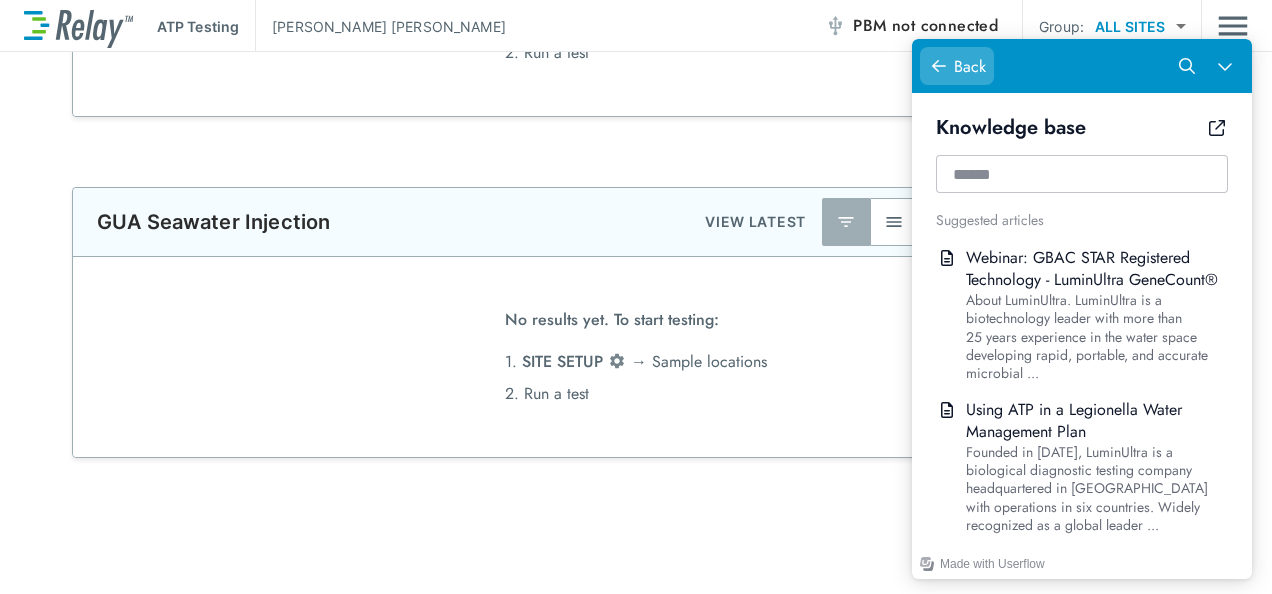 click on "Back" at bounding box center (970, 66) 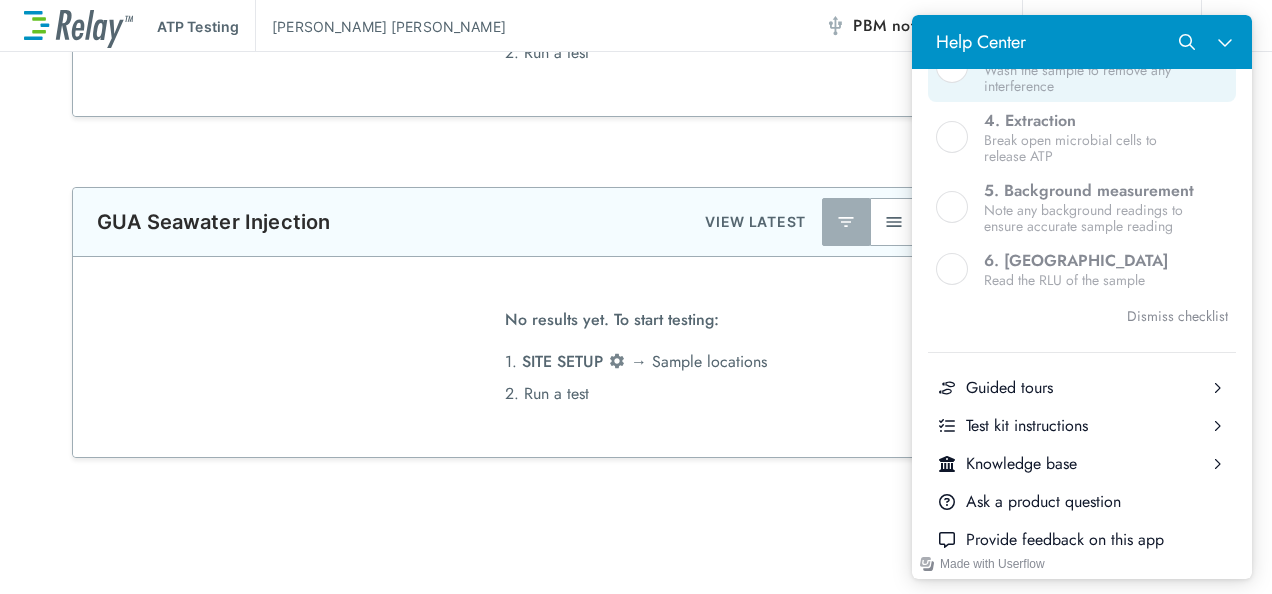 scroll, scrollTop: 952, scrollLeft: 0, axis: vertical 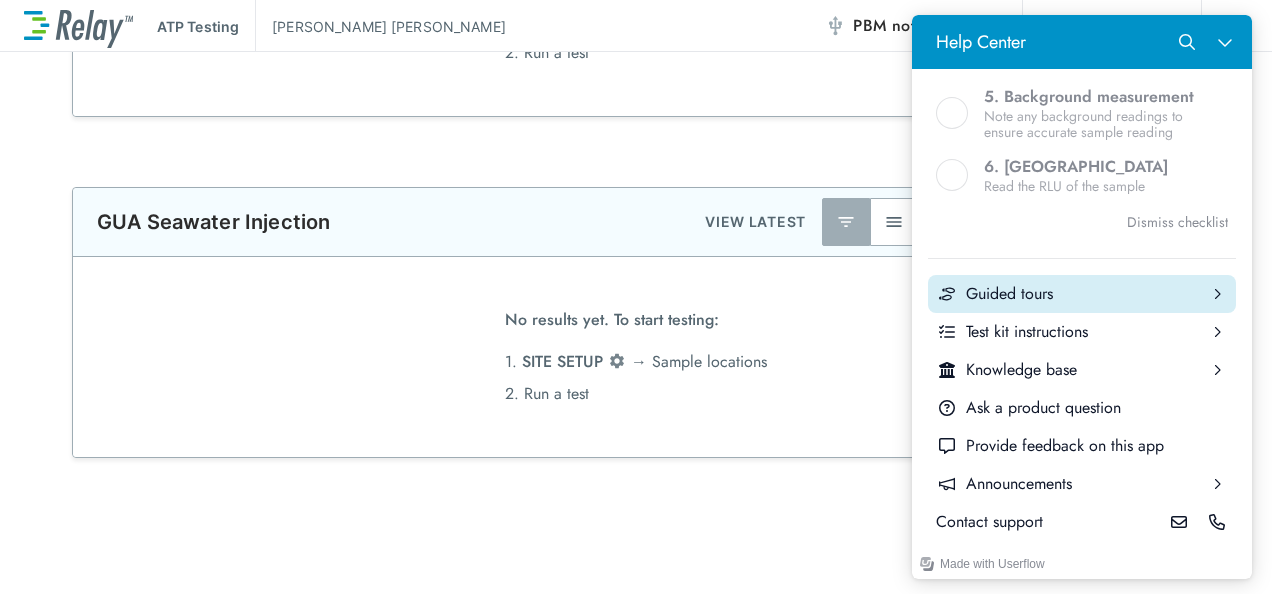 click on "Guided tours" at bounding box center (1082, 294) 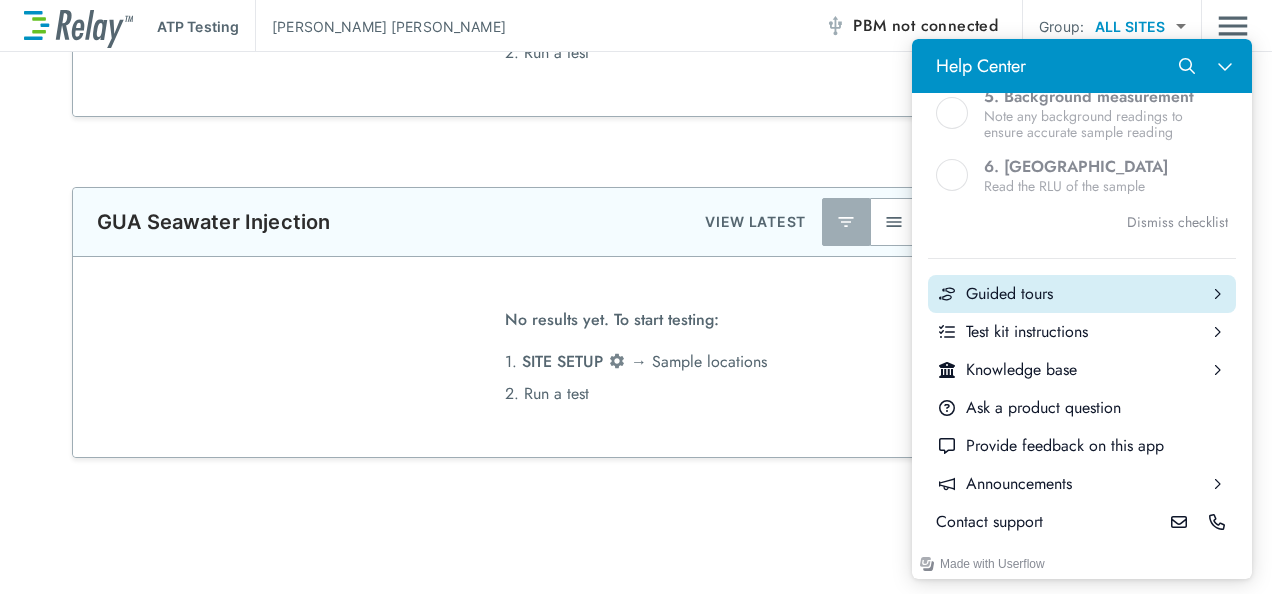 scroll, scrollTop: 0, scrollLeft: 0, axis: both 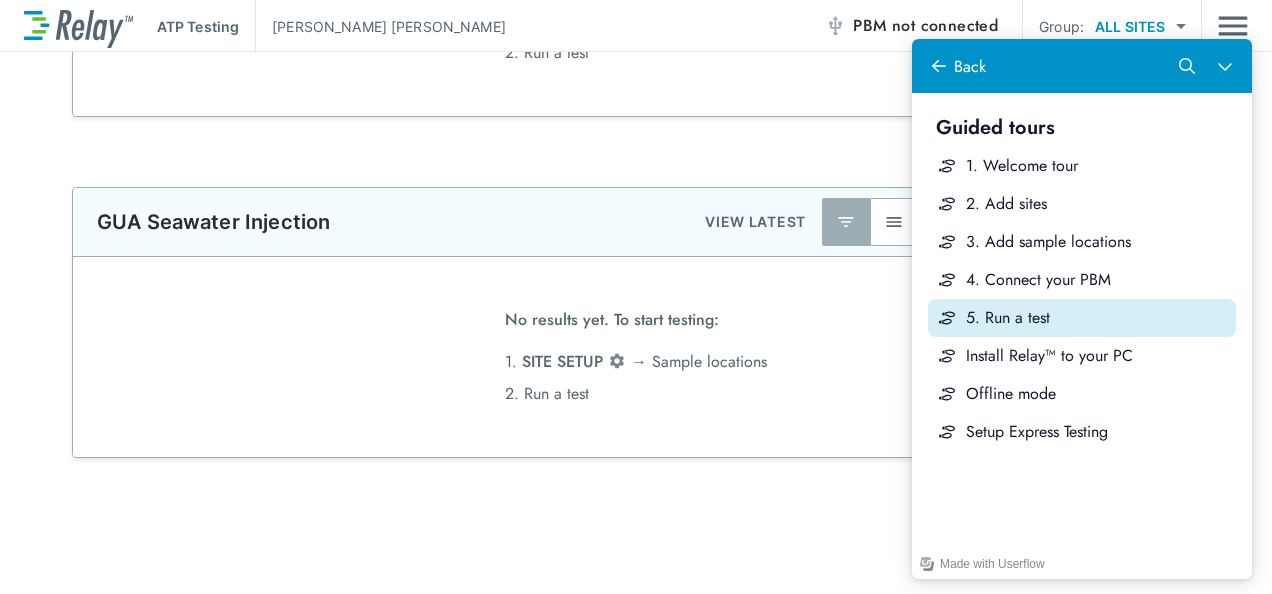 click on "5. Run a test" at bounding box center [1097, 318] 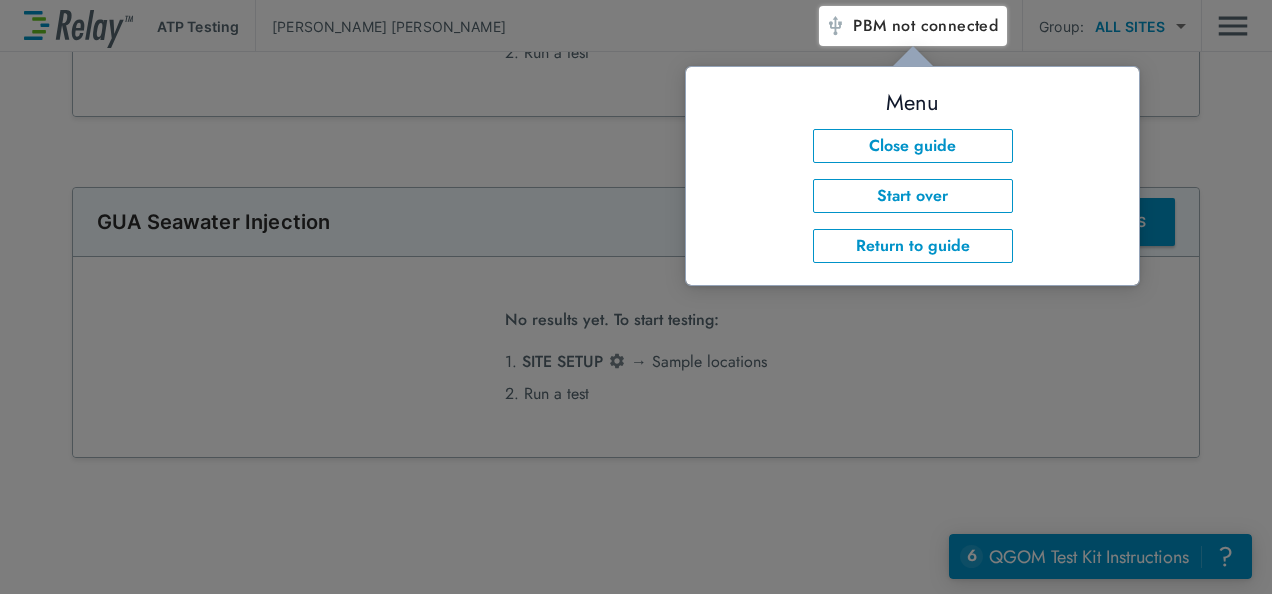 scroll, scrollTop: 0, scrollLeft: 0, axis: both 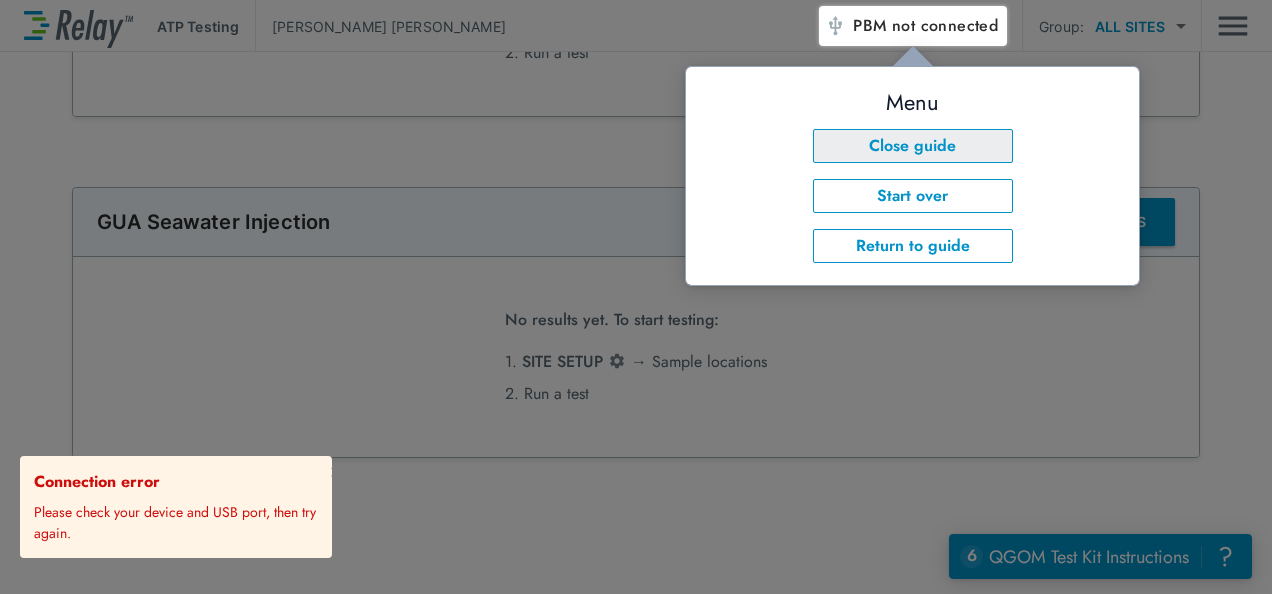 click on "Close guide" at bounding box center [913, 146] 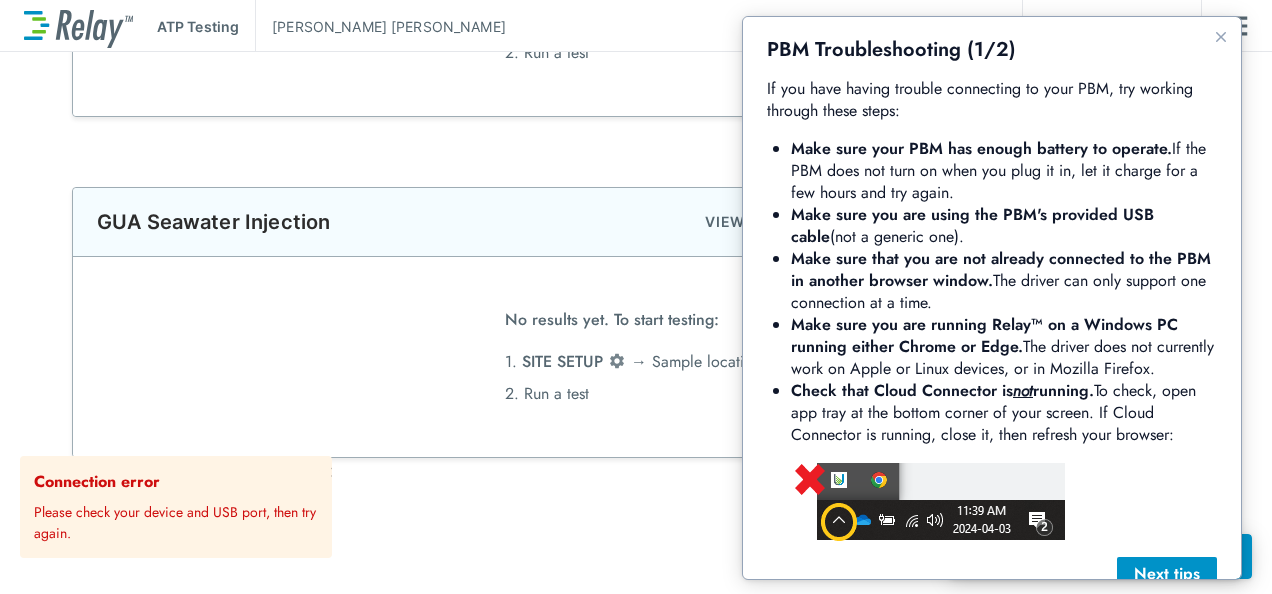 scroll, scrollTop: 78, scrollLeft: 0, axis: vertical 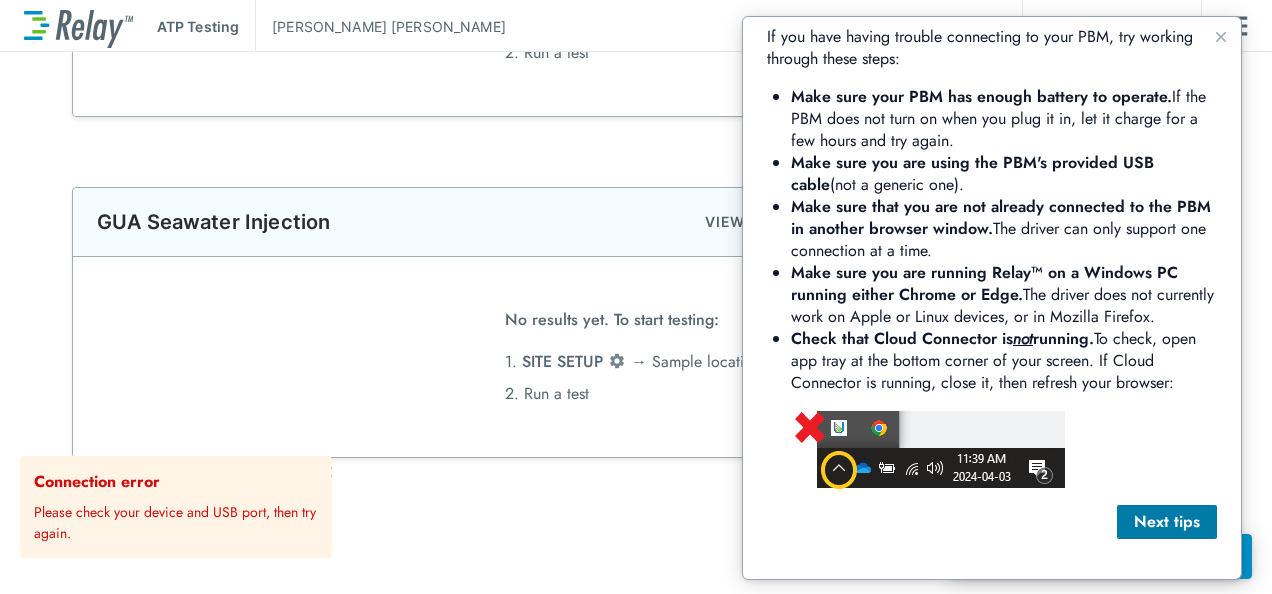 click on "Next tips" at bounding box center [1167, 522] 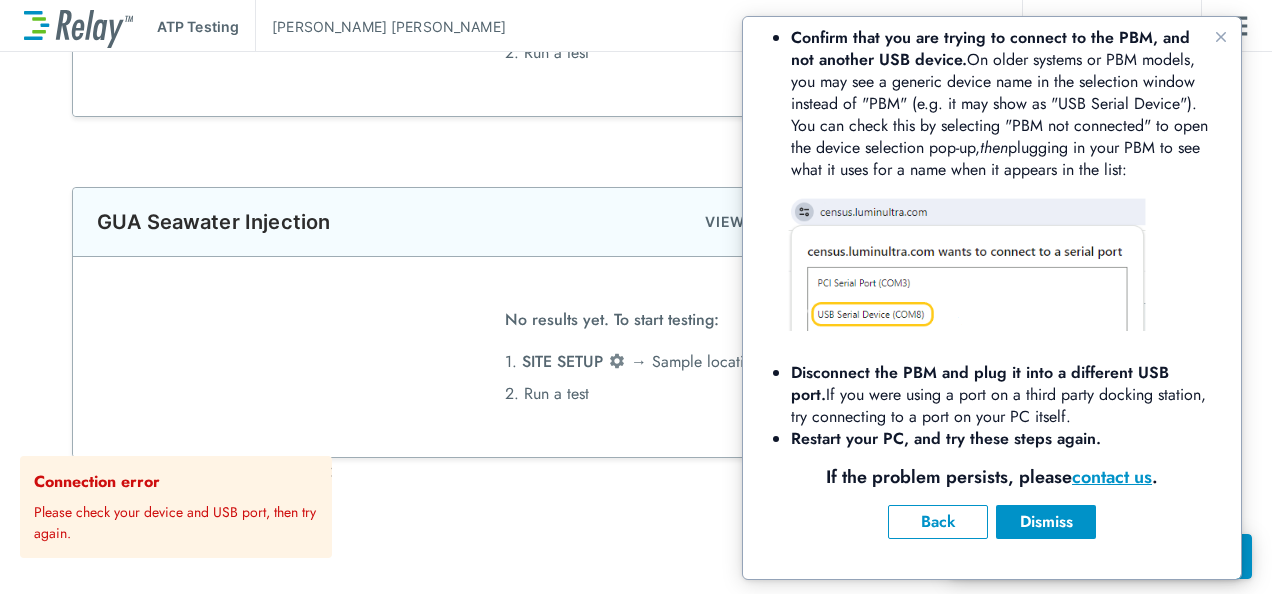 scroll, scrollTop: 76, scrollLeft: 0, axis: vertical 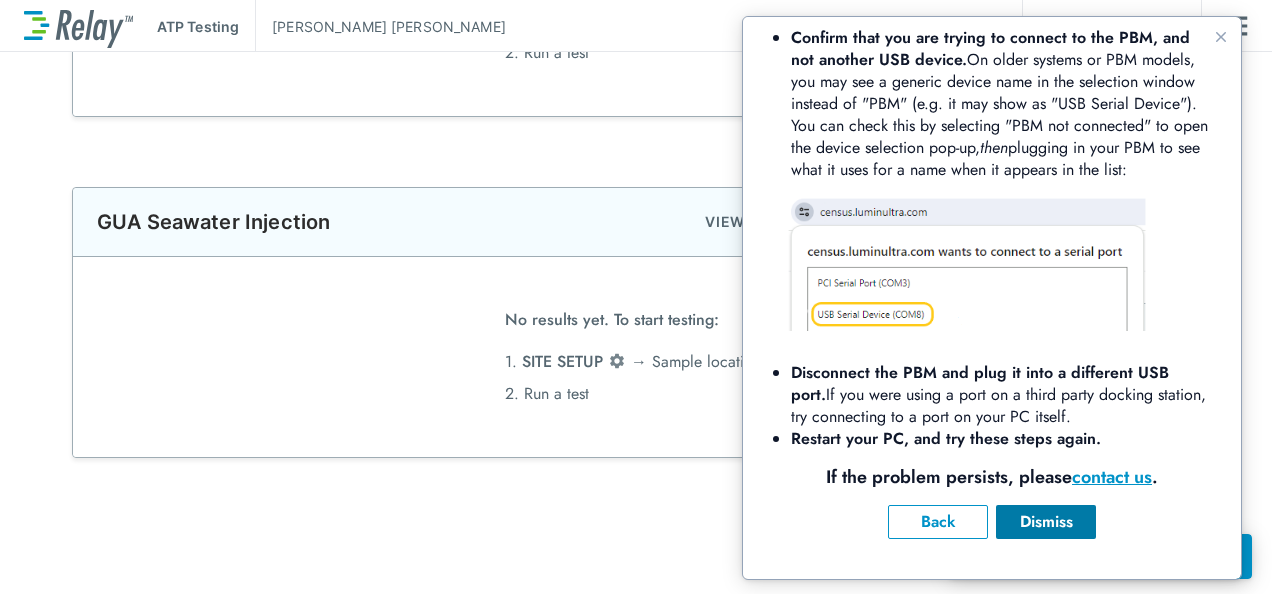 click on "Dismiss" at bounding box center (1046, 522) 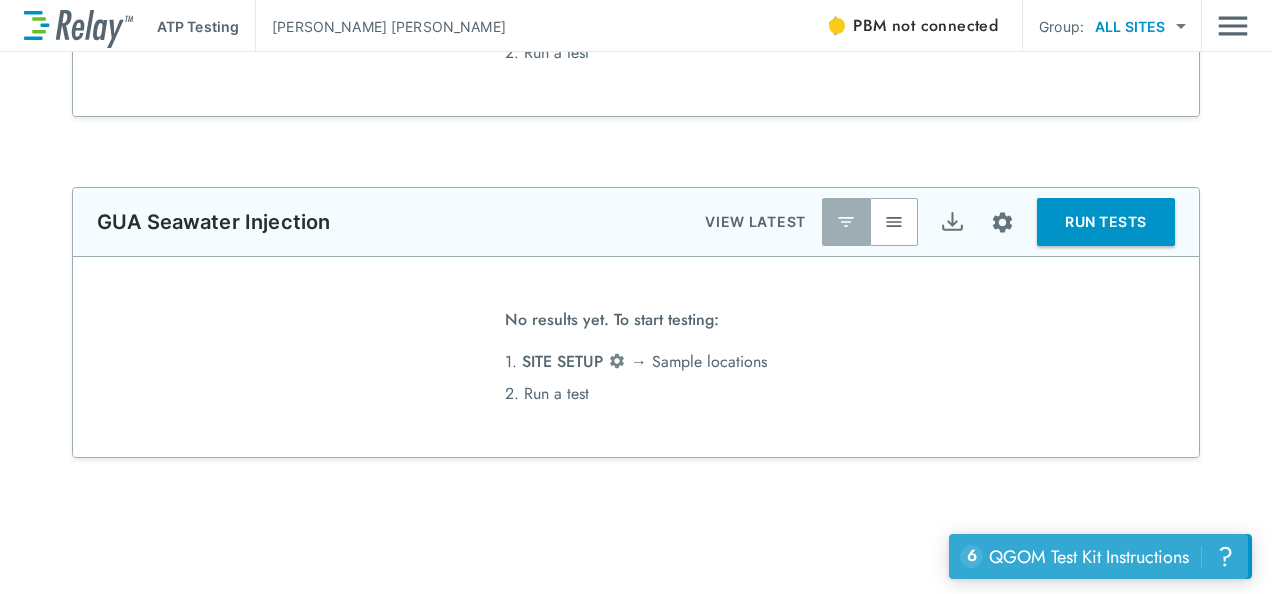 click on "QGOM Test Kit Instructions" at bounding box center [1089, 557] 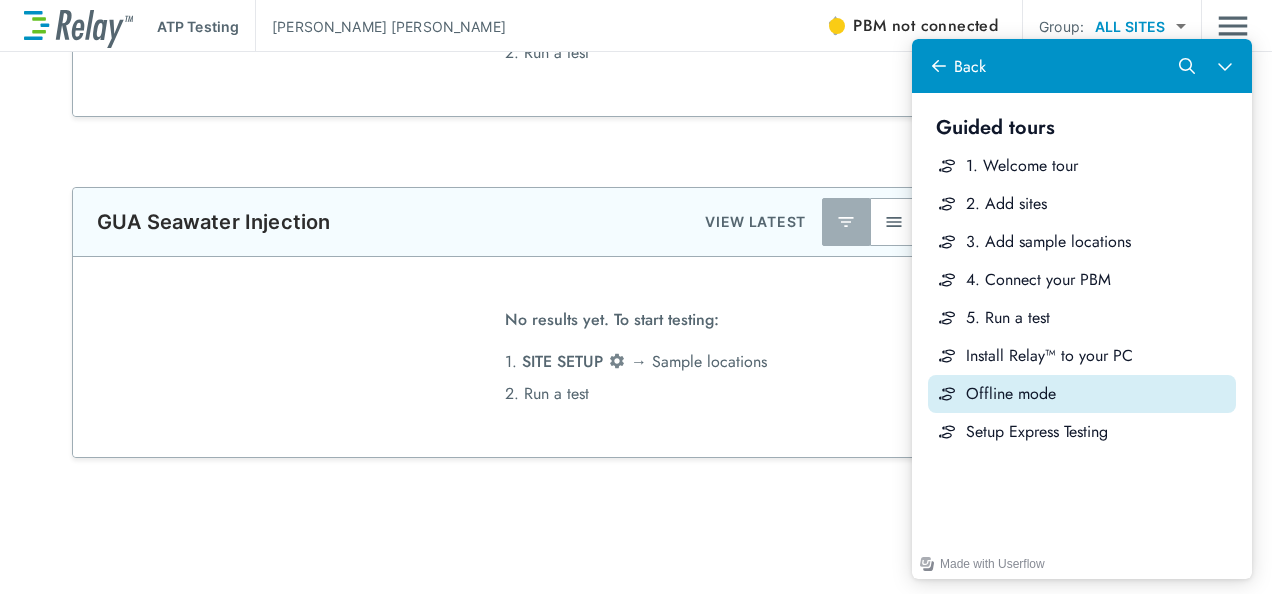 click on "Offline mode" at bounding box center [1082, 394] 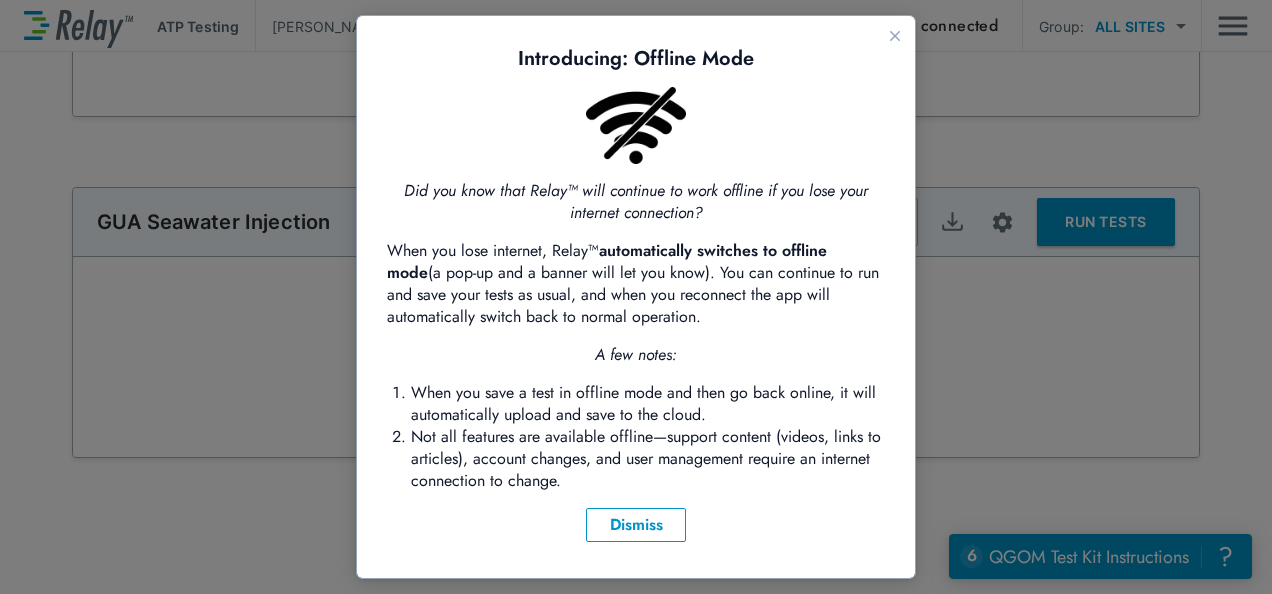 scroll, scrollTop: 9, scrollLeft: 0, axis: vertical 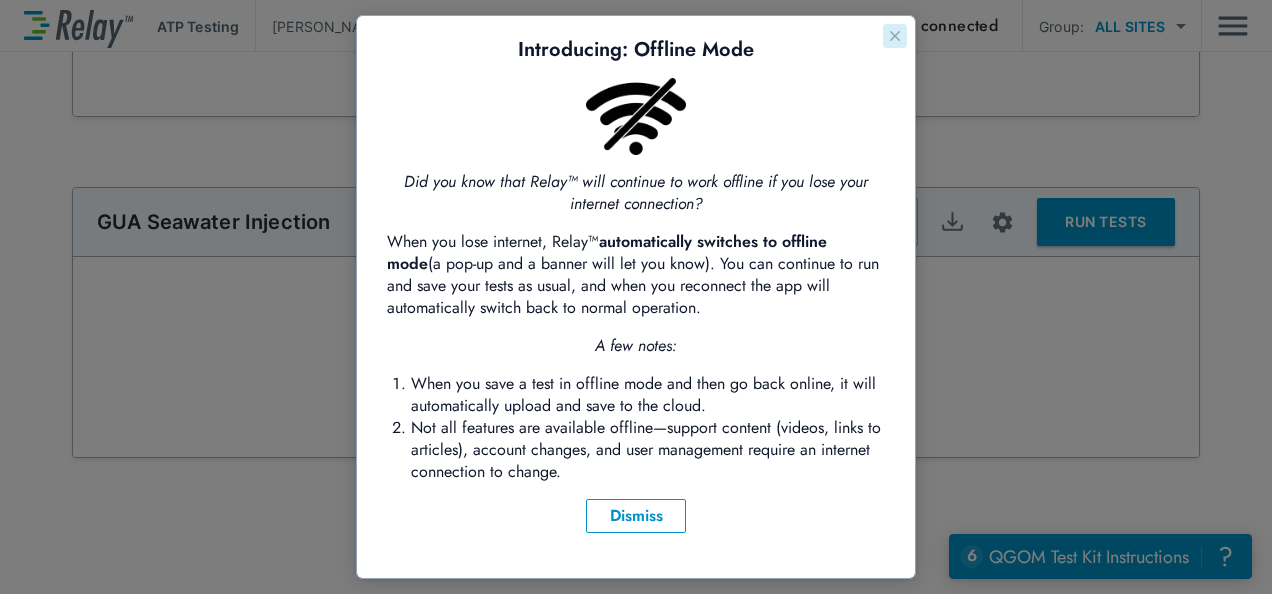 click 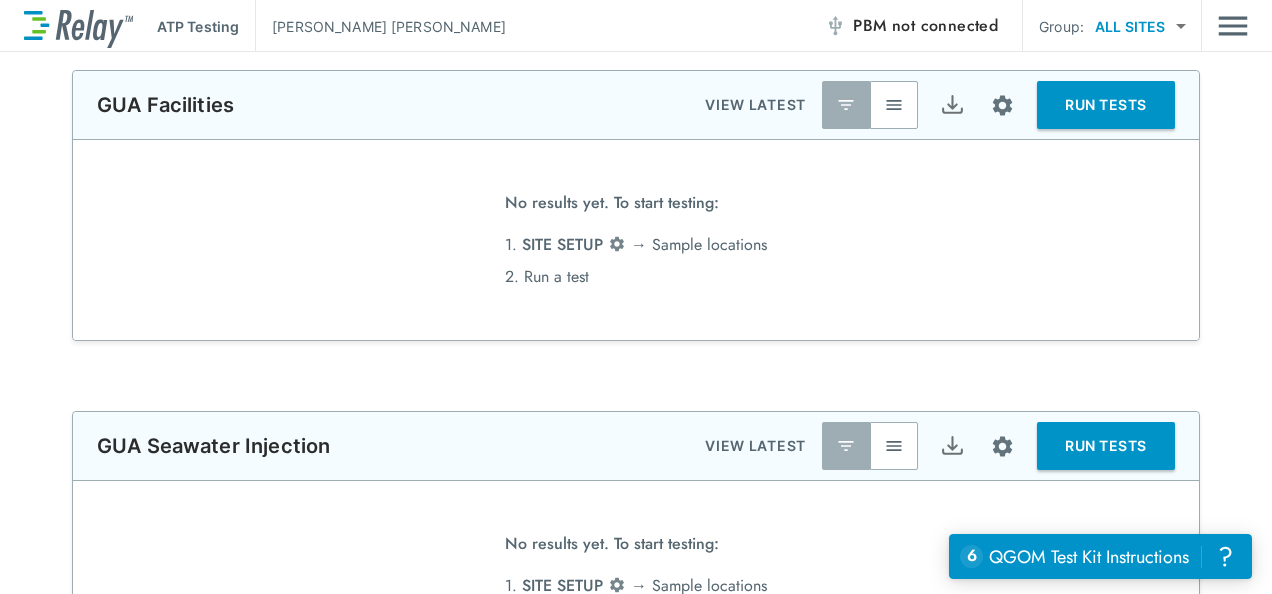 scroll, scrollTop: 92, scrollLeft: 0, axis: vertical 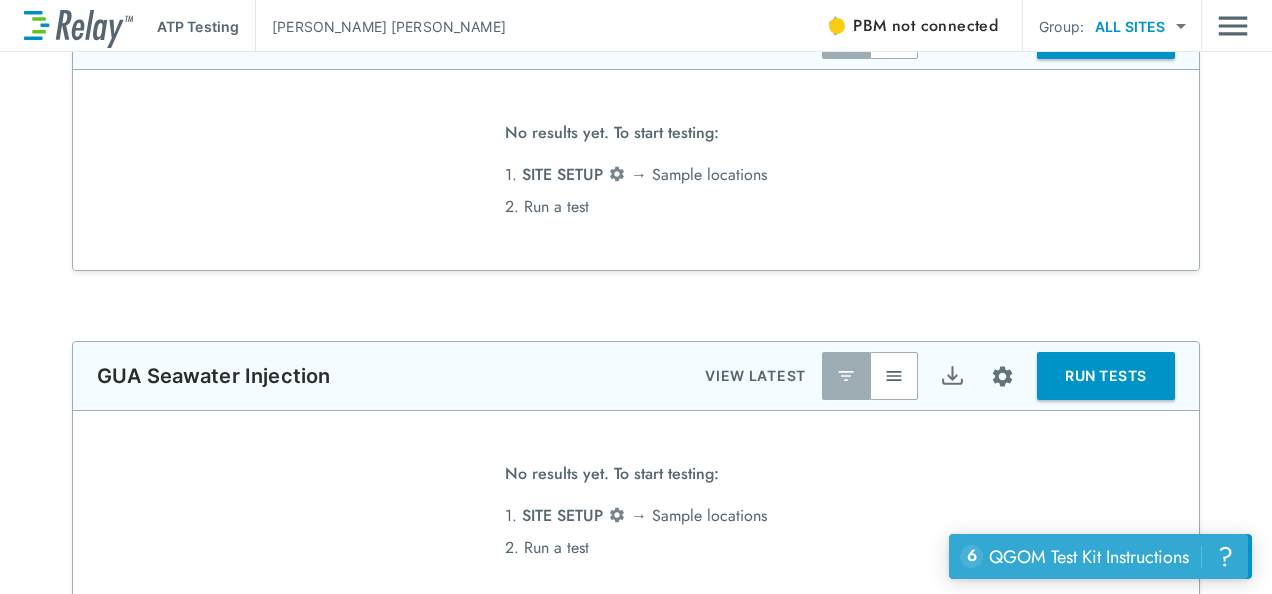 click on "?" 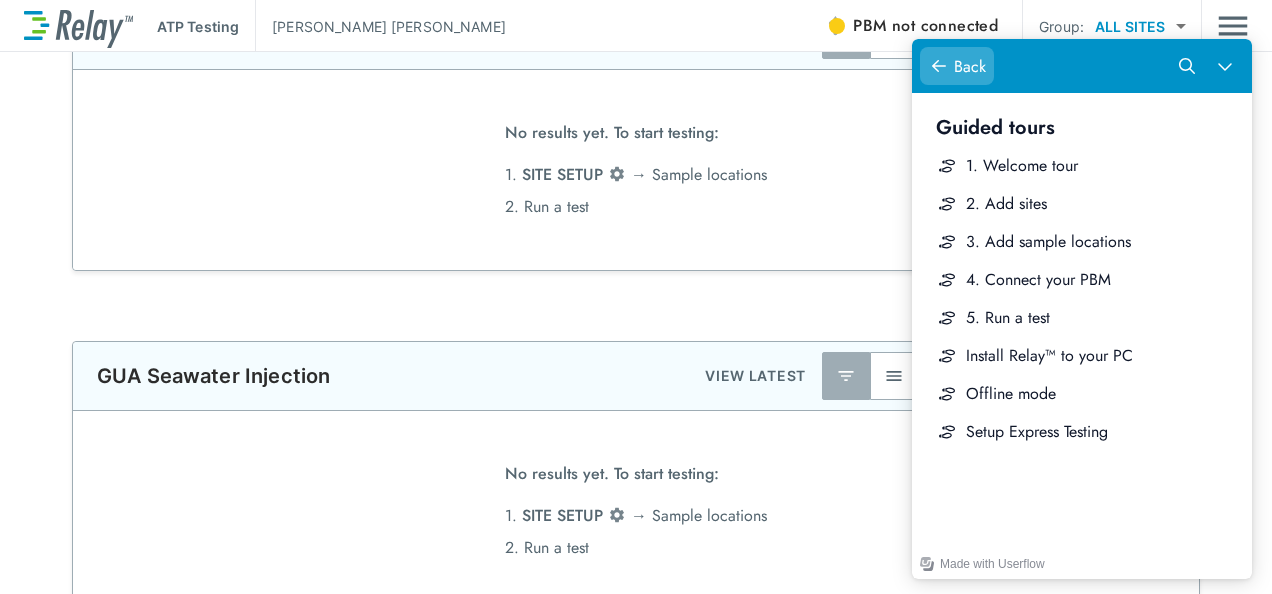 click 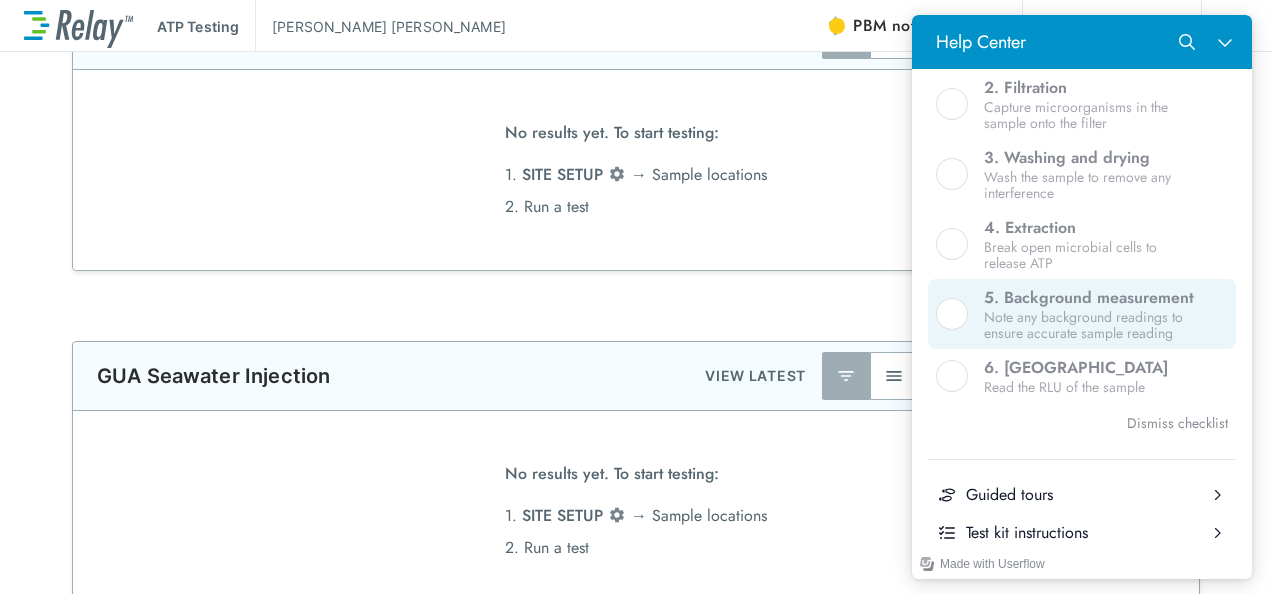 scroll, scrollTop: 952, scrollLeft: 0, axis: vertical 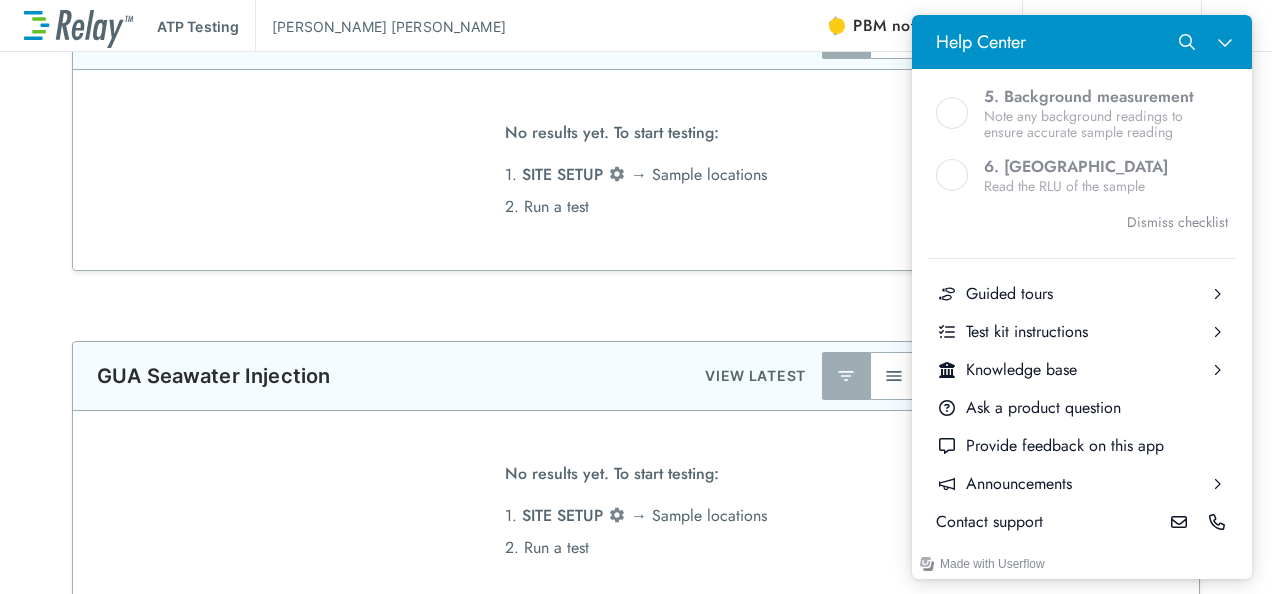 drag, startPoint x: 1230, startPoint y: 40, endPoint x: 1219, endPoint y: 17, distance: 25.495098 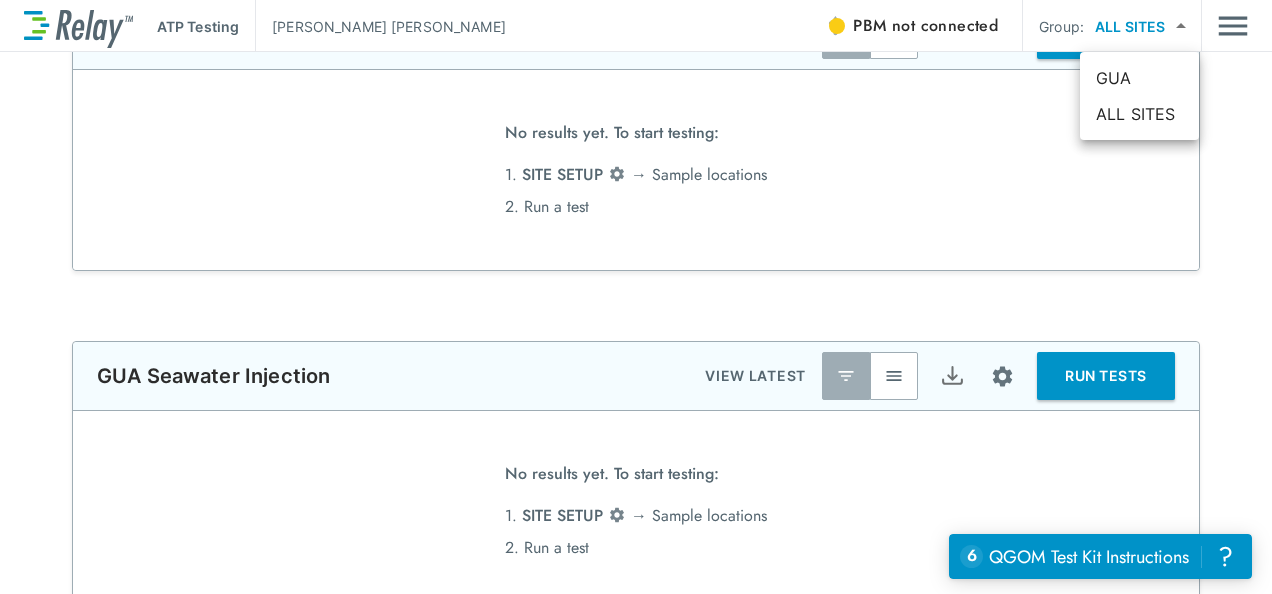 click on "**********" at bounding box center (636, 297) 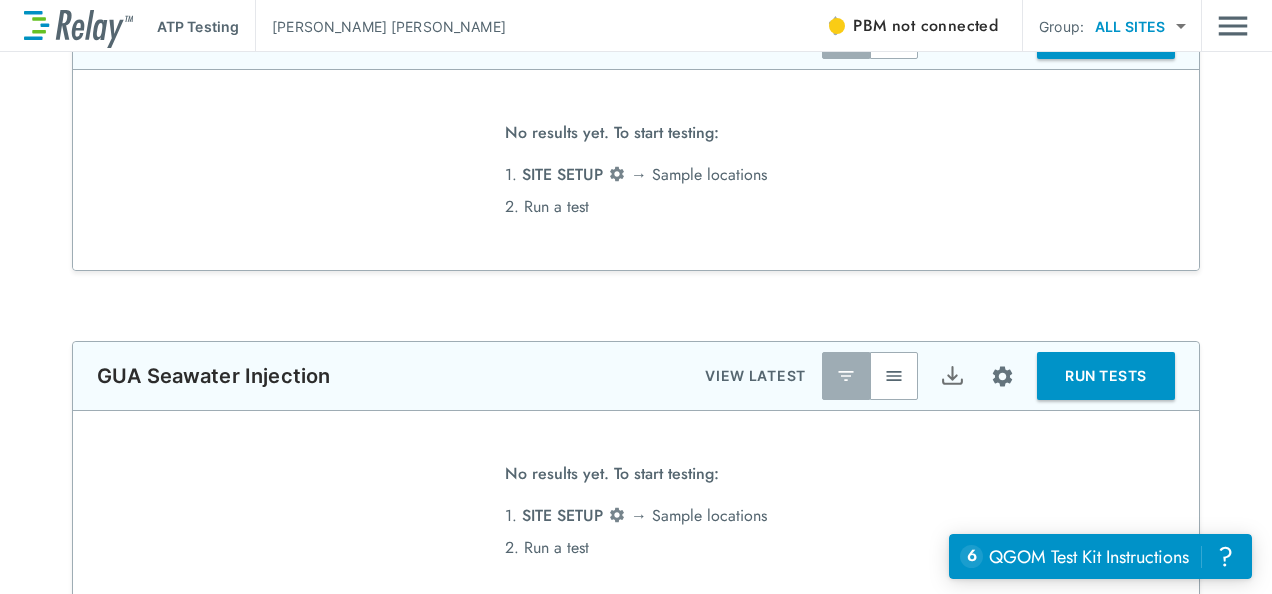 click at bounding box center (78, 26) 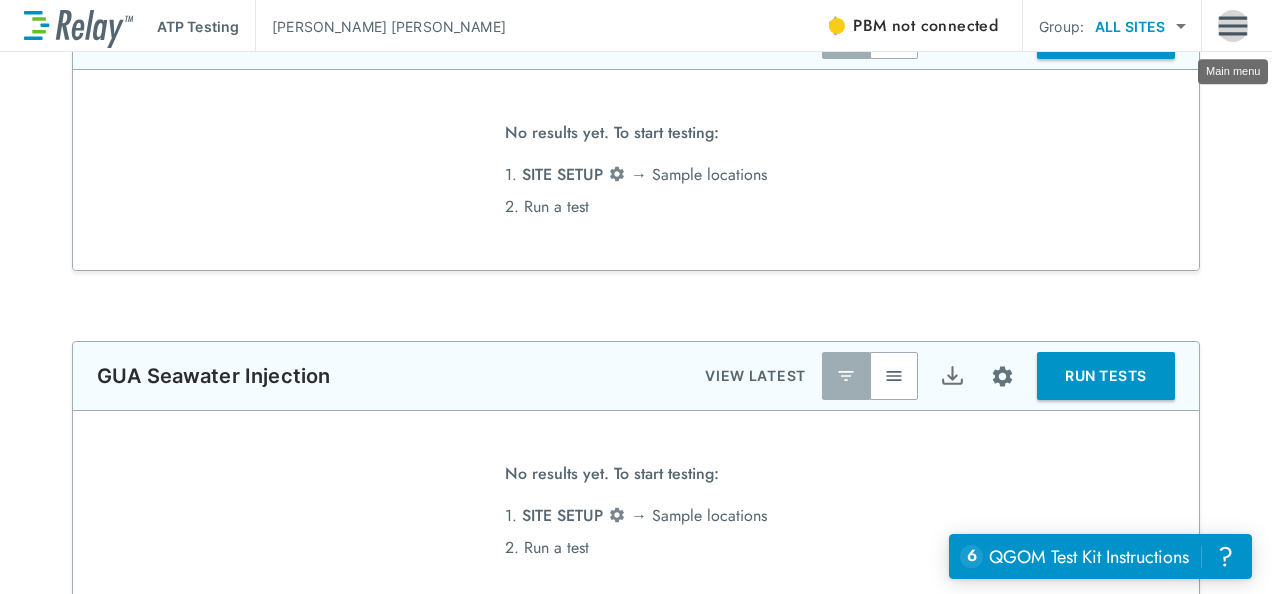 click at bounding box center [1233, 26] 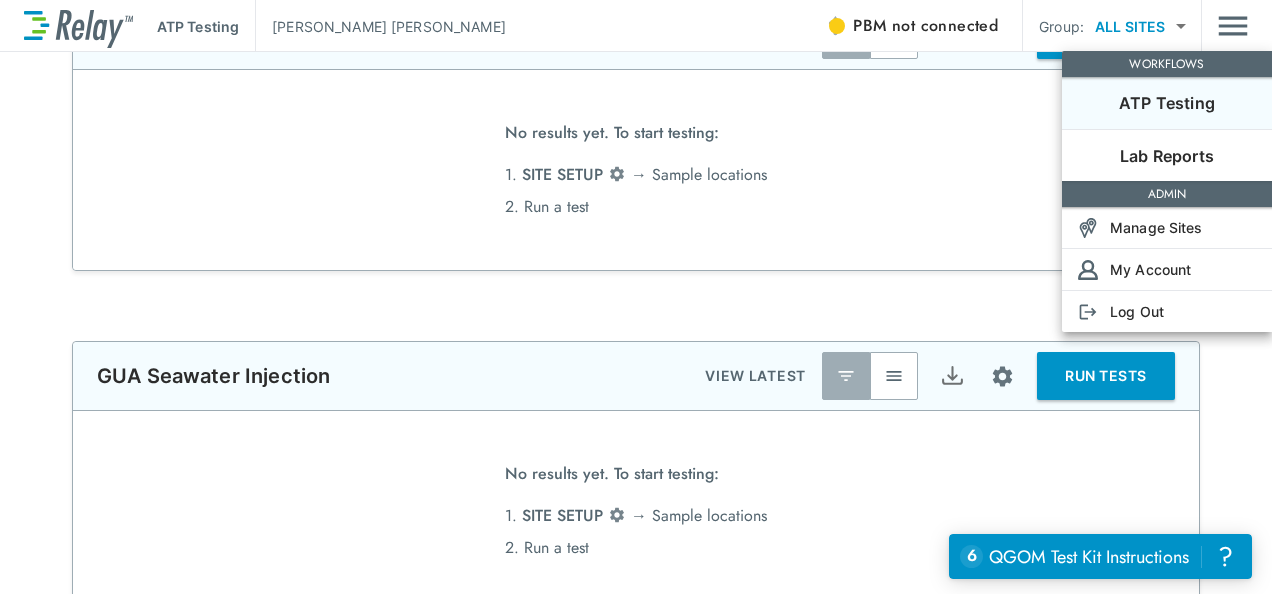 click on "ATP Testing" at bounding box center [1167, 103] 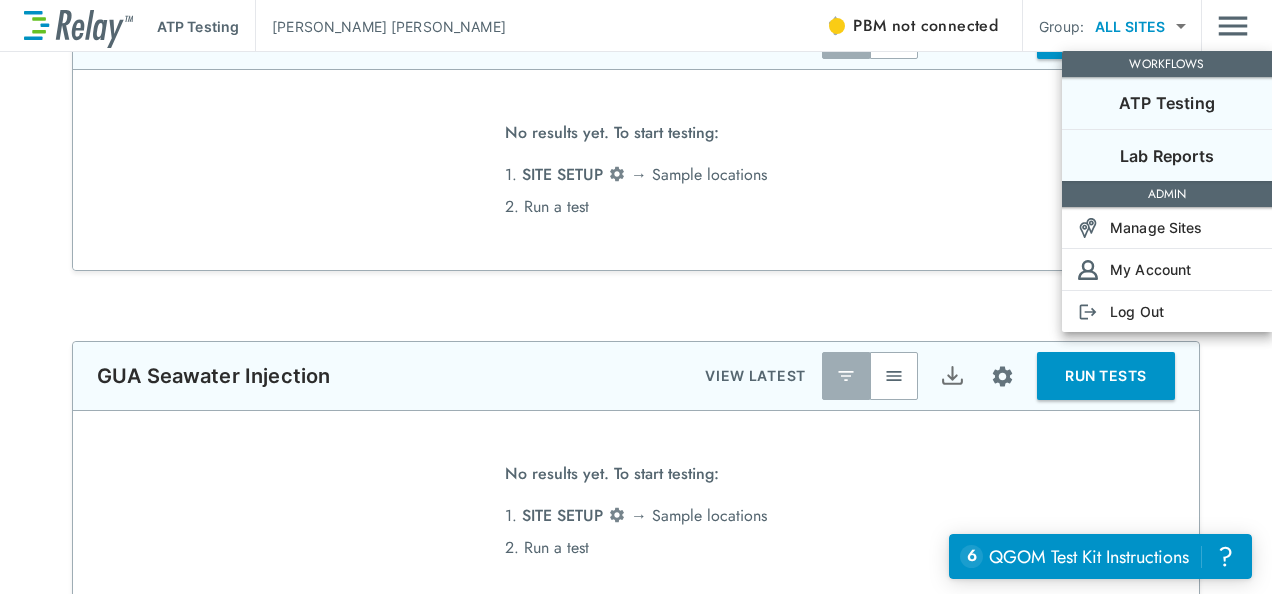 click on "Lab Reports" at bounding box center (1167, 156) 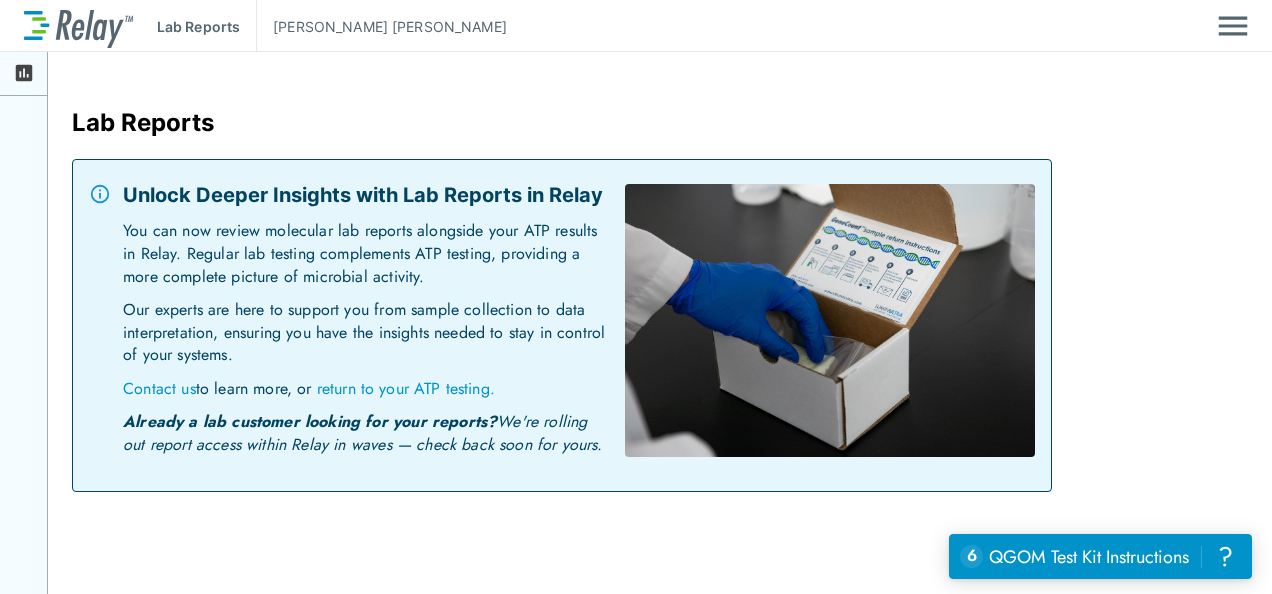 click on "Lab Reports" at bounding box center (198, 26) 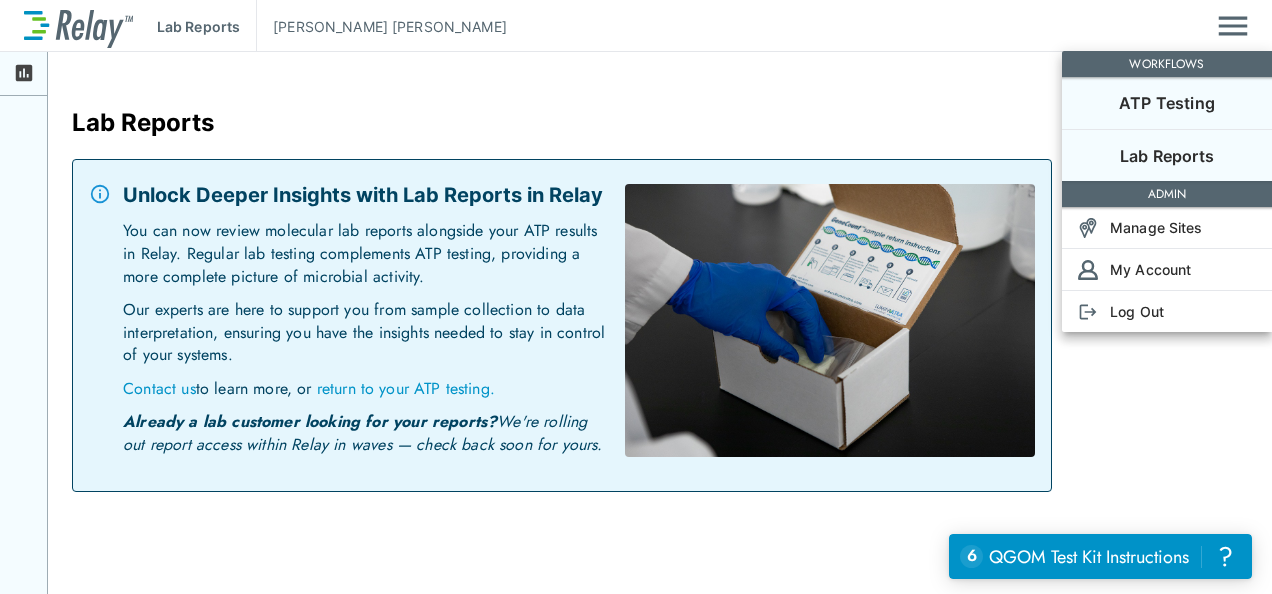 click on "ATP Testing" at bounding box center (1167, 103) 